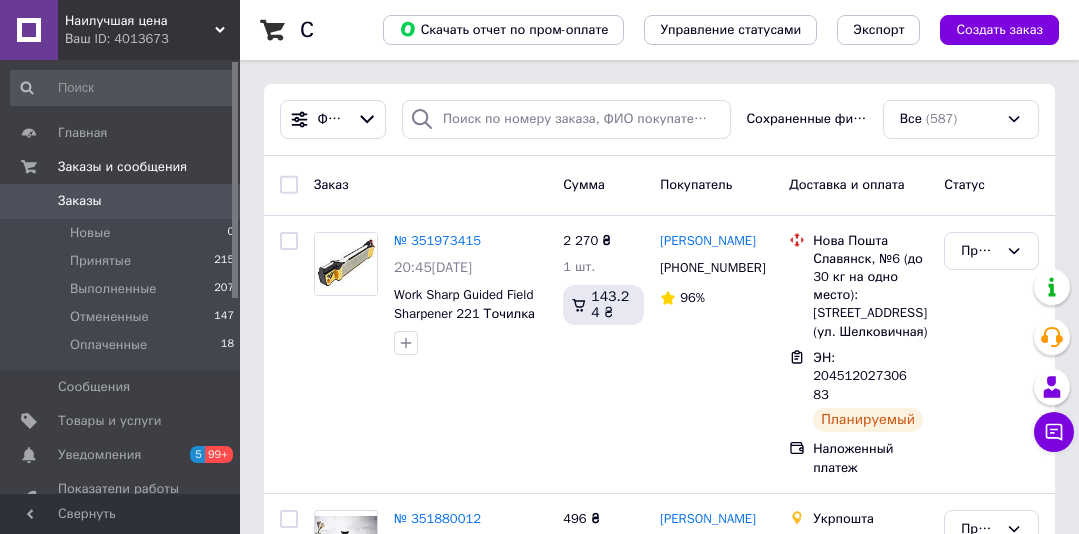 scroll, scrollTop: 0, scrollLeft: 0, axis: both 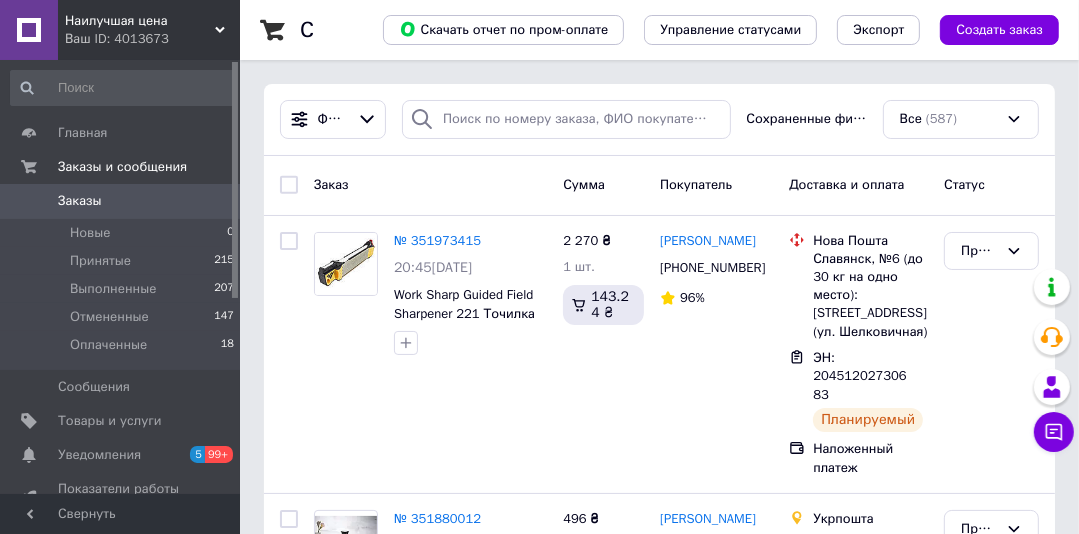 click on "Заказы" at bounding box center [80, 201] 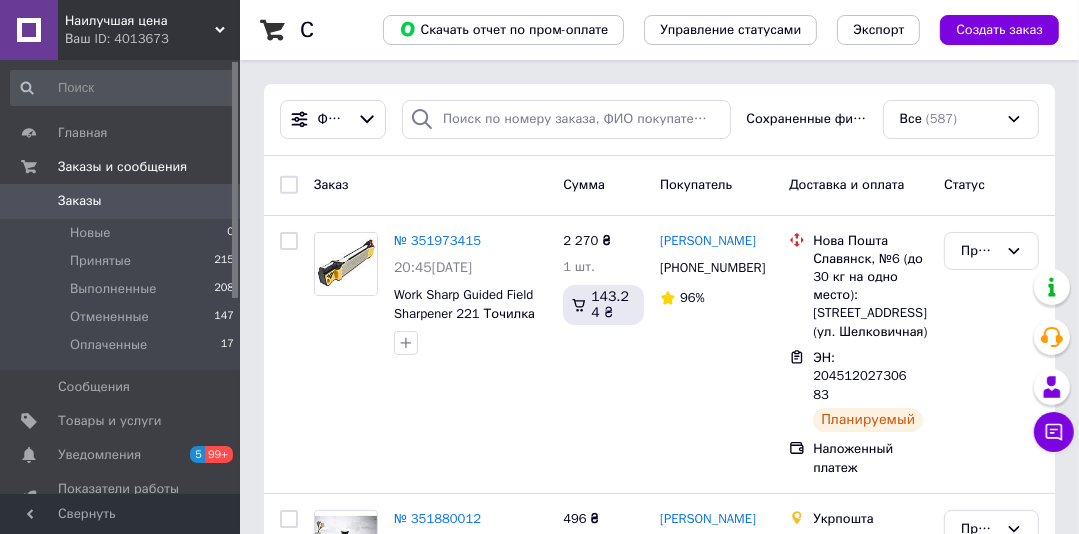 click on "Наилучшая цена" at bounding box center (140, 21) 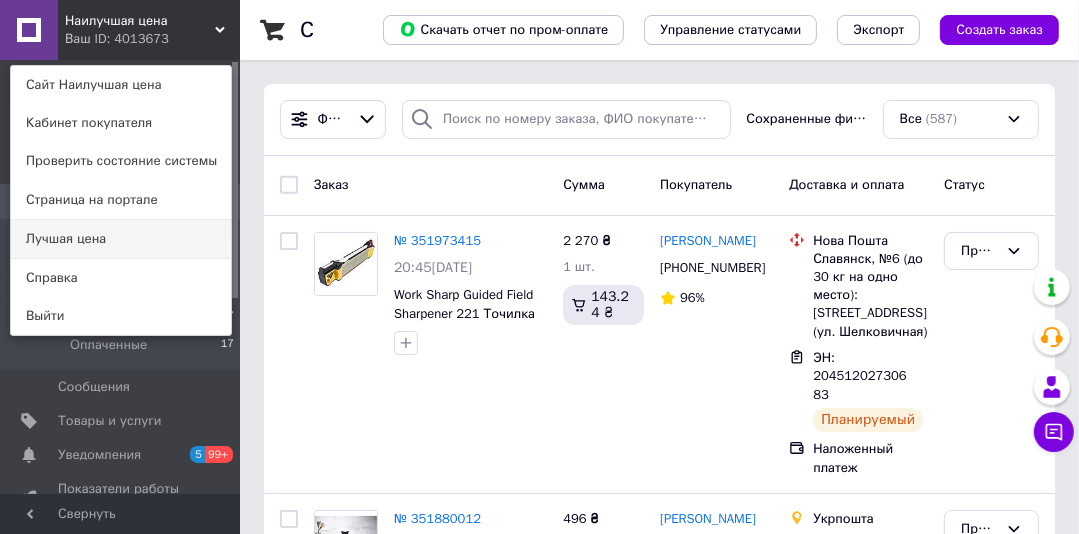 click on "Лучшая цена" at bounding box center (121, 239) 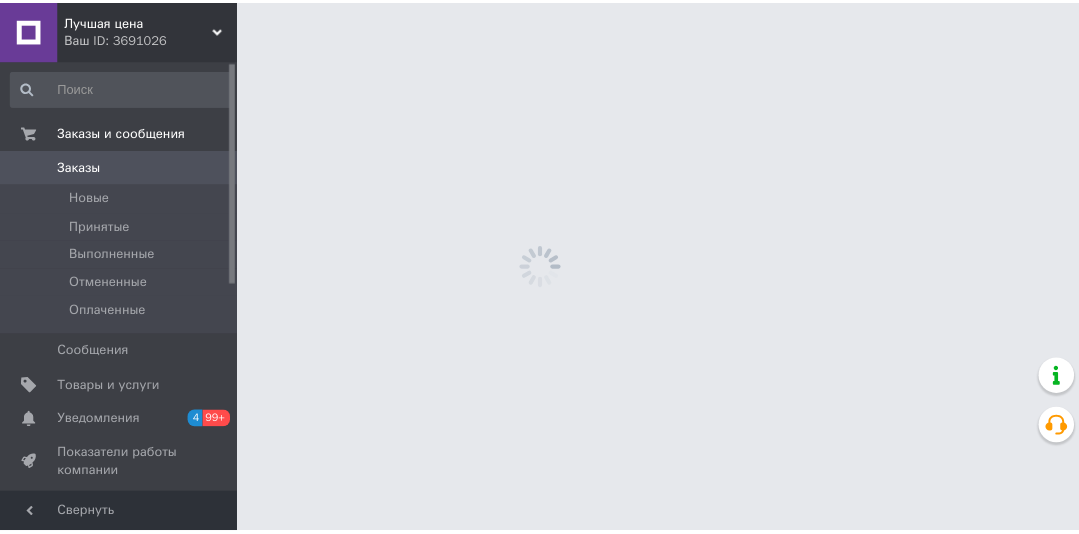 scroll, scrollTop: 0, scrollLeft: 0, axis: both 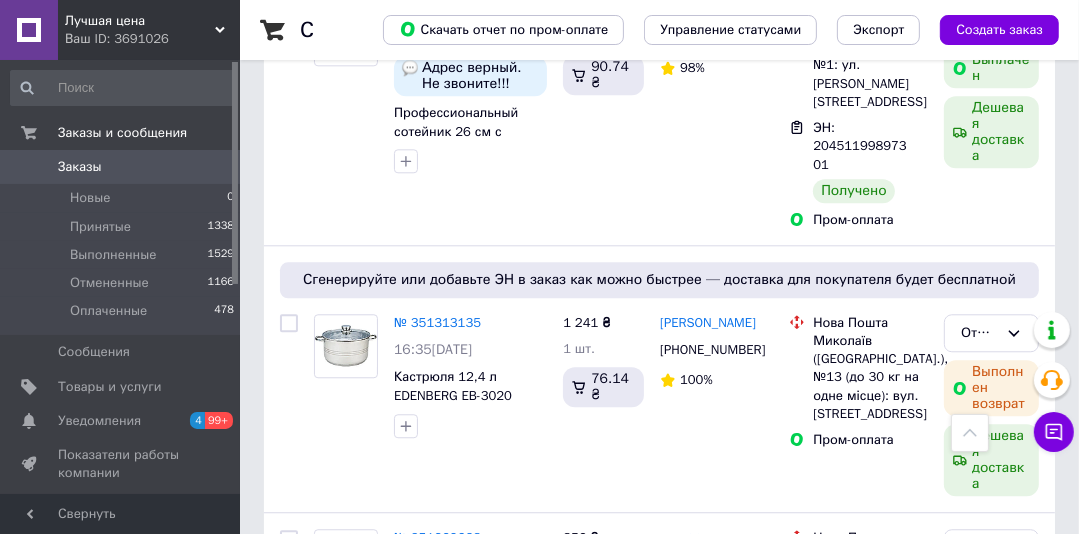click on "Лучшая цена" at bounding box center (140, 21) 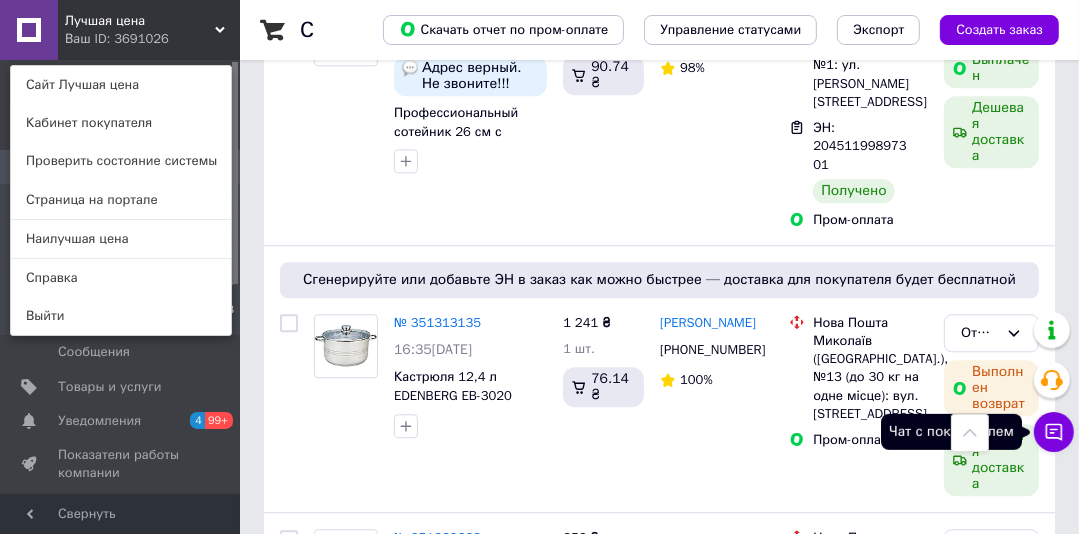 click 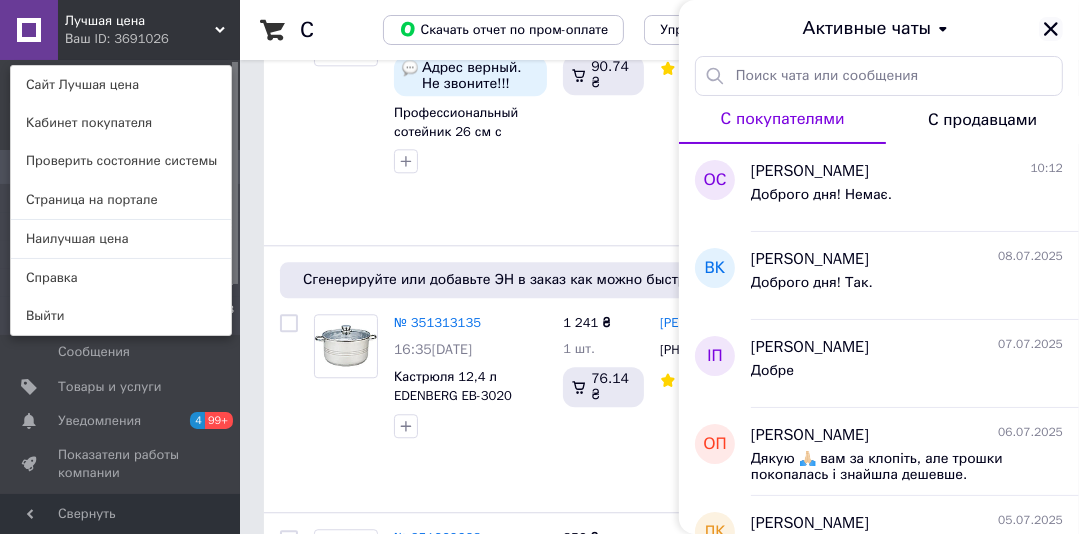 click 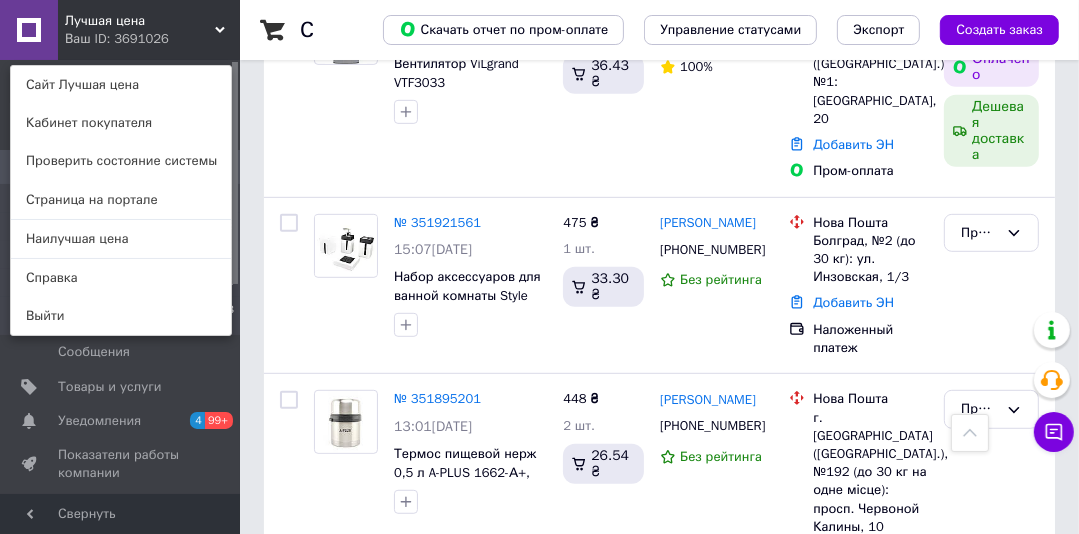 scroll, scrollTop: 0, scrollLeft: 0, axis: both 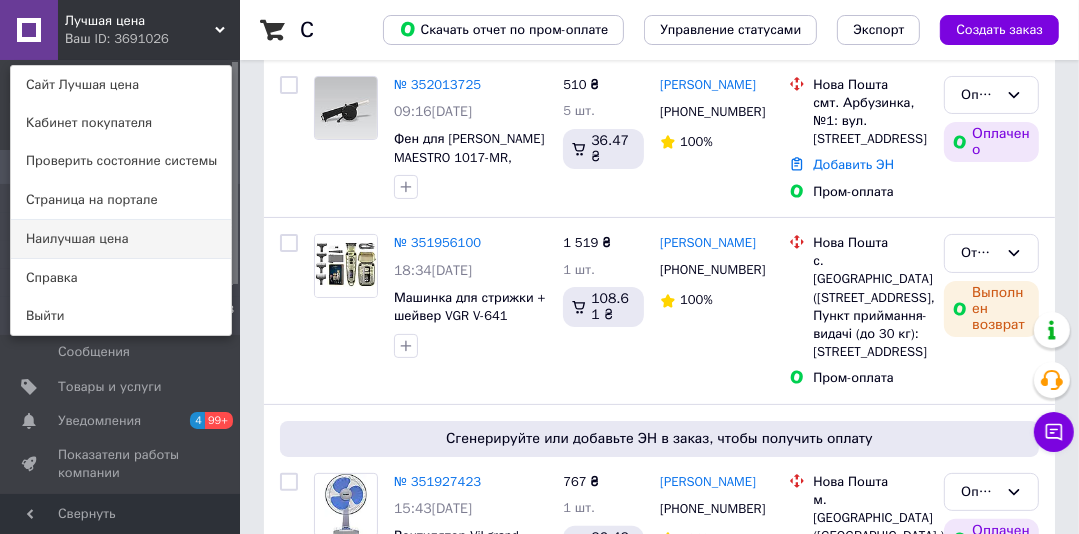 click on "Наилучшая цена" at bounding box center [121, 239] 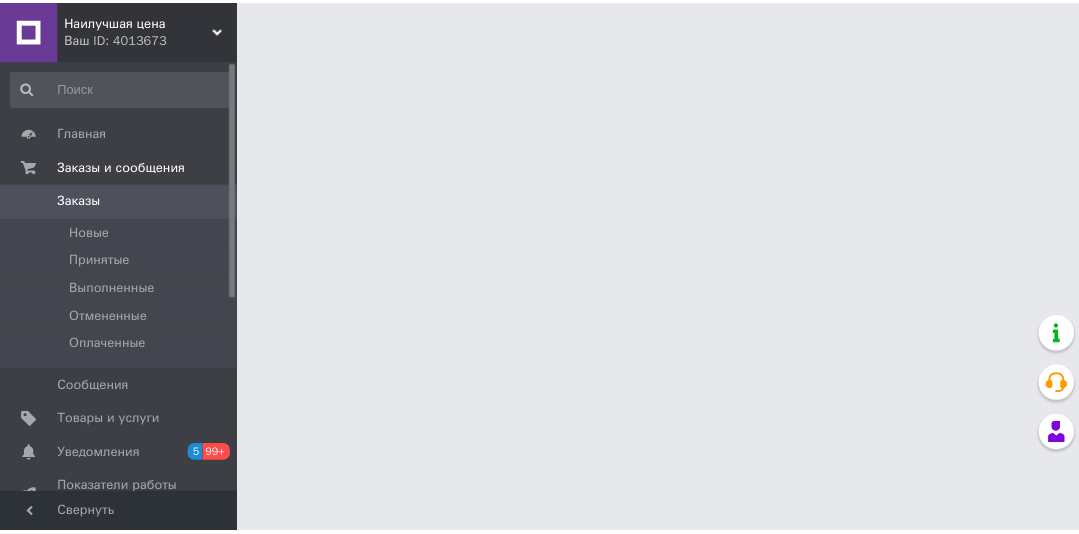 scroll, scrollTop: 0, scrollLeft: 0, axis: both 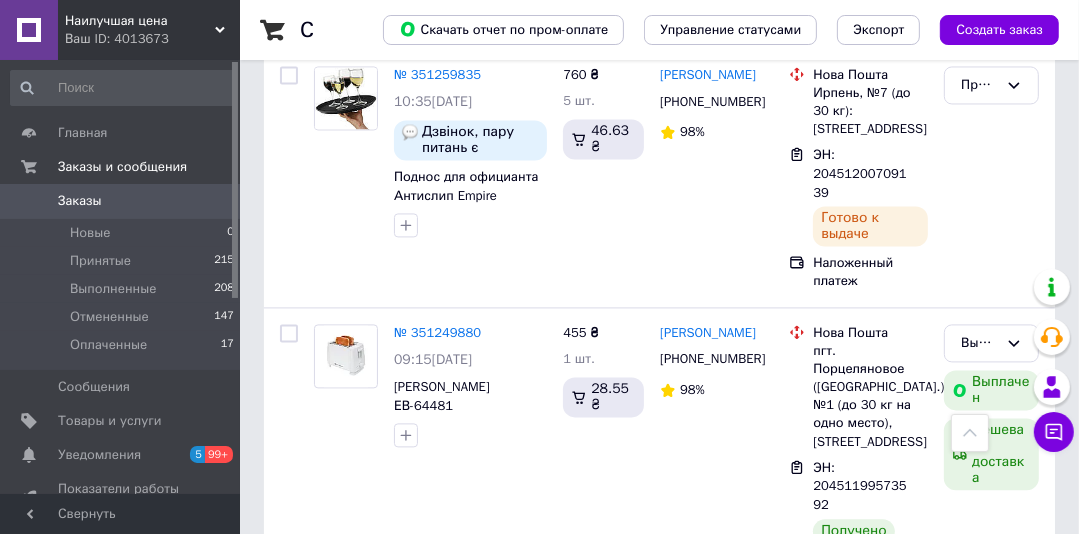 click on "Ваш ID: 4013673" at bounding box center [152, 39] 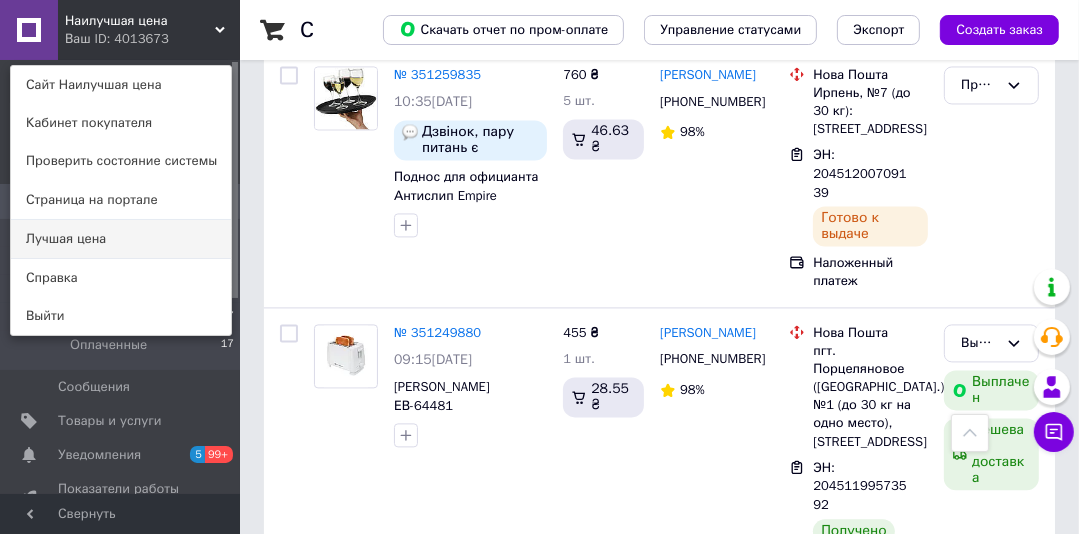 click on "Лучшая цена" at bounding box center [121, 239] 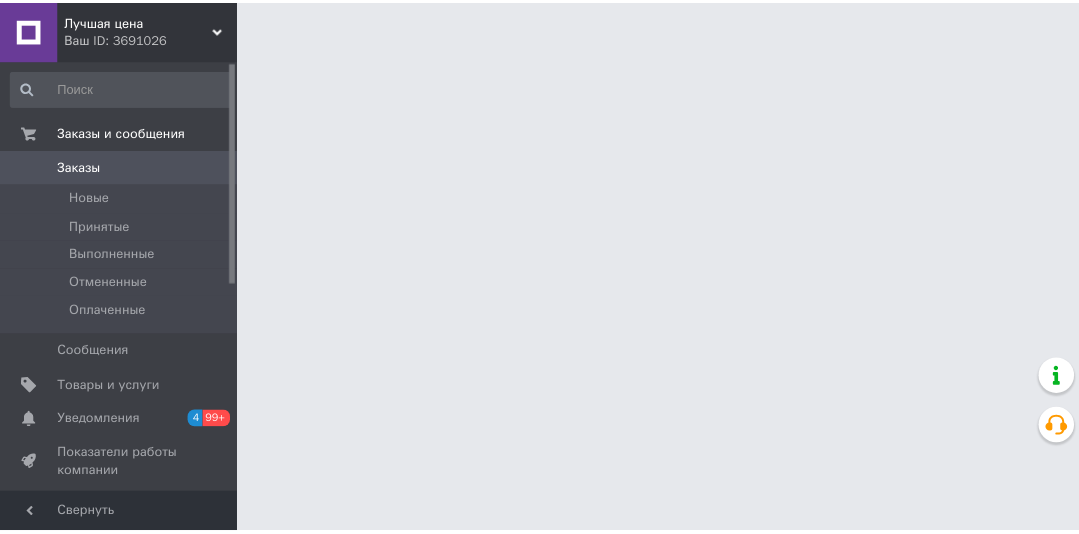 scroll, scrollTop: 0, scrollLeft: 0, axis: both 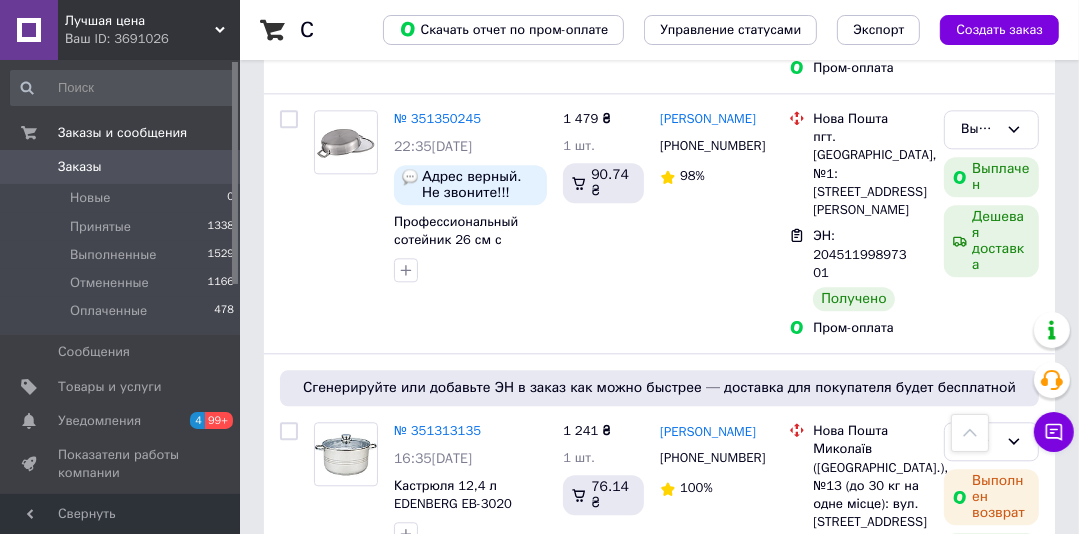 click on "Заказы" at bounding box center [80, 167] 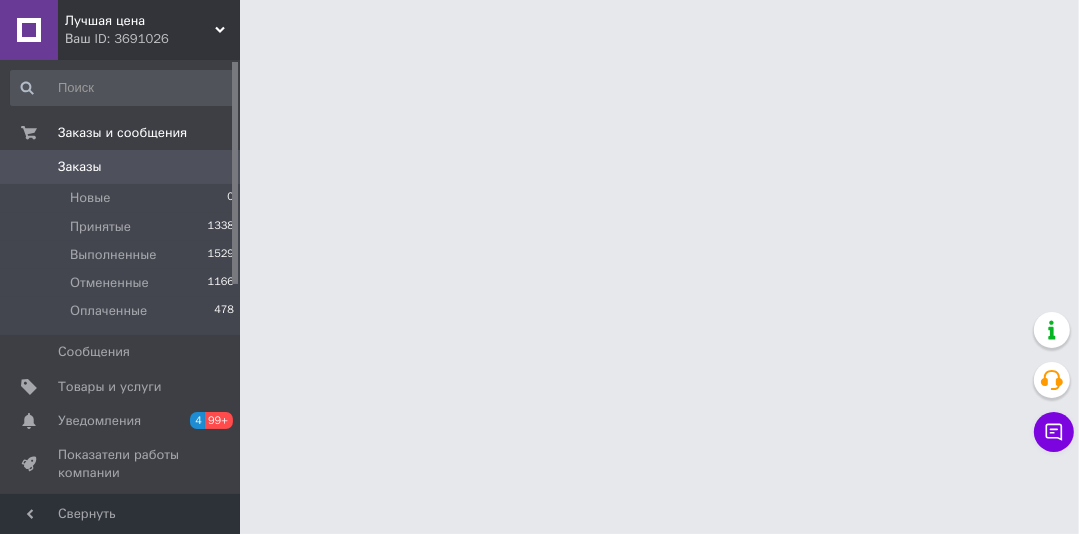 scroll, scrollTop: 0, scrollLeft: 0, axis: both 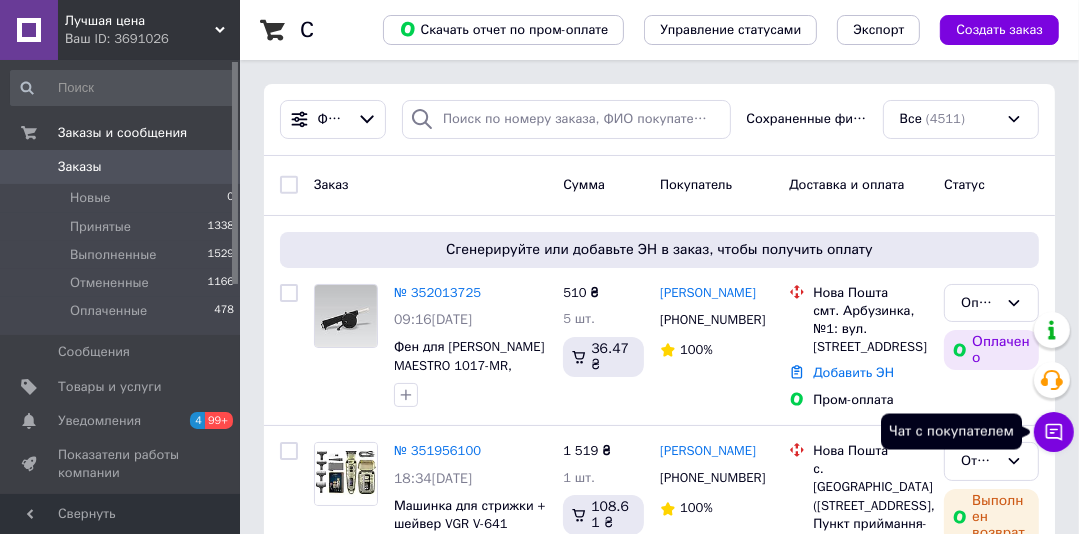click on "Чат с покупателем" at bounding box center (1054, 432) 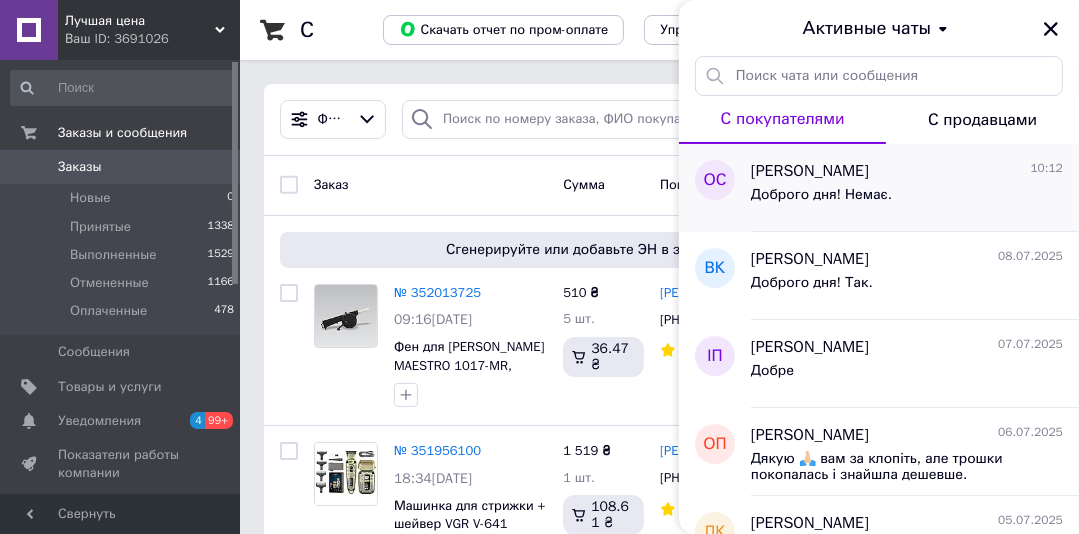 click on "ольга савина" at bounding box center [810, 171] 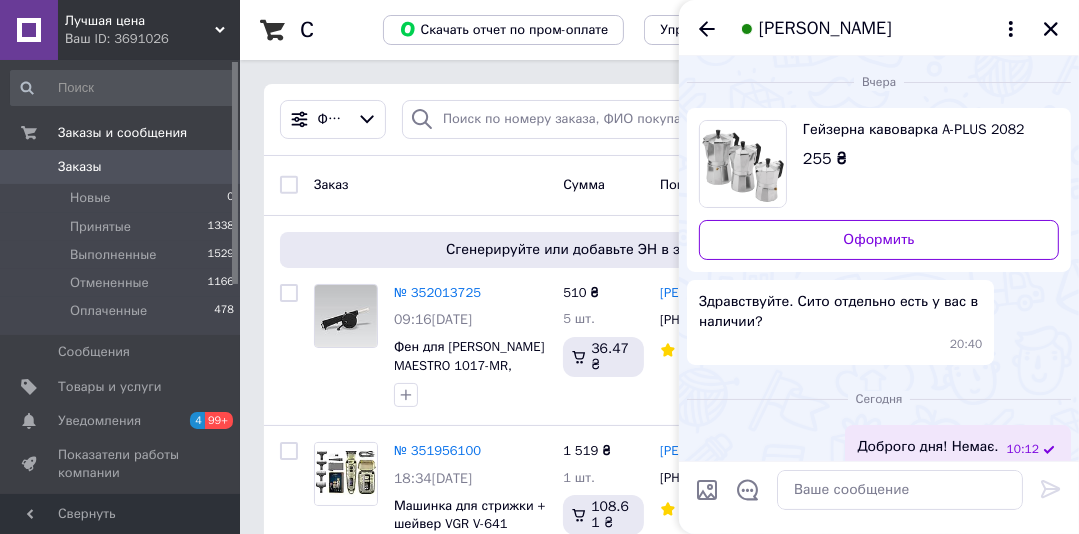 scroll, scrollTop: 17, scrollLeft: 0, axis: vertical 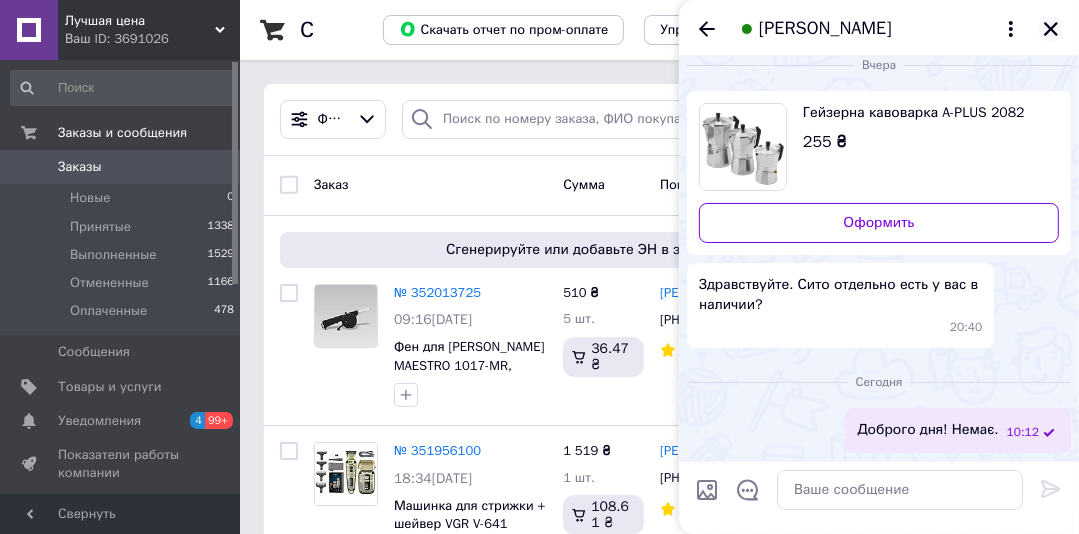 click 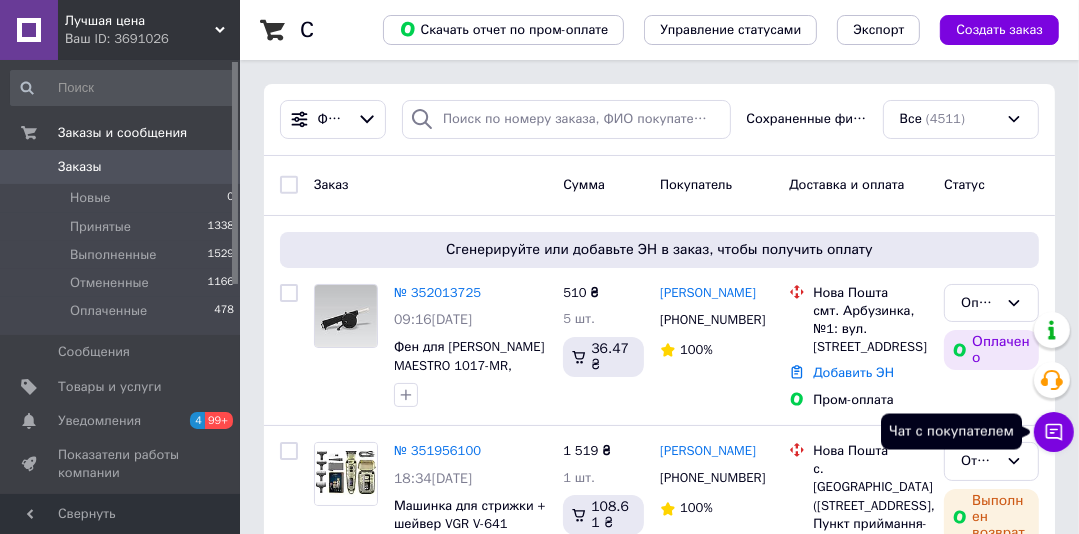 click 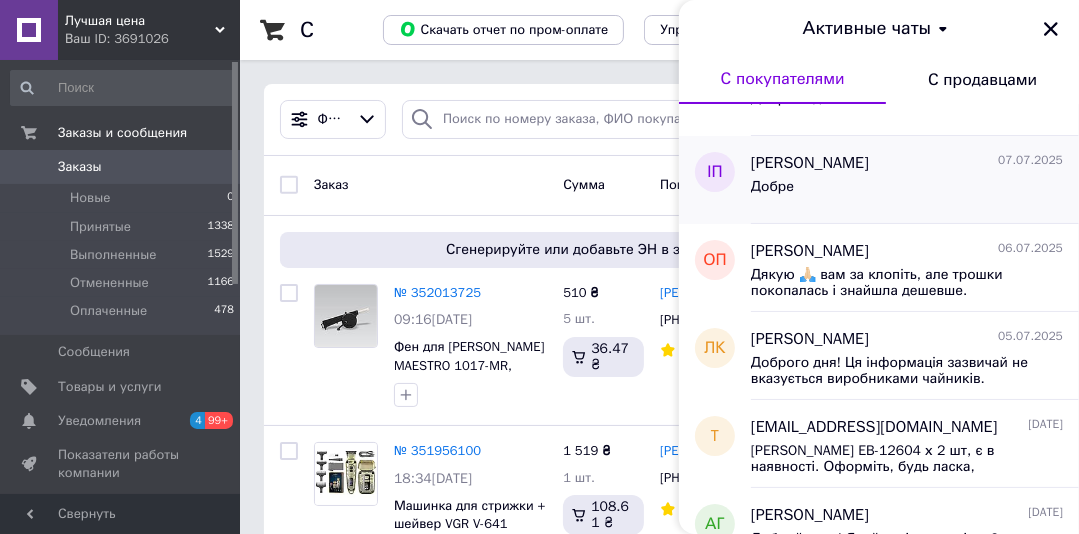 scroll, scrollTop: 320, scrollLeft: 0, axis: vertical 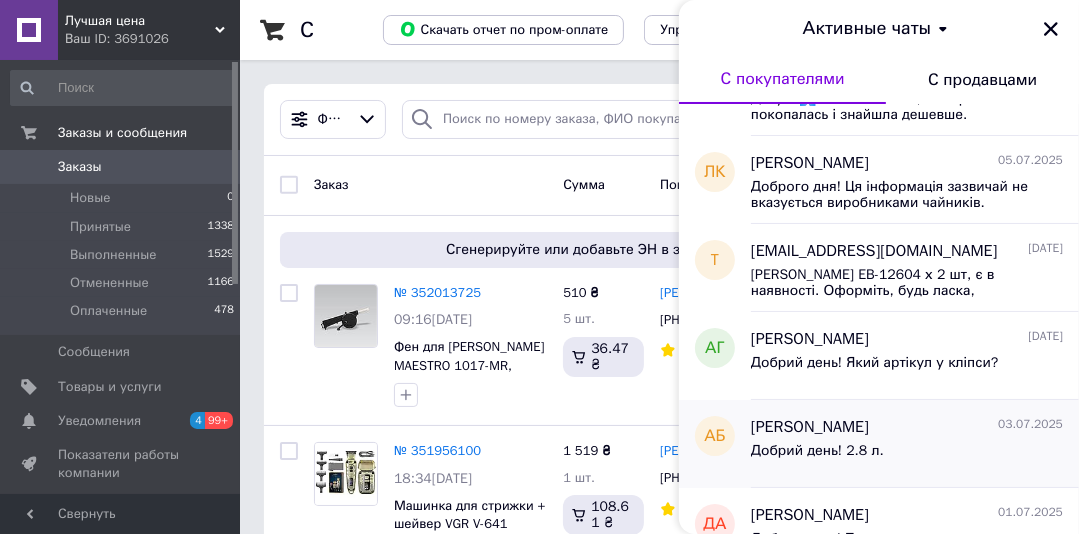 drag, startPoint x: 892, startPoint y: 447, endPoint x: 775, endPoint y: 449, distance: 117.01709 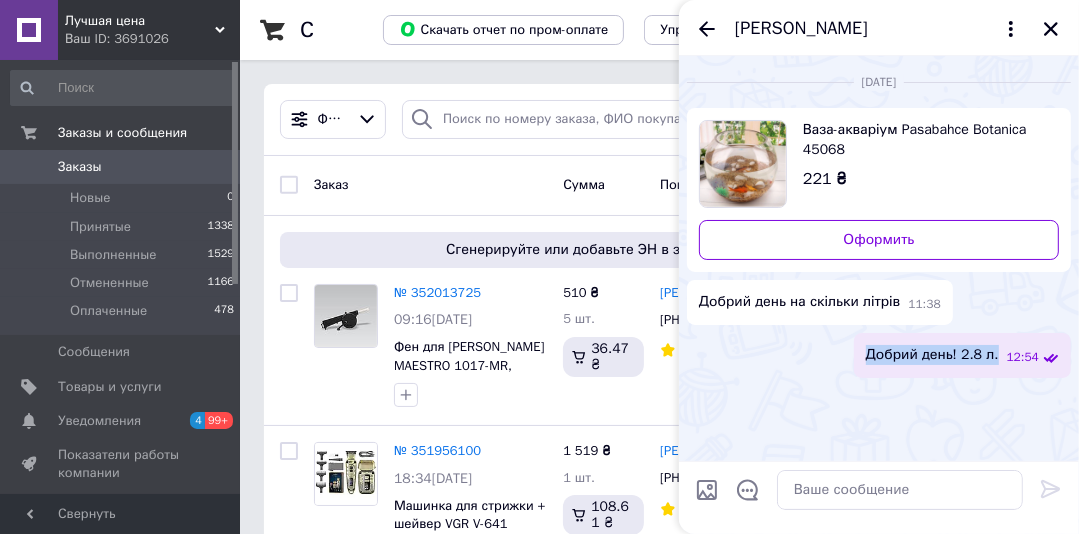 drag, startPoint x: 1001, startPoint y: 358, endPoint x: 872, endPoint y: 359, distance: 129.00388 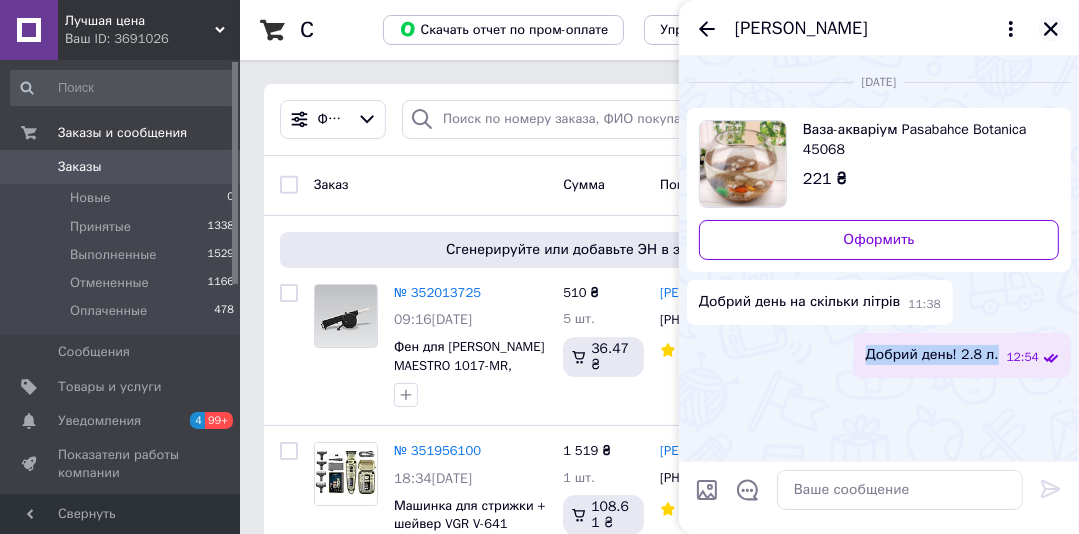 click 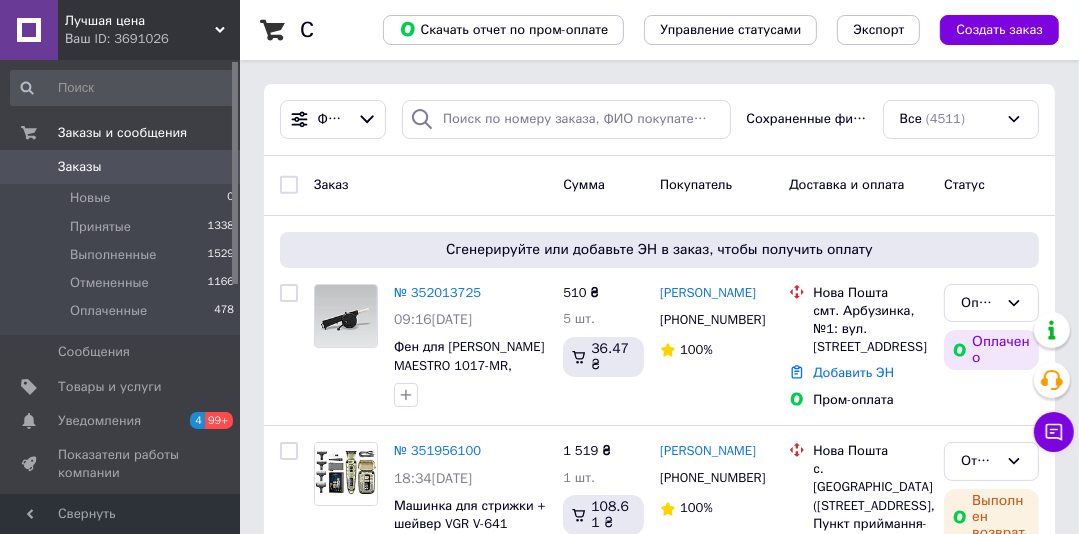 click on "Лучшая цена" at bounding box center (140, 21) 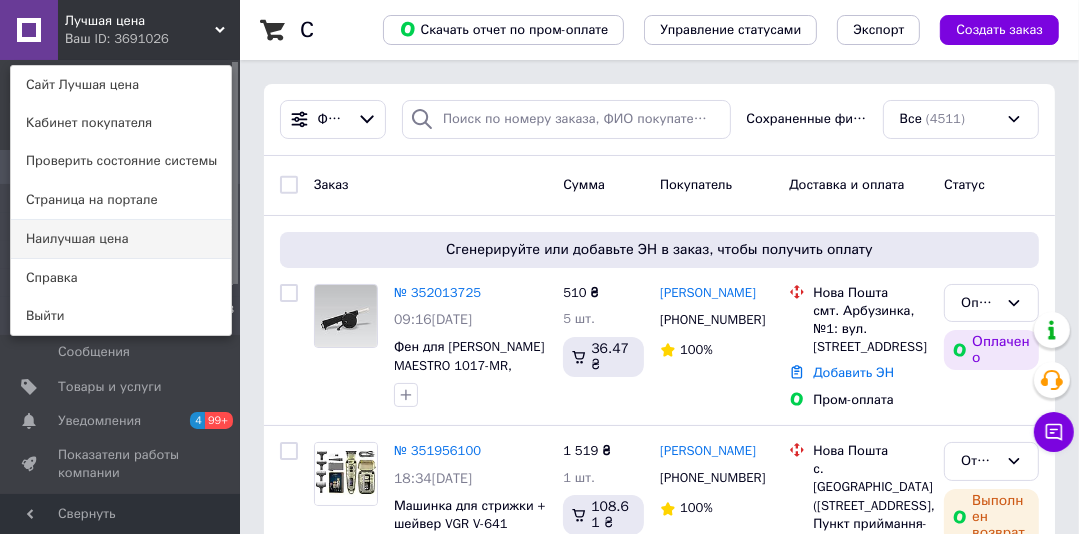 click on "Наилучшая цена" at bounding box center (121, 239) 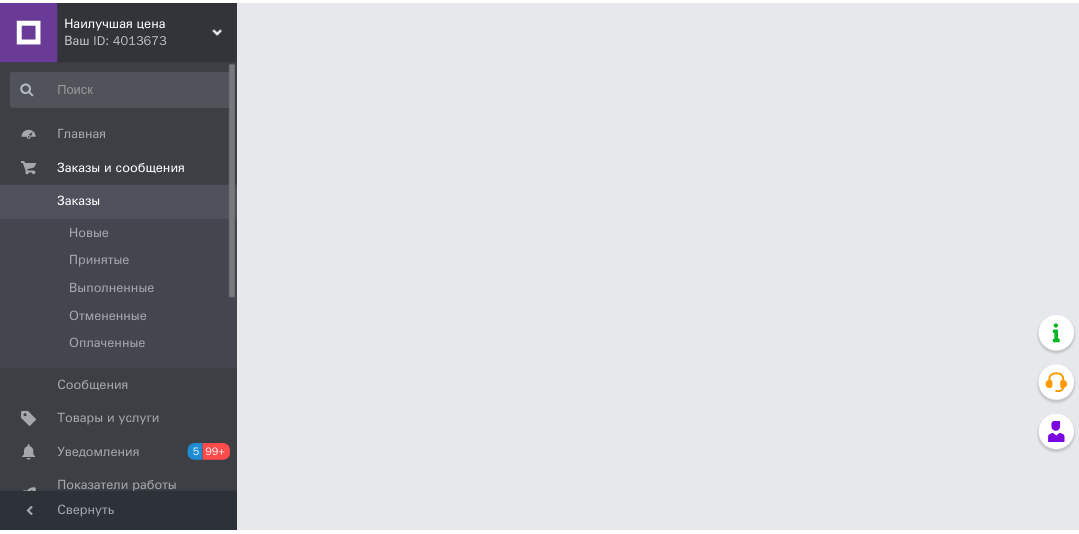 scroll, scrollTop: 0, scrollLeft: 0, axis: both 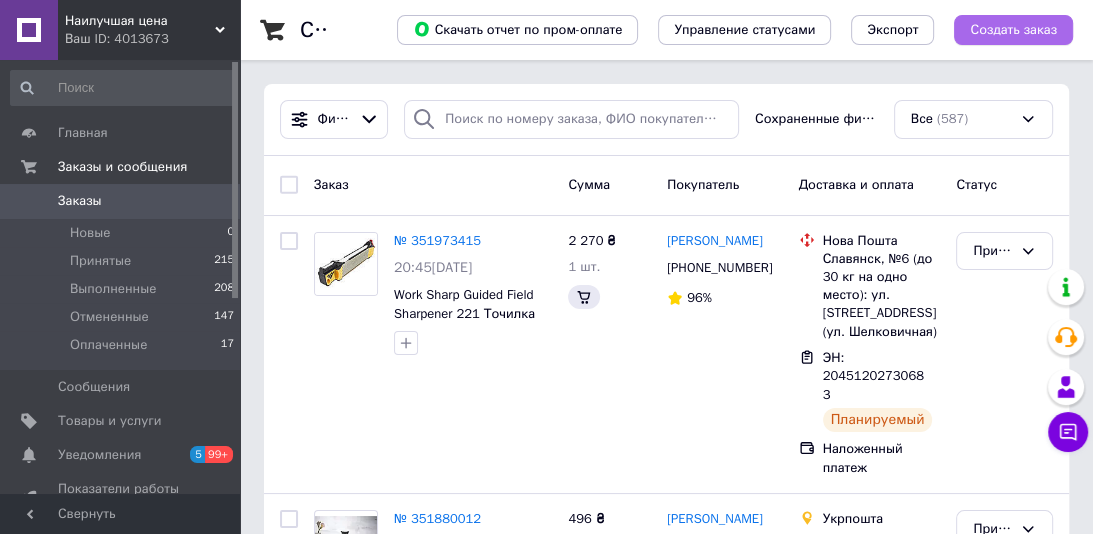 click 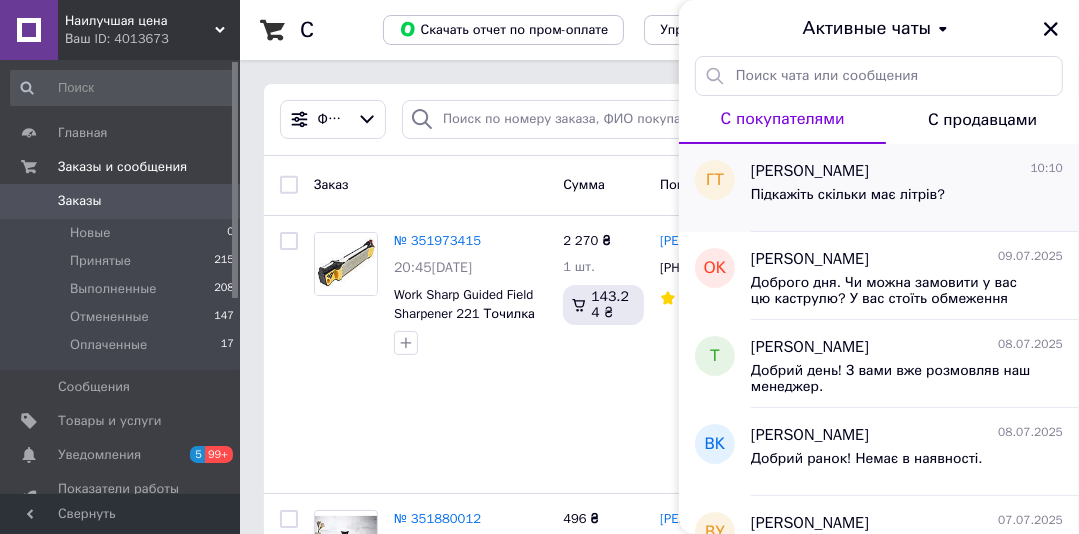 click on "Ганна Ткачук" at bounding box center [810, 171] 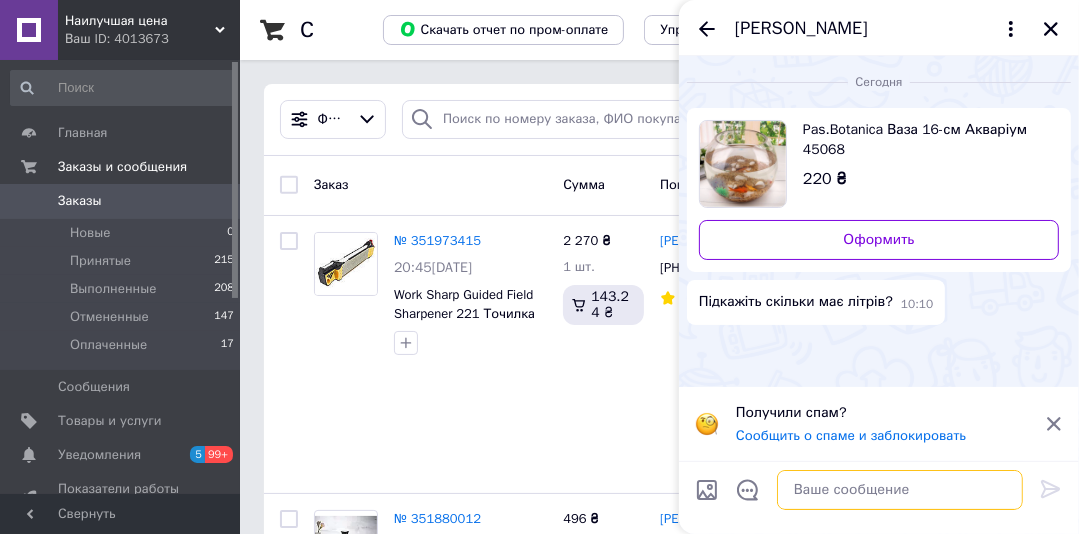 paste on "Добрий день! 2.8 л." 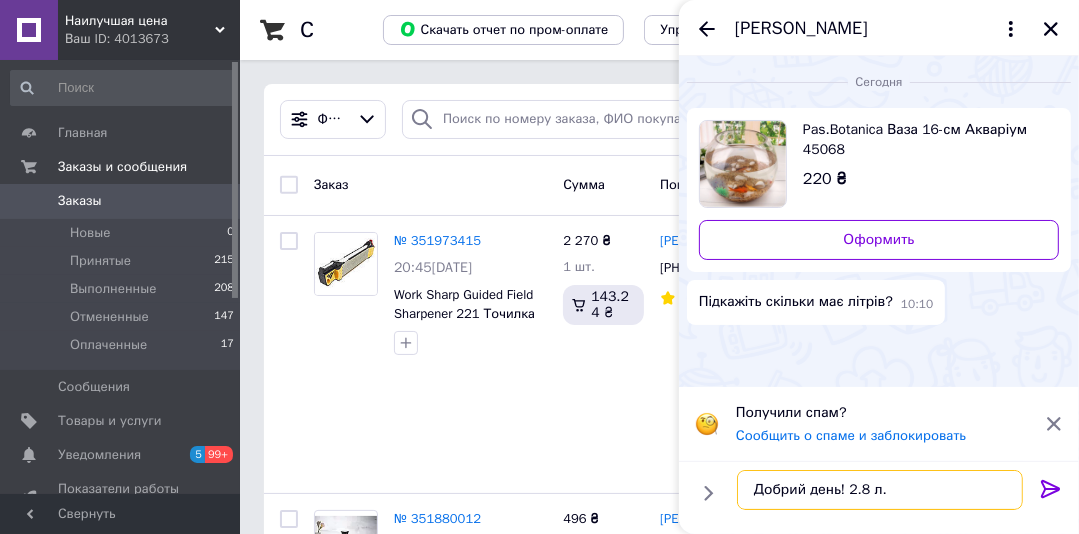 type 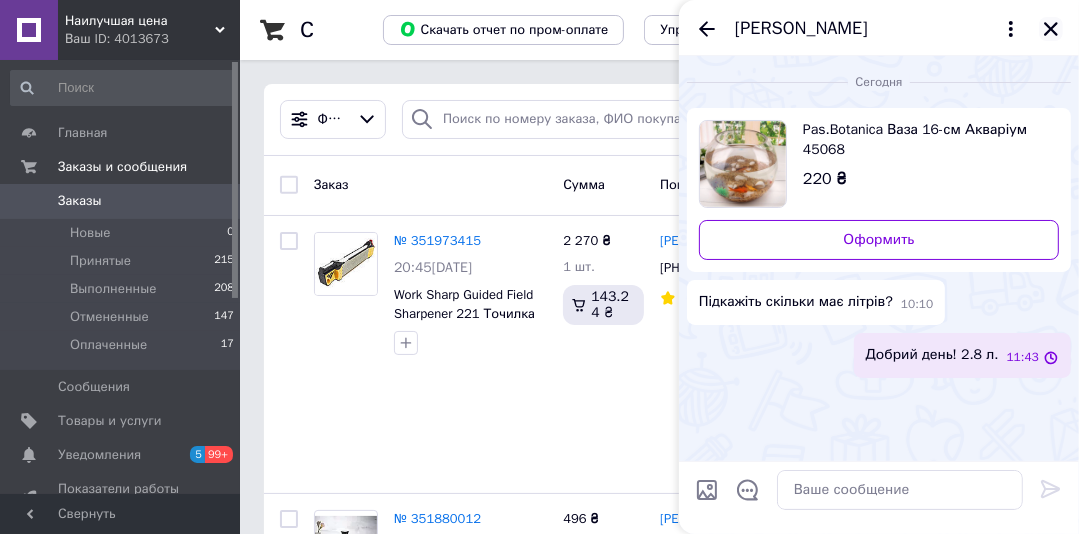 click 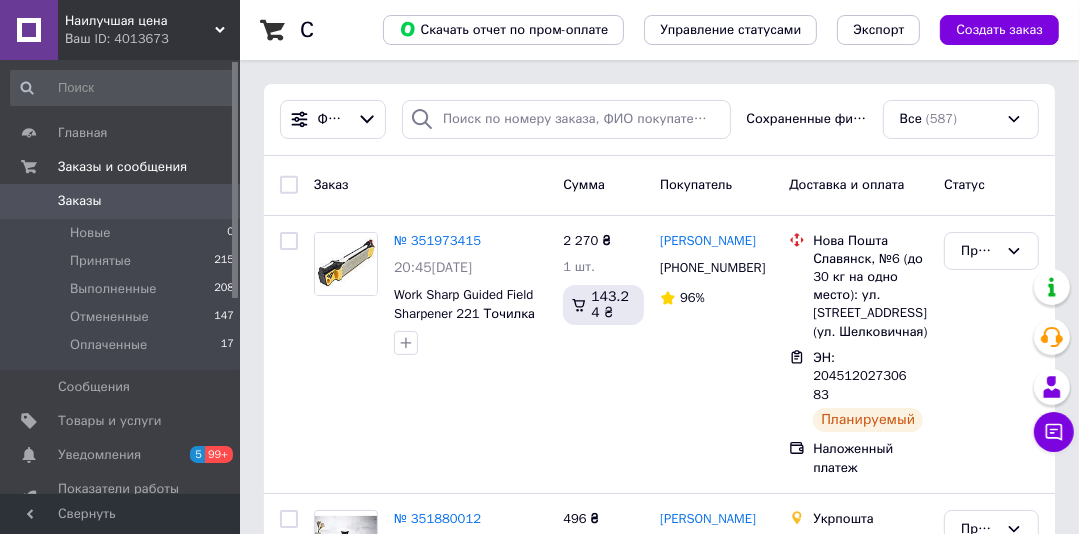 click on "Заказы 0" at bounding box center [123, 201] 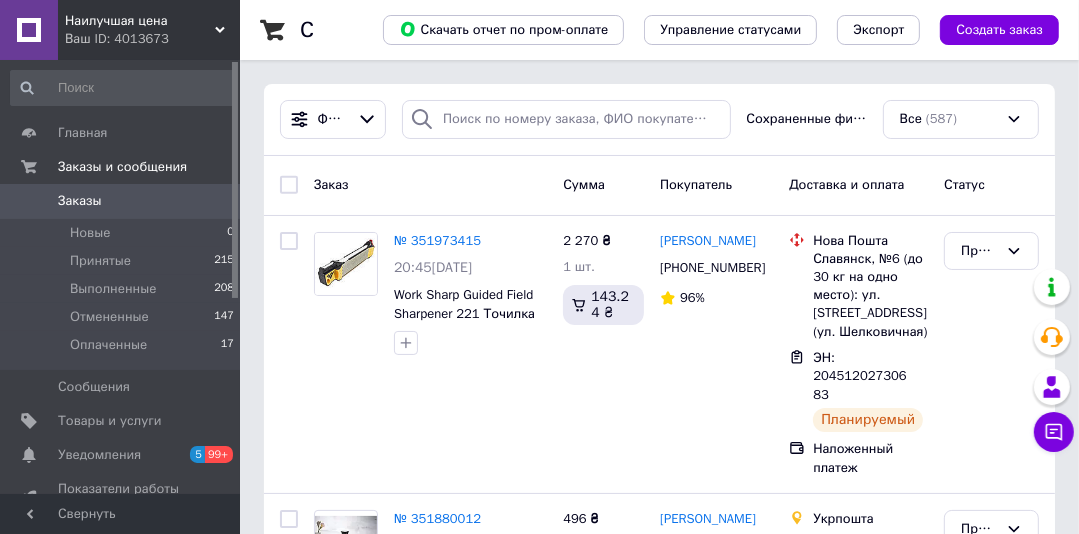 click on "Заказы" at bounding box center [80, 201] 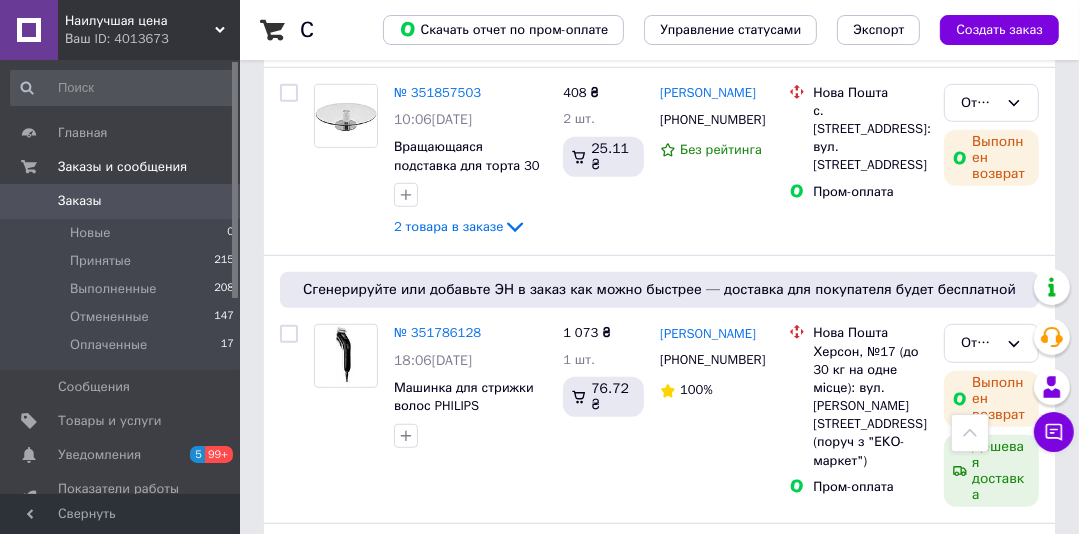 scroll, scrollTop: 836, scrollLeft: 0, axis: vertical 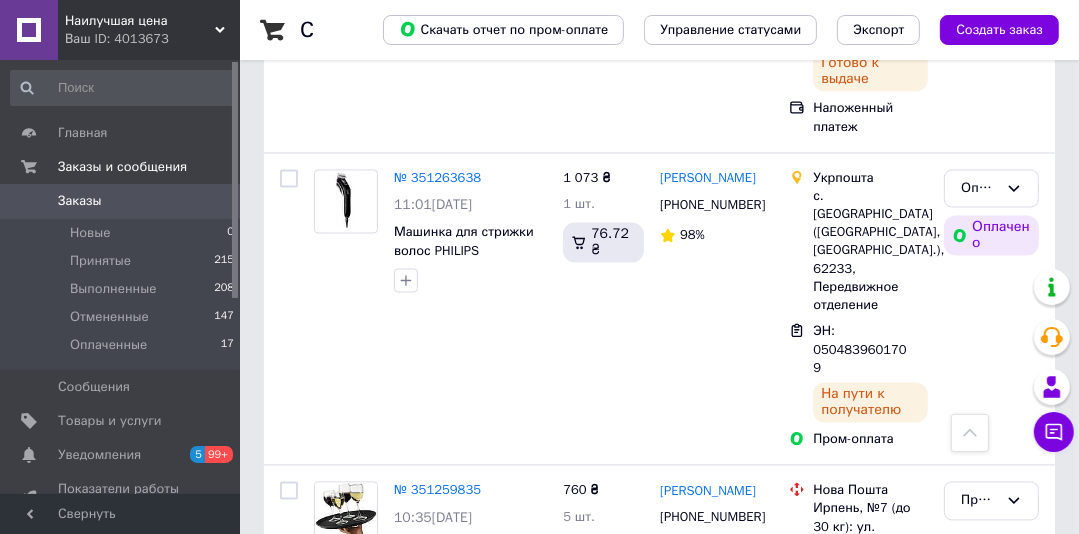 click on "Наилучшая цена" at bounding box center [140, 21] 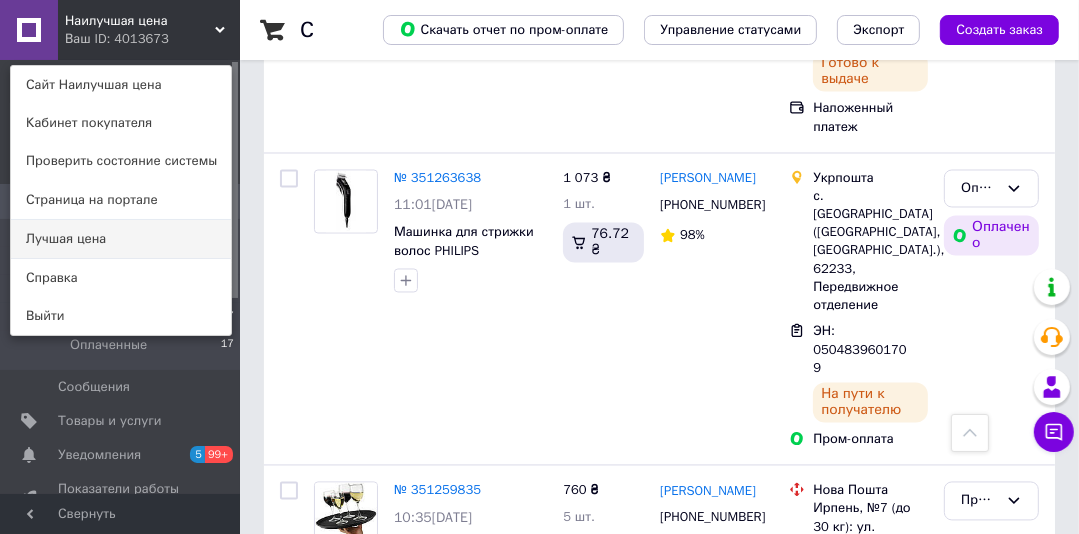 click on "Лучшая цена" at bounding box center [121, 239] 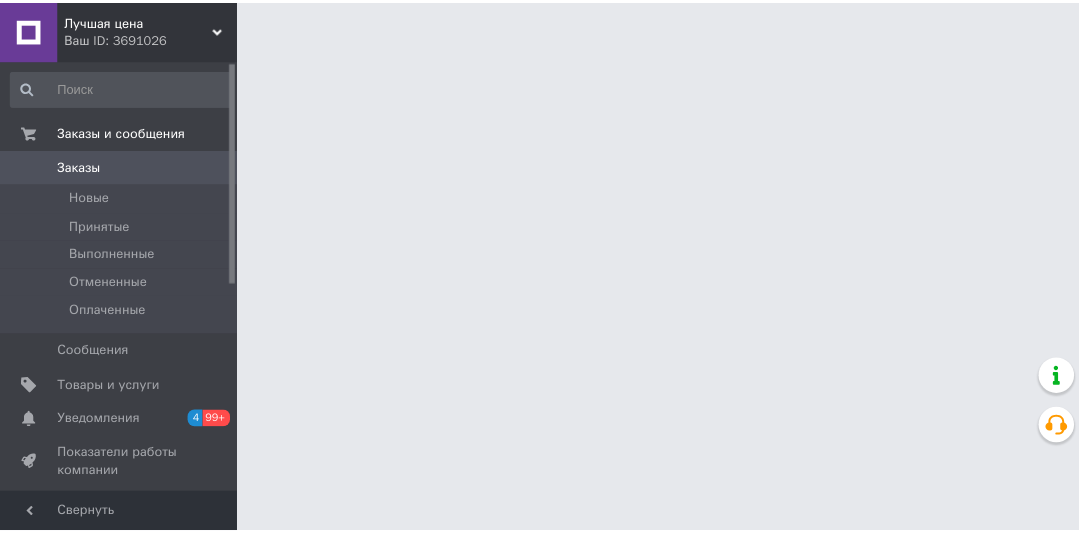 scroll, scrollTop: 0, scrollLeft: 0, axis: both 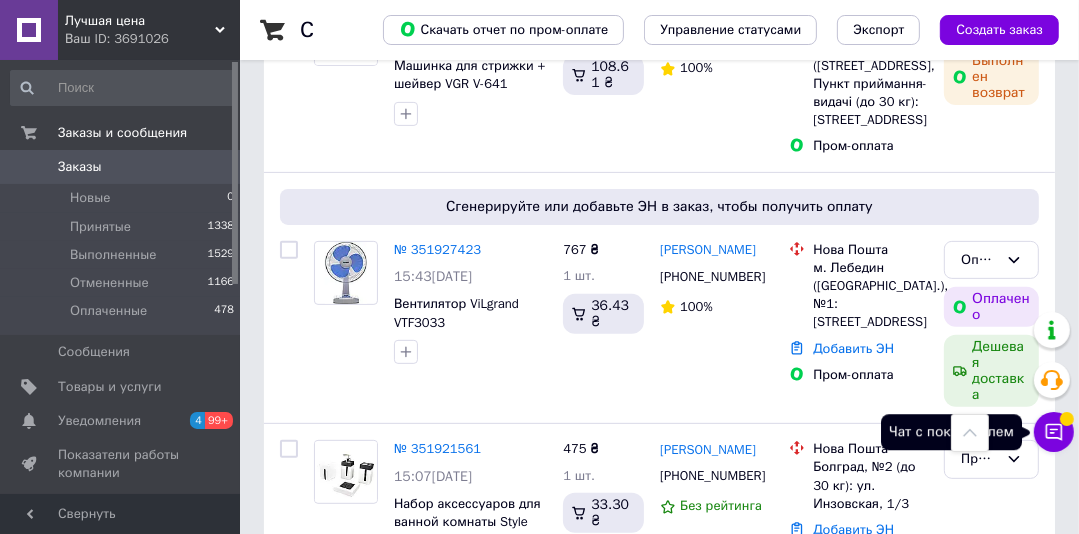 click 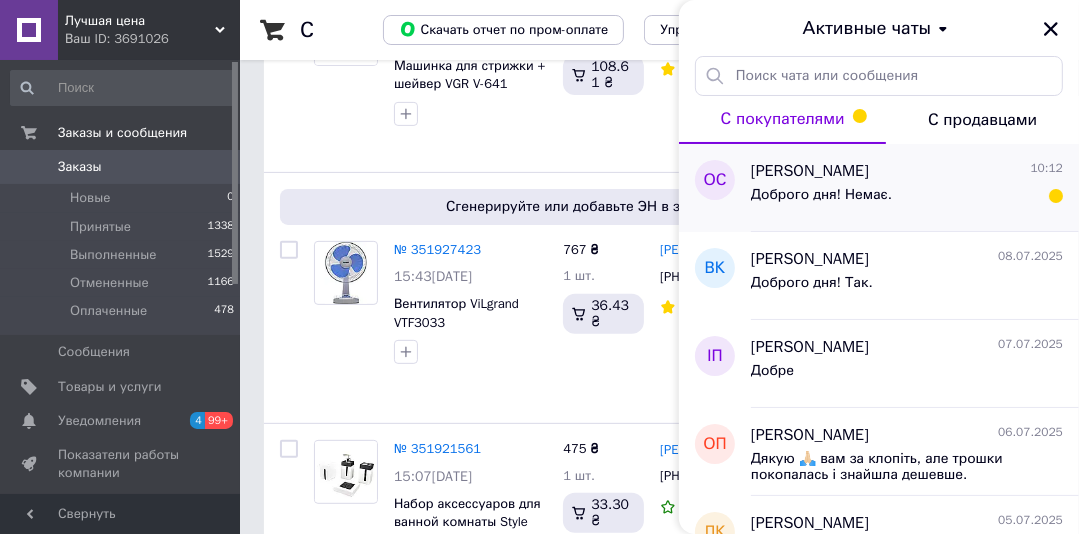 click on "ольга савина" at bounding box center [810, 171] 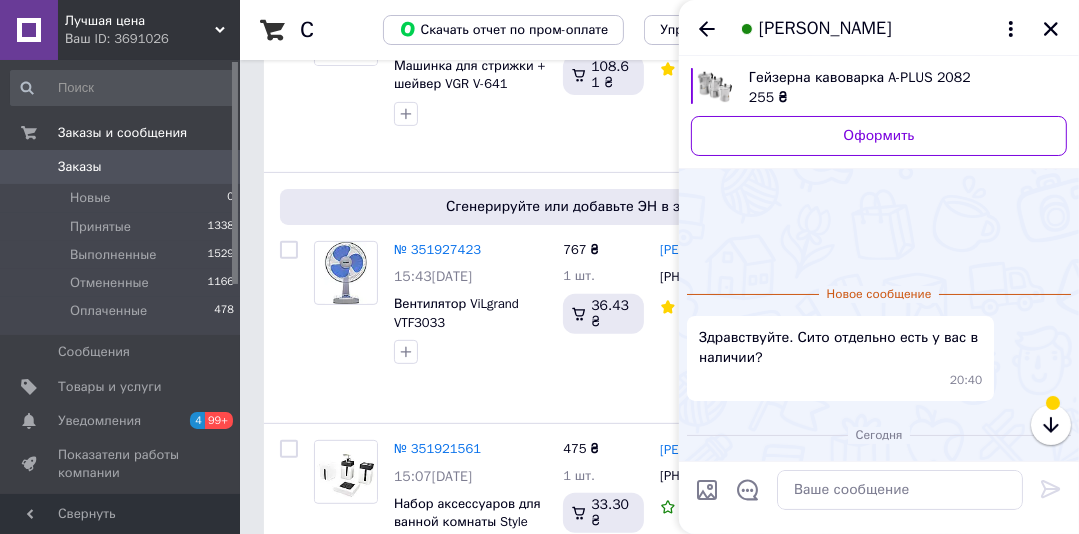 scroll, scrollTop: 54, scrollLeft: 0, axis: vertical 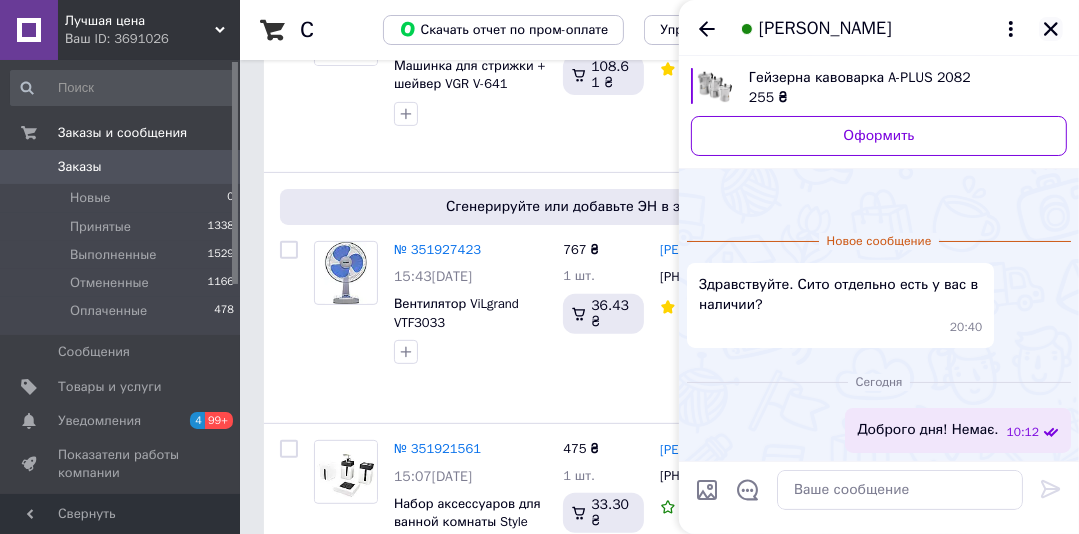 click 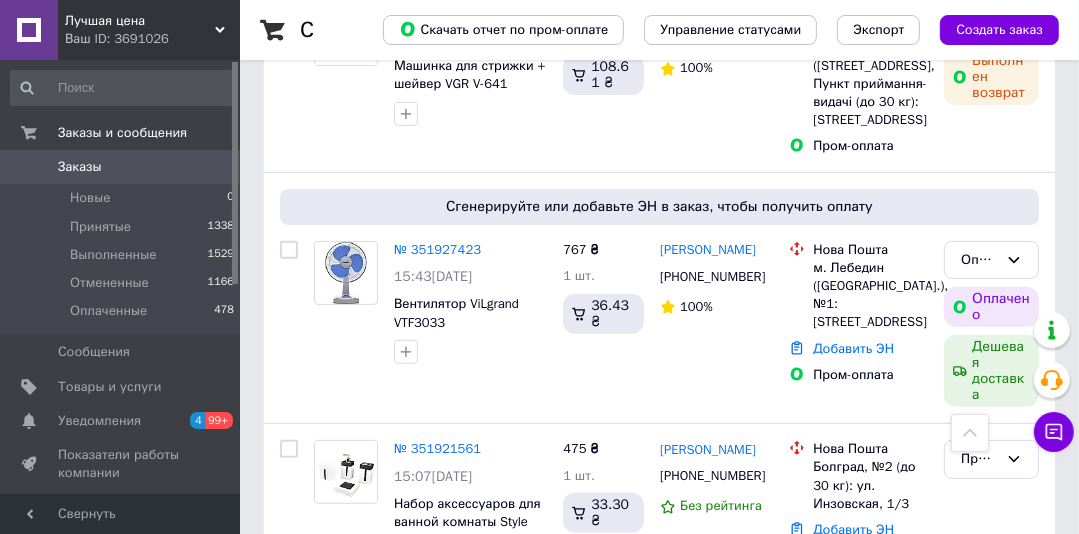 click on "Заказы" at bounding box center [80, 167] 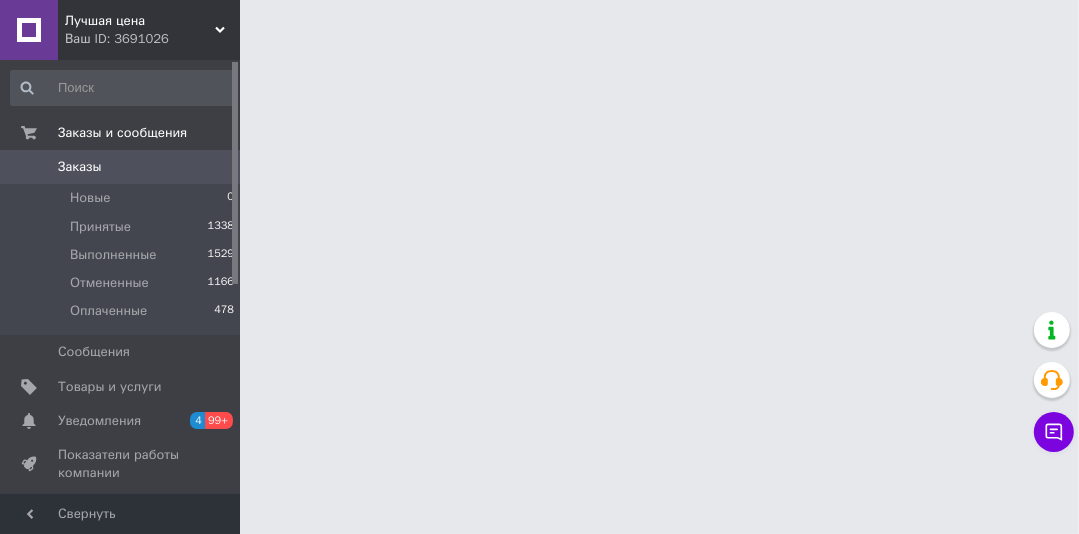 scroll, scrollTop: 0, scrollLeft: 0, axis: both 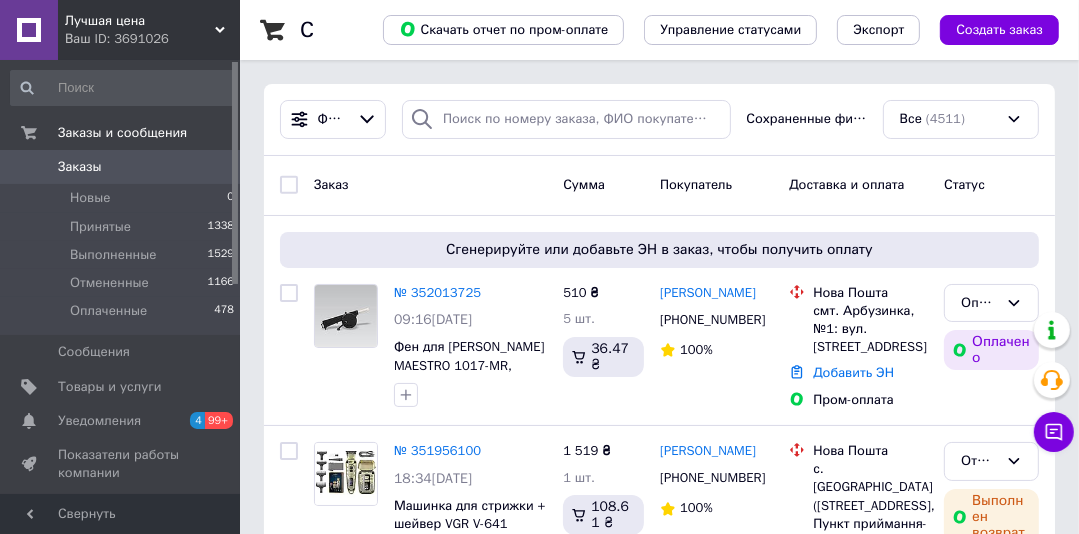 click on "Заказы" at bounding box center [80, 167] 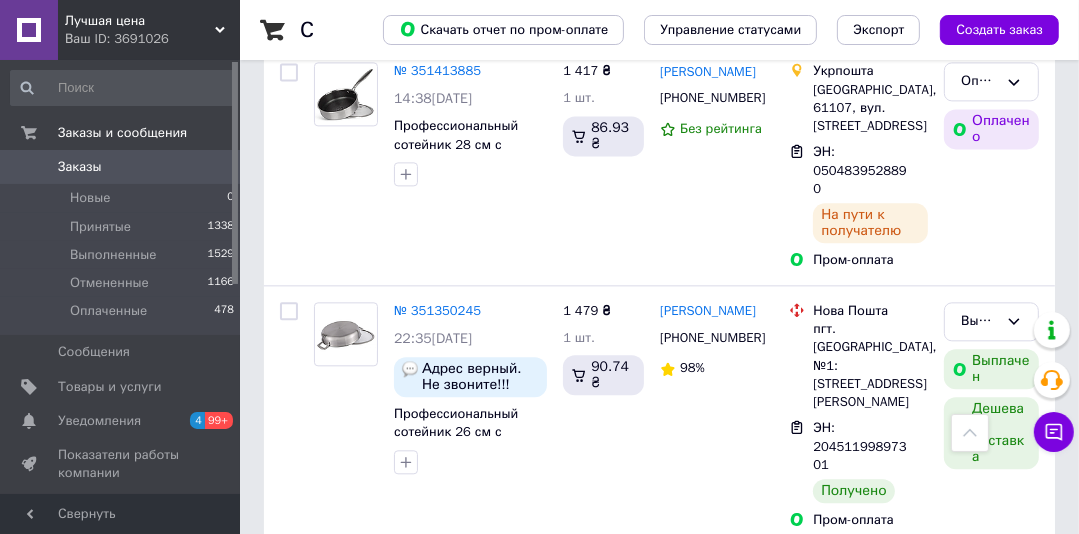 scroll, scrollTop: 3247, scrollLeft: 0, axis: vertical 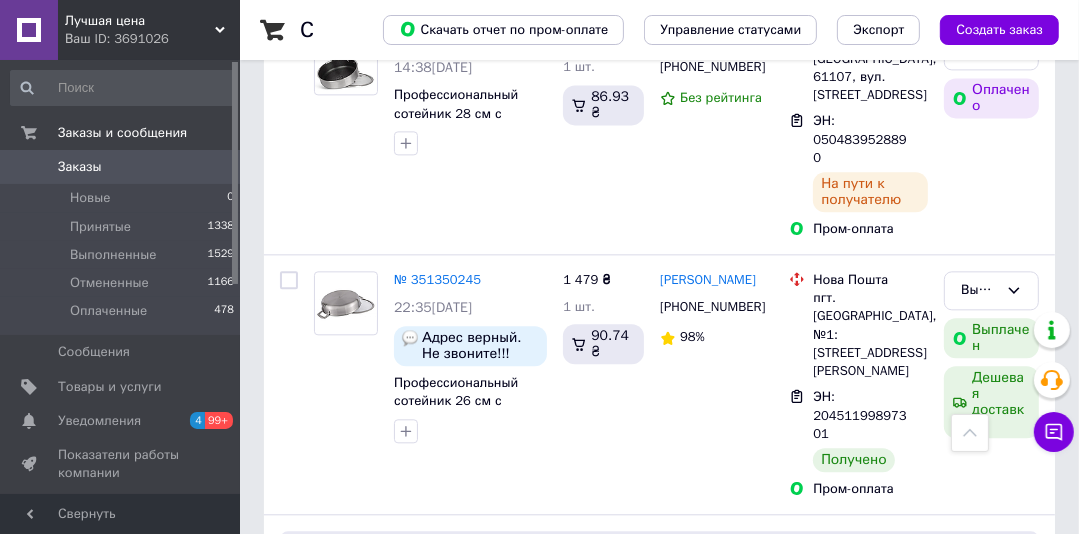 click on "Лучшая цена" at bounding box center [140, 21] 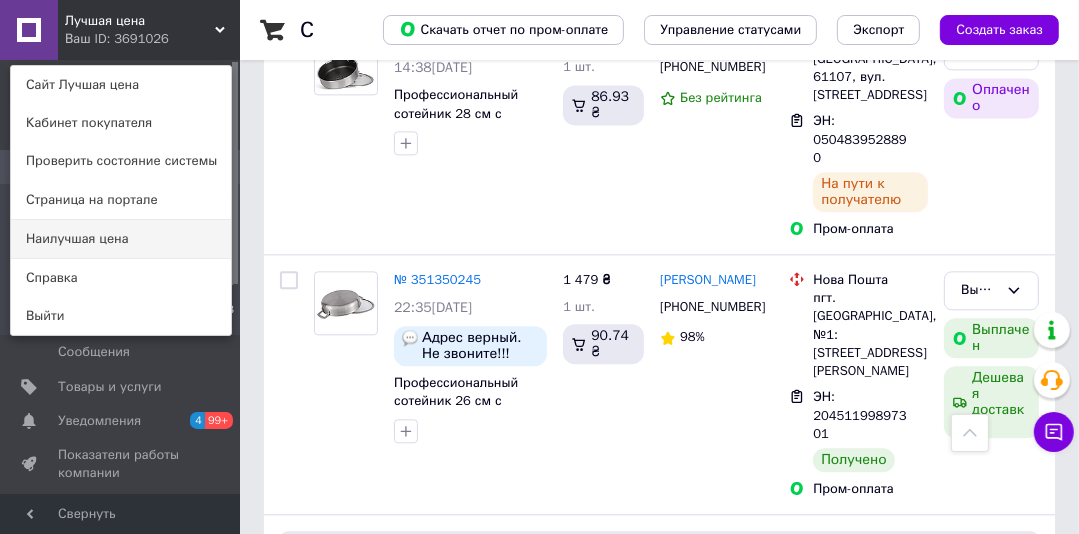 click on "Наилучшая цена" at bounding box center [121, 239] 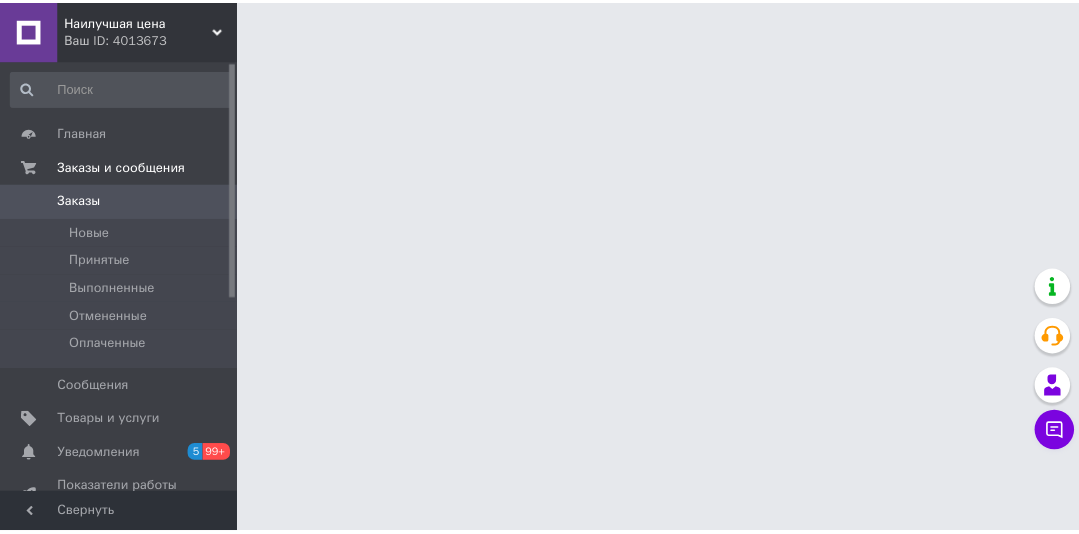 scroll, scrollTop: 0, scrollLeft: 0, axis: both 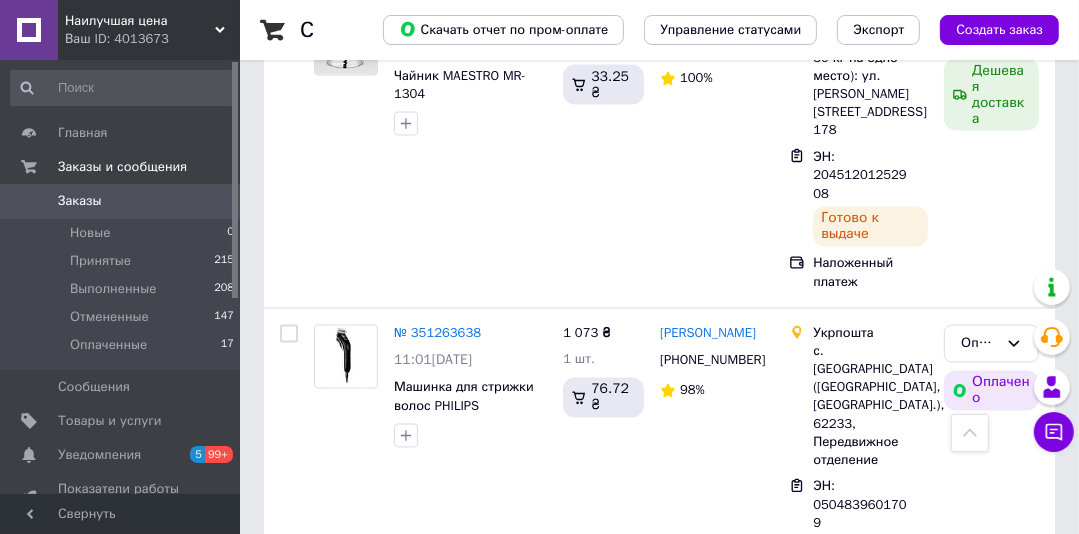 click on "Наилучшая цена" at bounding box center [140, 21] 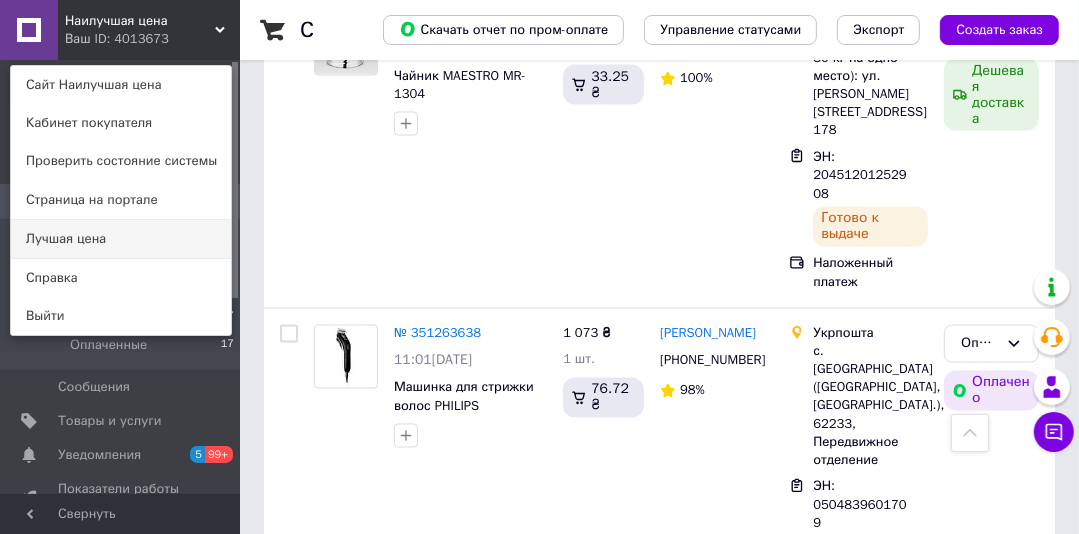 click on "Лучшая цена" at bounding box center (121, 239) 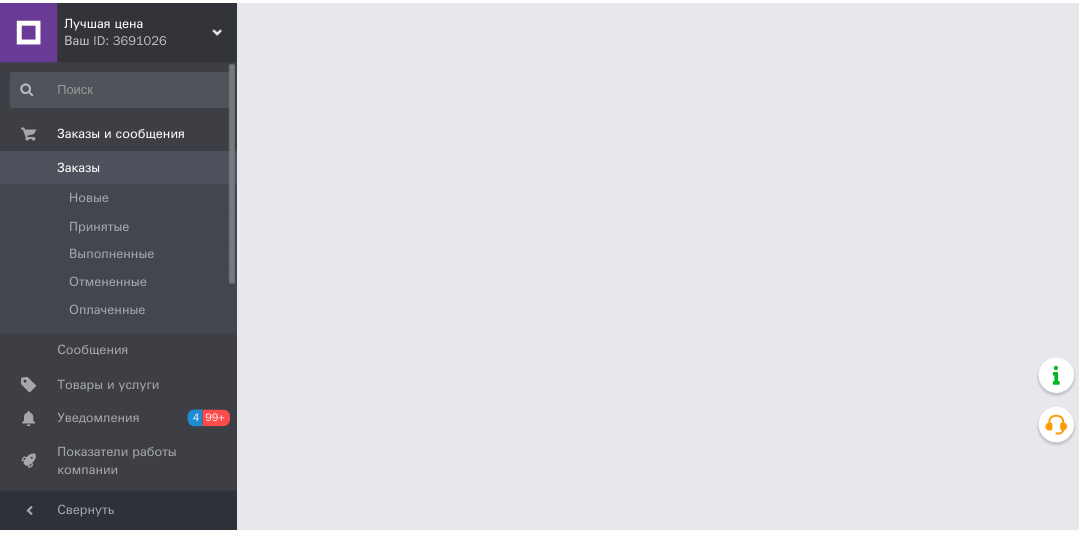 scroll, scrollTop: 0, scrollLeft: 0, axis: both 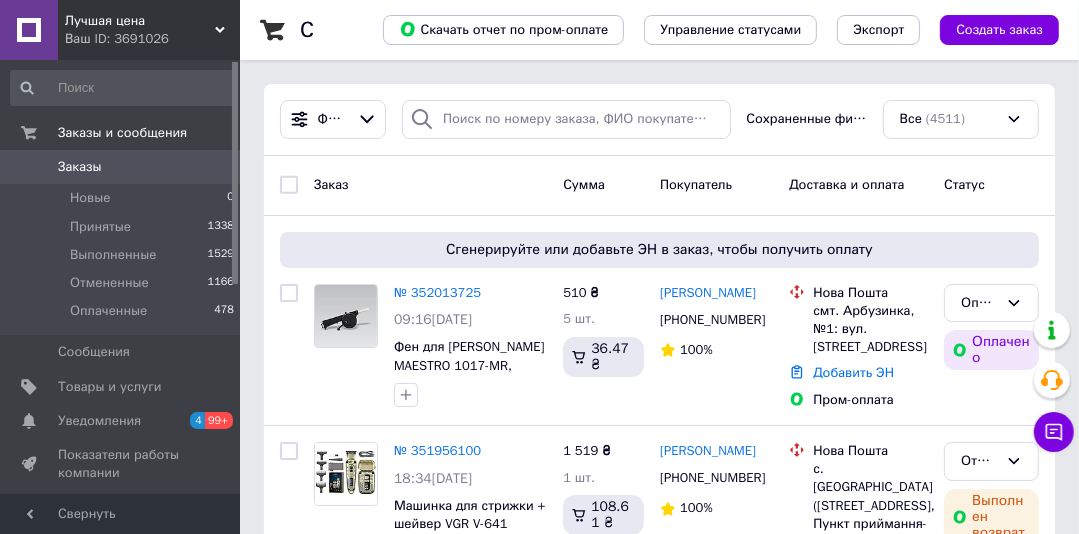 click on "Заказы" at bounding box center (80, 167) 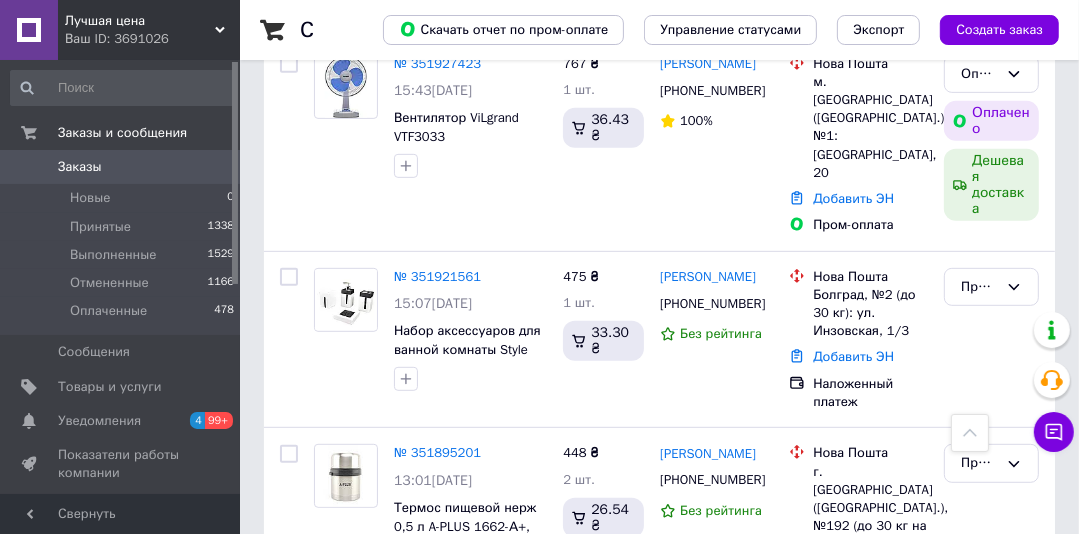 scroll, scrollTop: 633, scrollLeft: 0, axis: vertical 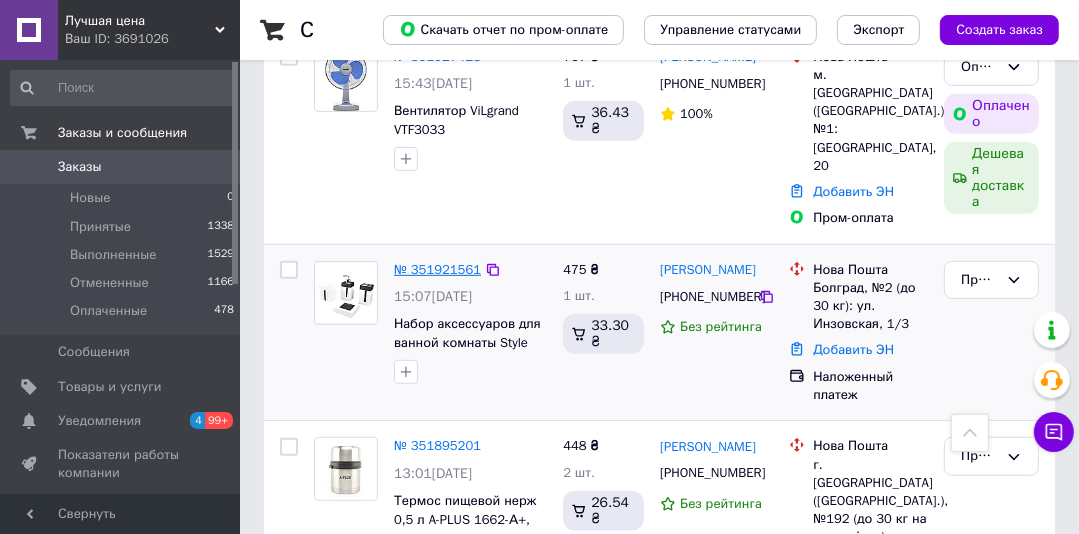 click on "№ 351921561" at bounding box center [437, 269] 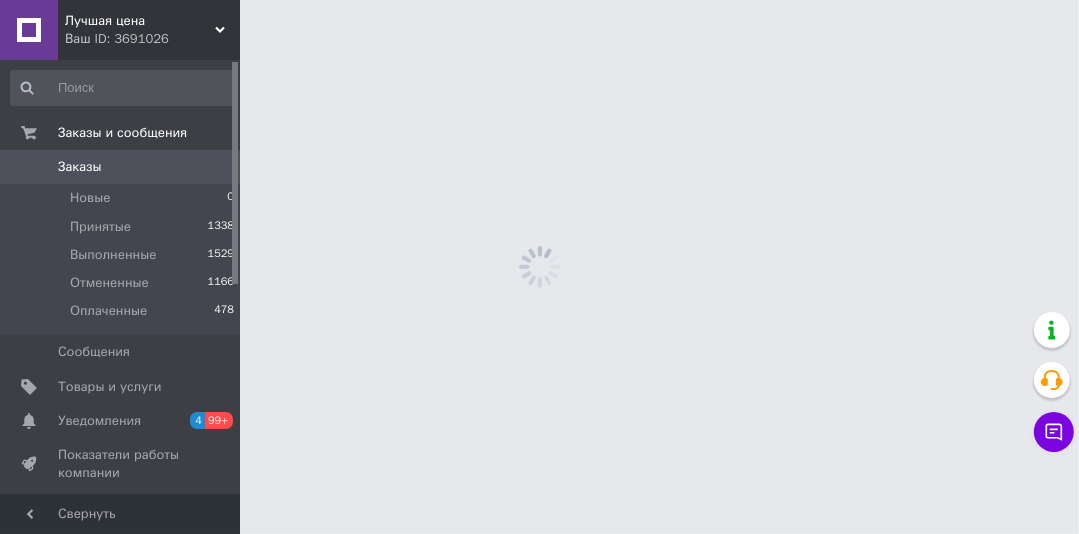 scroll, scrollTop: 0, scrollLeft: 0, axis: both 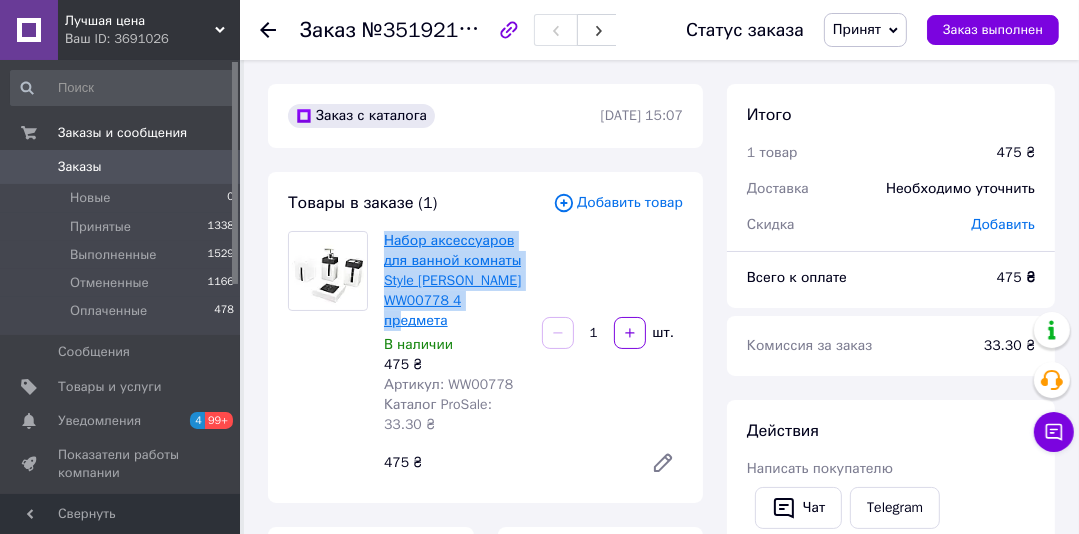 drag, startPoint x: 528, startPoint y: 301, endPoint x: 408, endPoint y: 238, distance: 135.53229 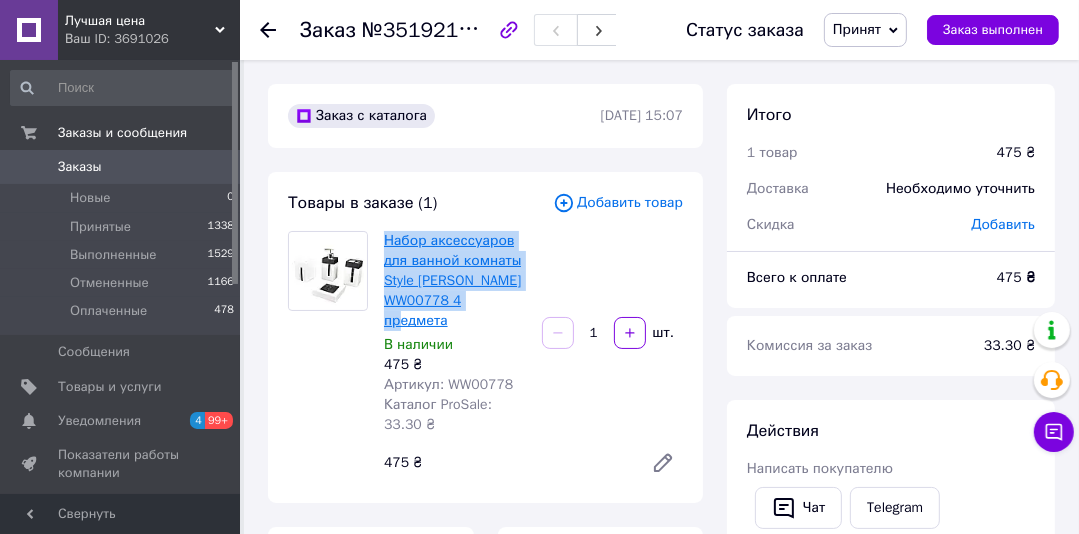 copy on "Набор аксессуаров для ванной комнаты Style Stenson WW00778 4 предмета" 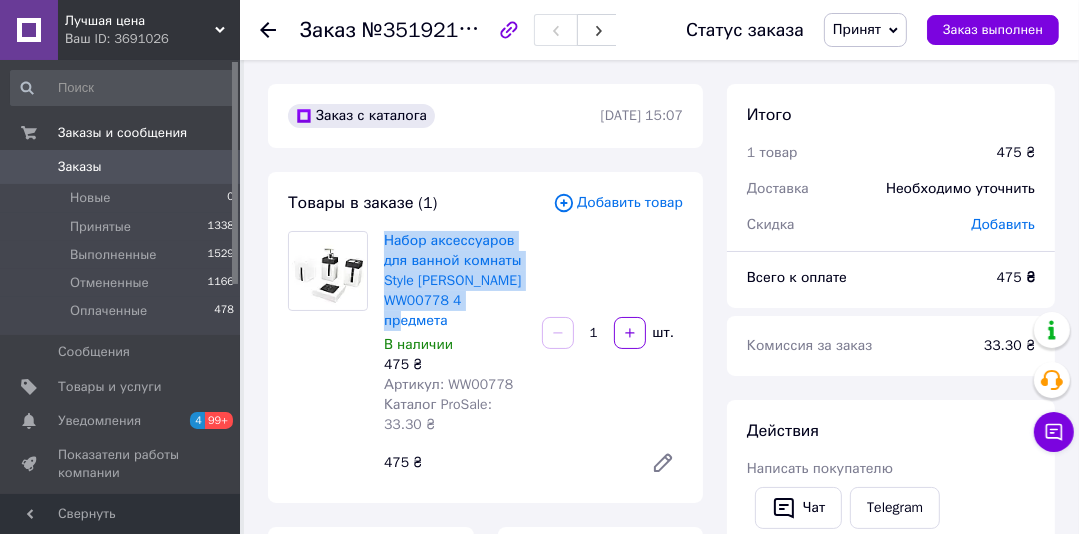 click on "Заказы 0" at bounding box center (123, 167) 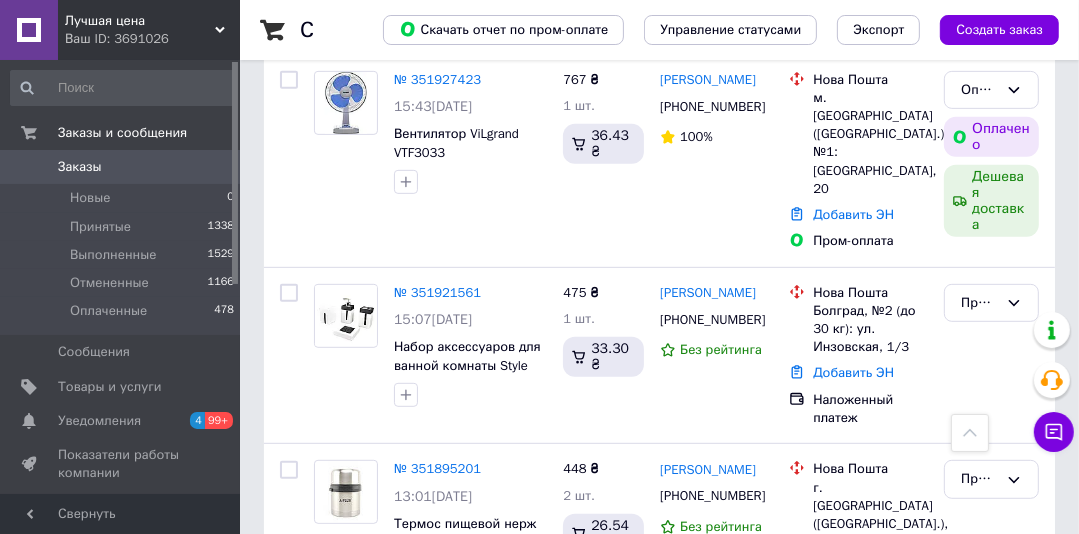 scroll, scrollTop: 633, scrollLeft: 0, axis: vertical 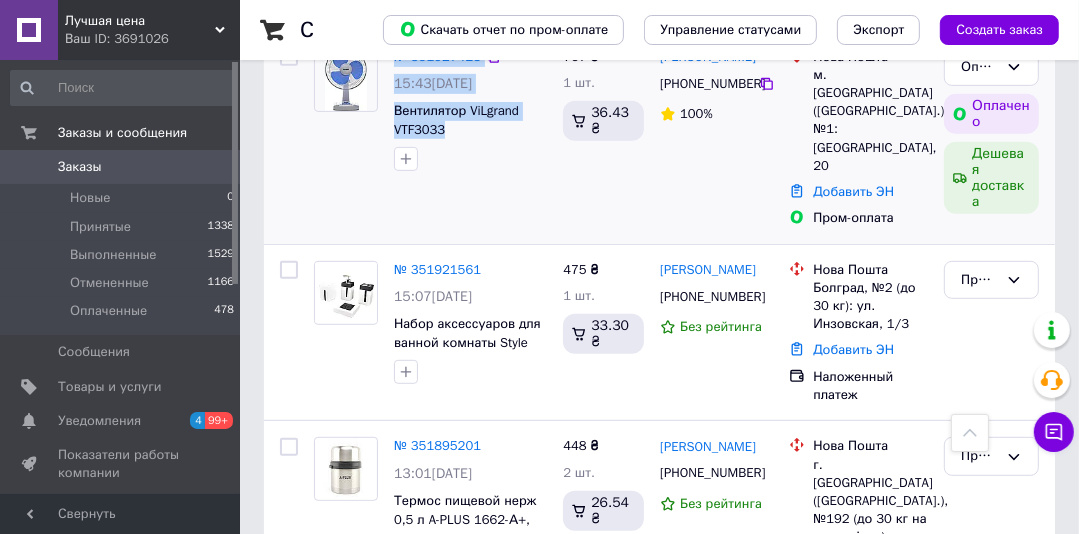 drag, startPoint x: 457, startPoint y: 162, endPoint x: 379, endPoint y: 150, distance: 78.91768 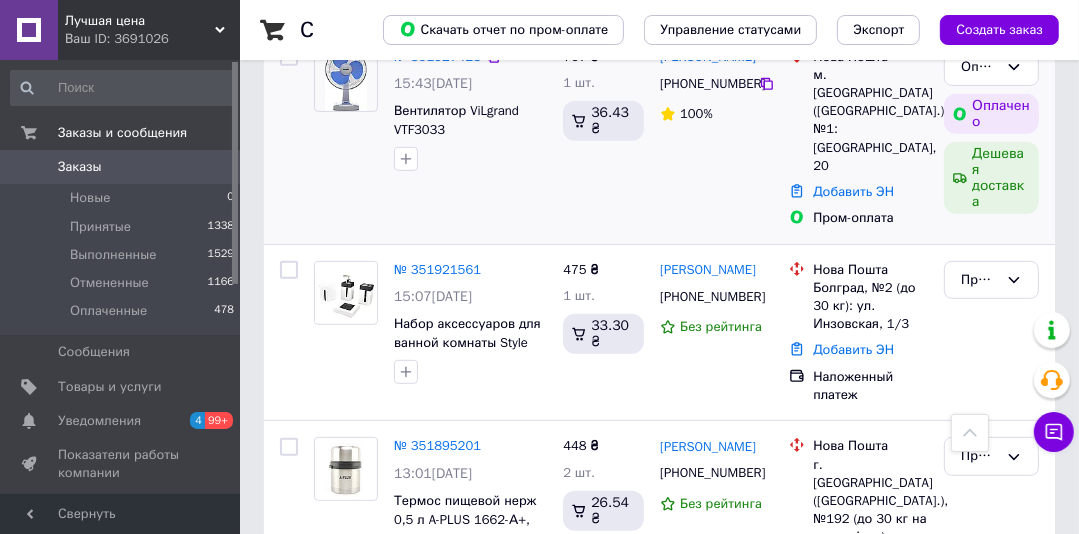 click on "№ 351927423 15:43, 09.07.2025 Вентилятор ViLgrand VTF3033" at bounding box center [470, 110] 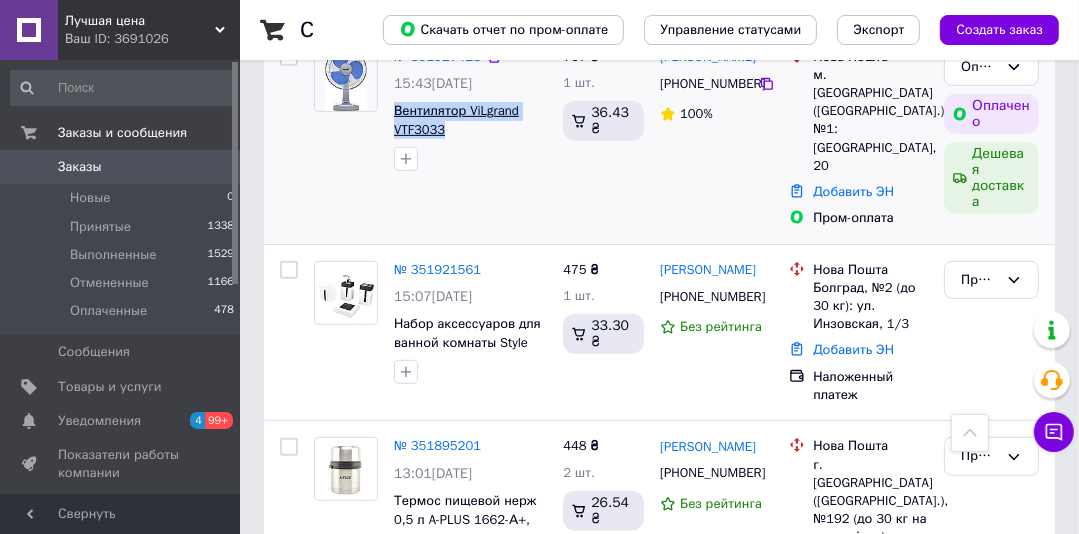 drag, startPoint x: 456, startPoint y: 170, endPoint x: 393, endPoint y: 148, distance: 66.730804 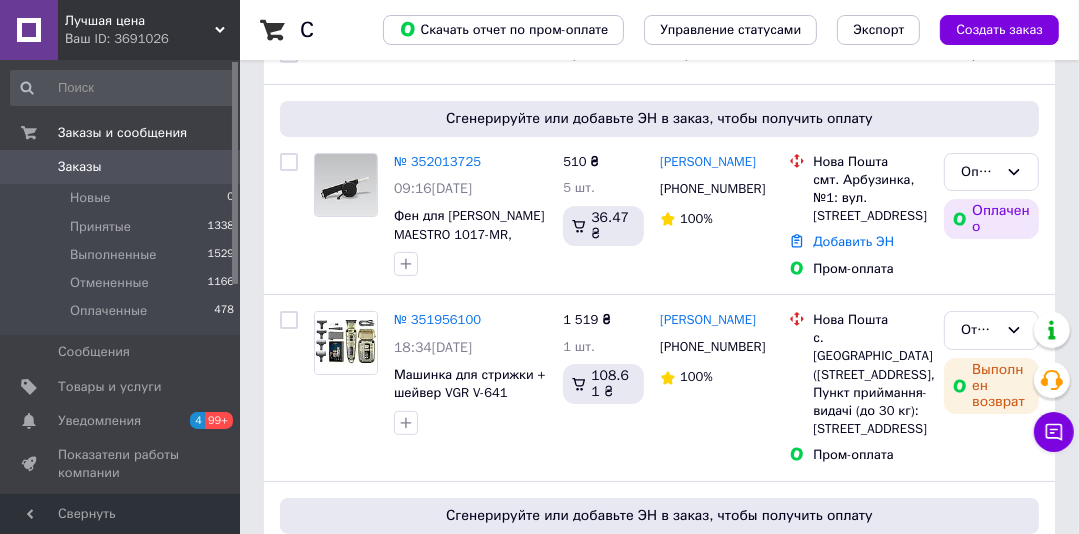 scroll, scrollTop: 54, scrollLeft: 0, axis: vertical 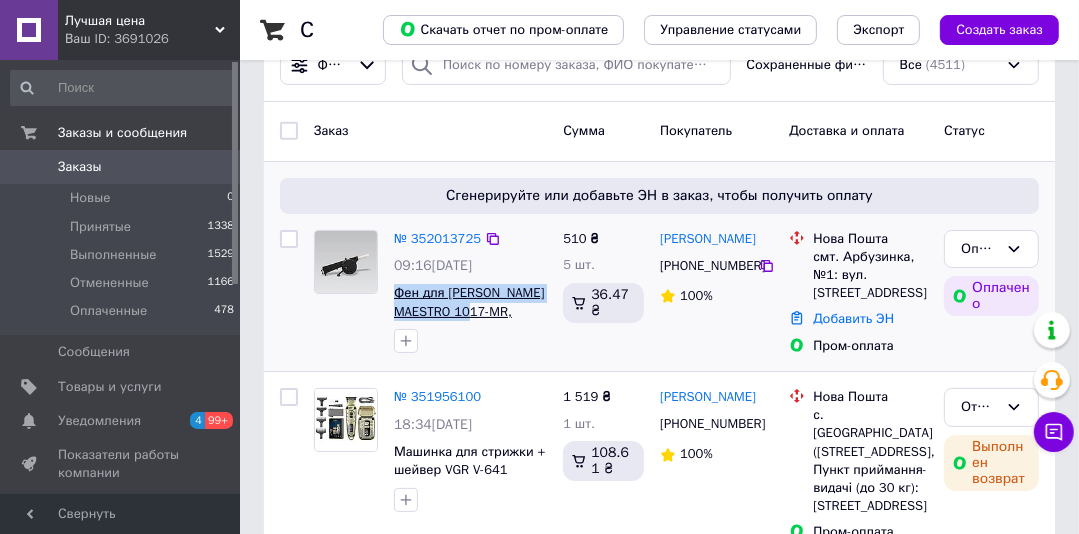 drag, startPoint x: 522, startPoint y: 312, endPoint x: 393, endPoint y: 296, distance: 129.98846 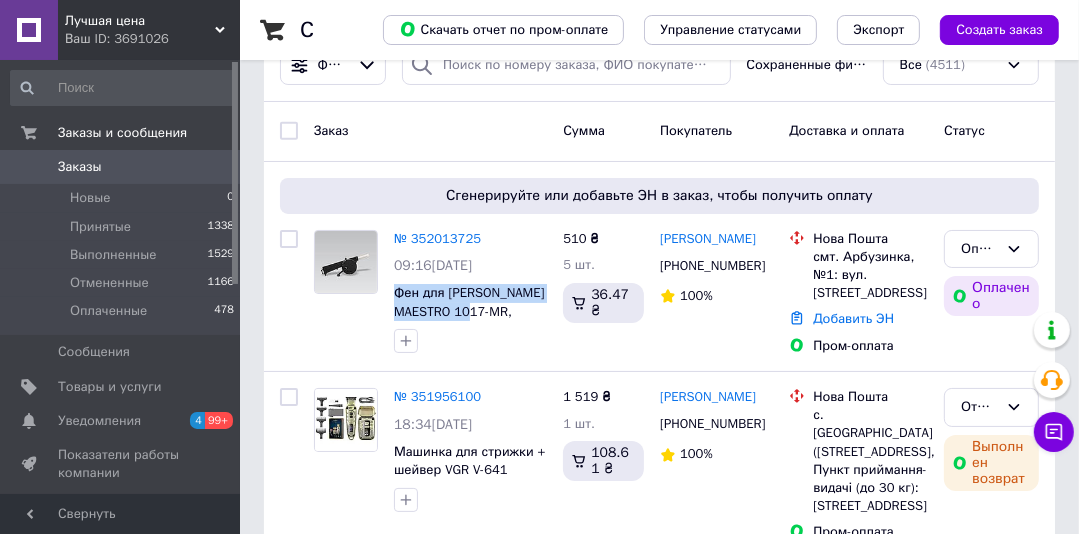 scroll, scrollTop: 0, scrollLeft: 0, axis: both 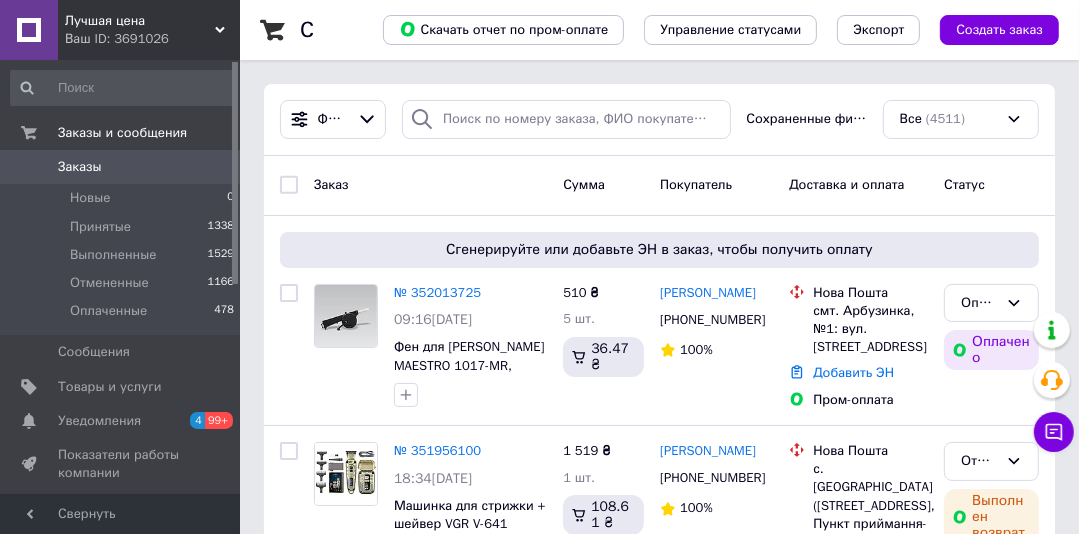 click on "Лучшая цена" at bounding box center [140, 21] 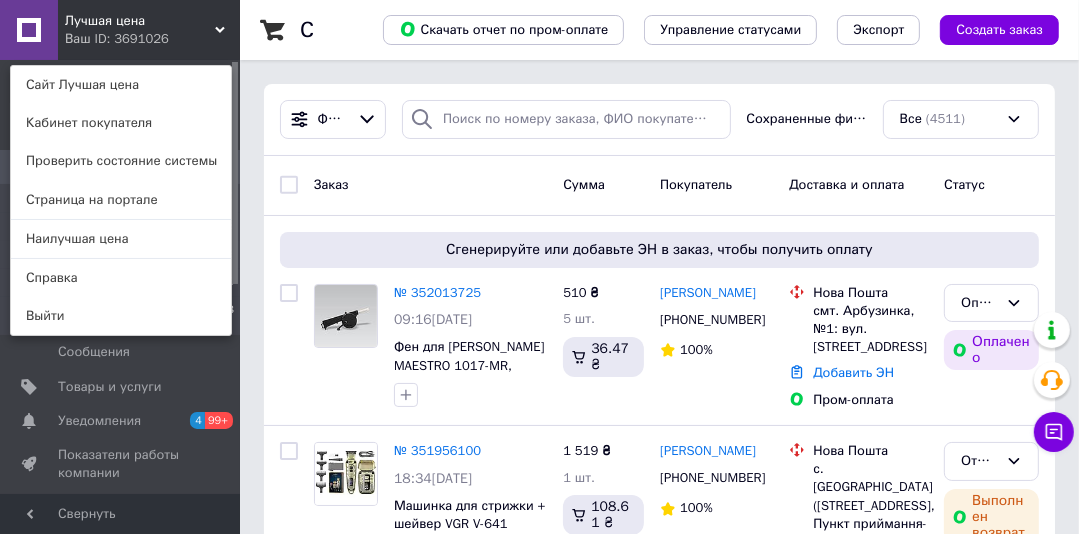 click on "Наилучшая цена" at bounding box center [121, 239] 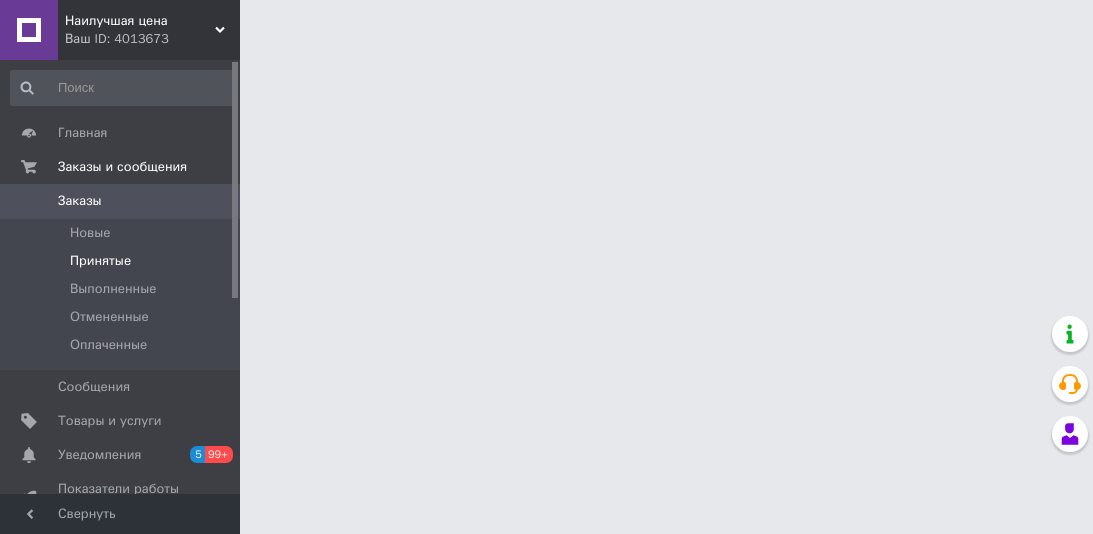 scroll, scrollTop: 0, scrollLeft: 0, axis: both 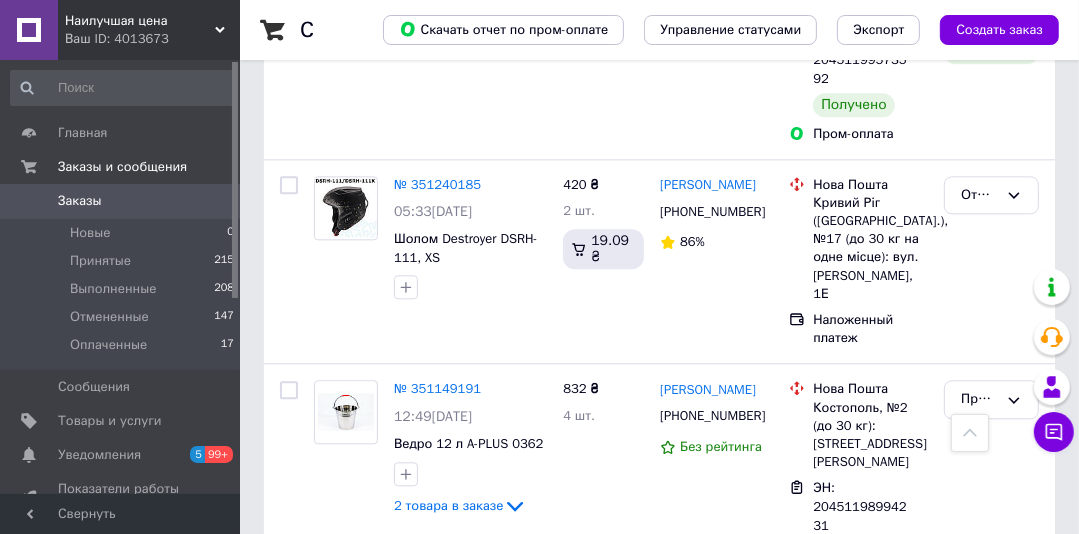 click on "Ваш ID: 4013673" at bounding box center (152, 39) 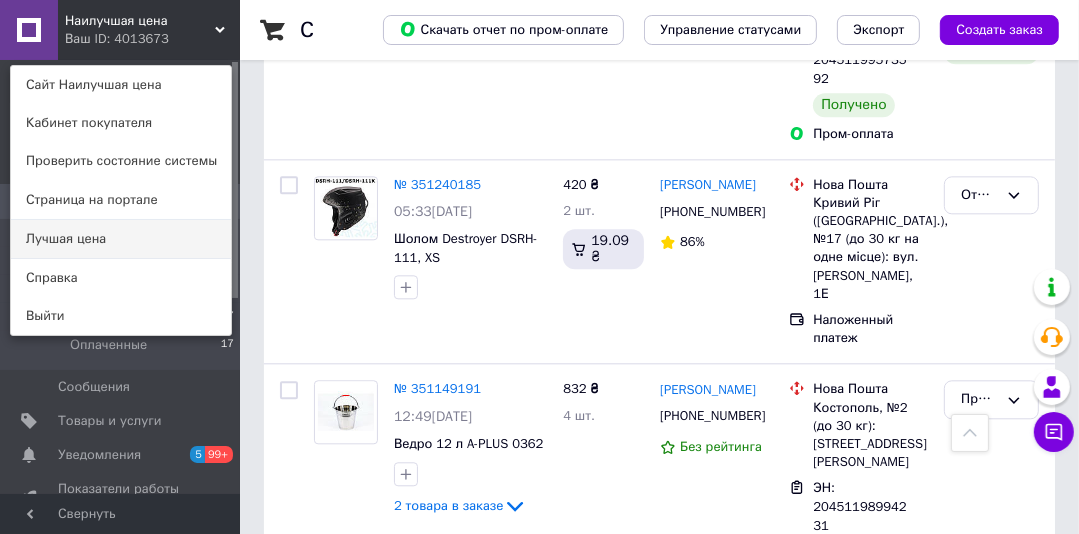click on "Лучшая цена" at bounding box center [121, 239] 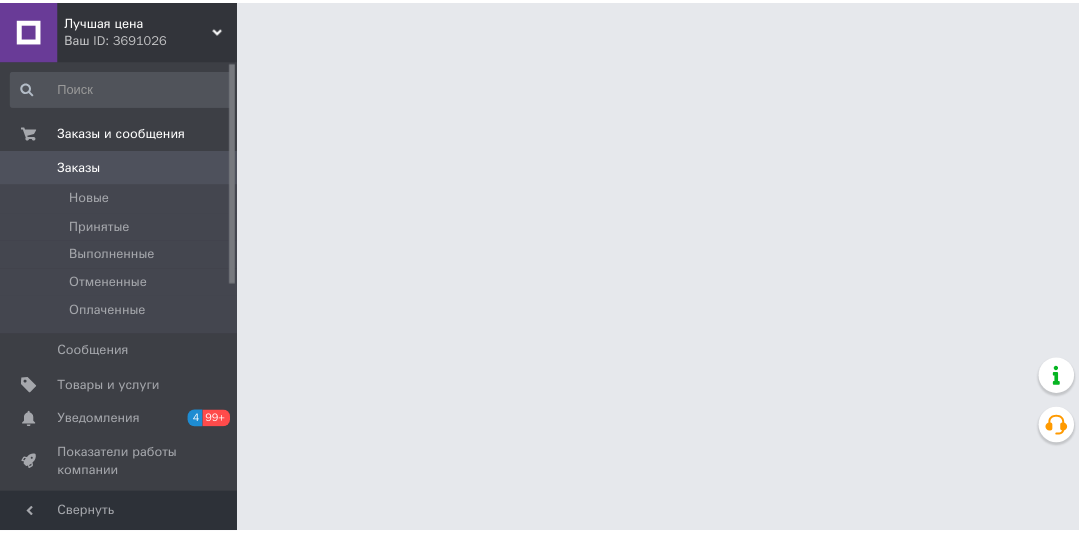 scroll, scrollTop: 0, scrollLeft: 0, axis: both 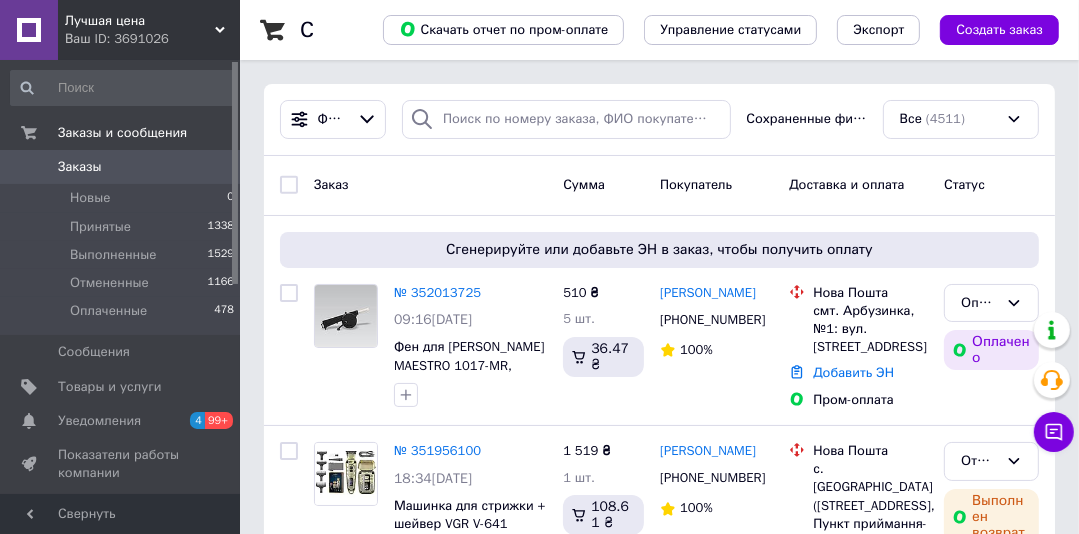 click on "Заказы" at bounding box center (80, 167) 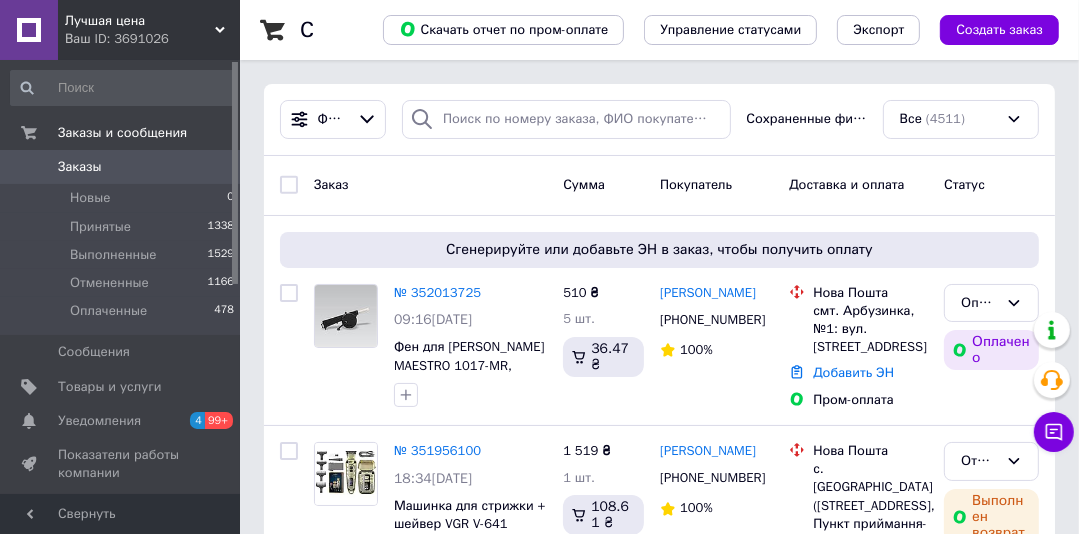 click on "Лучшая цена" at bounding box center (140, 21) 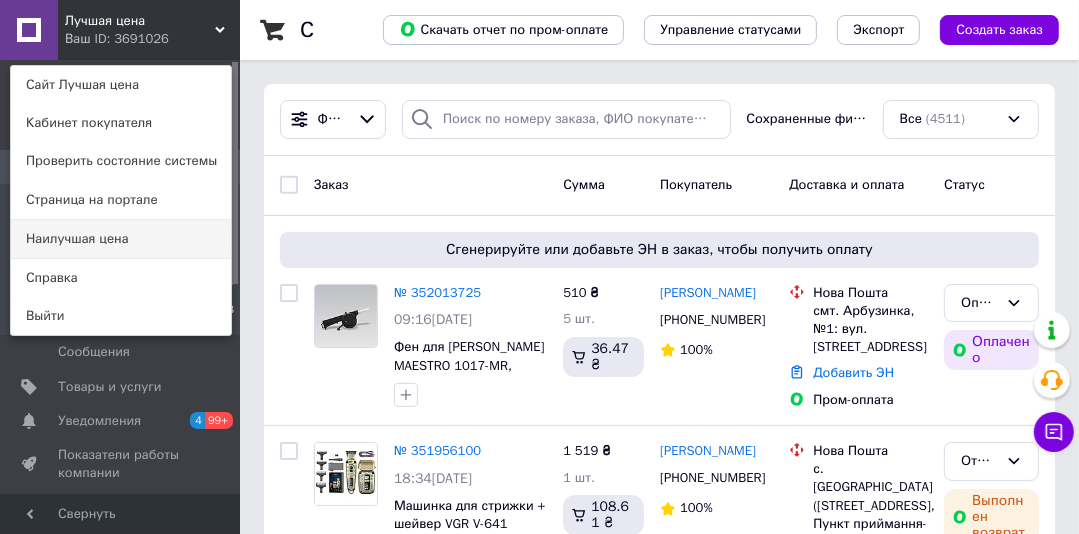 click on "Наилучшая цена" at bounding box center (121, 239) 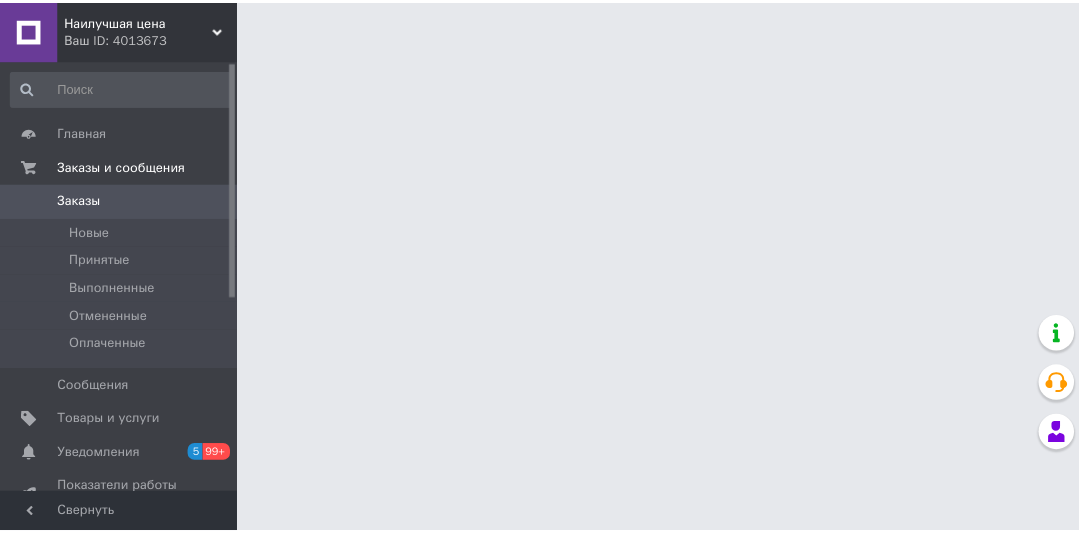 scroll, scrollTop: 0, scrollLeft: 0, axis: both 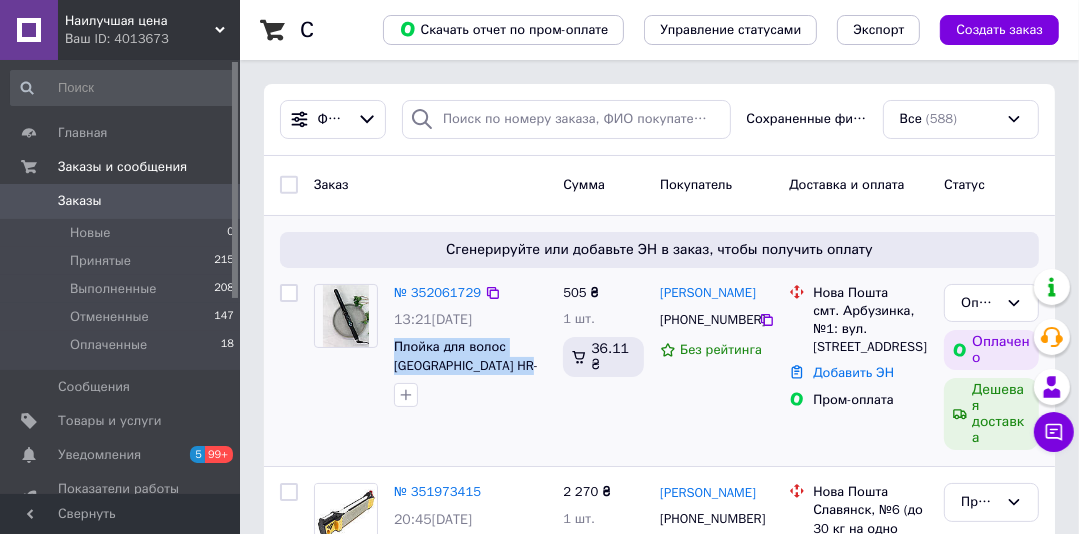 drag, startPoint x: 501, startPoint y: 364, endPoint x: 391, endPoint y: 348, distance: 111.15755 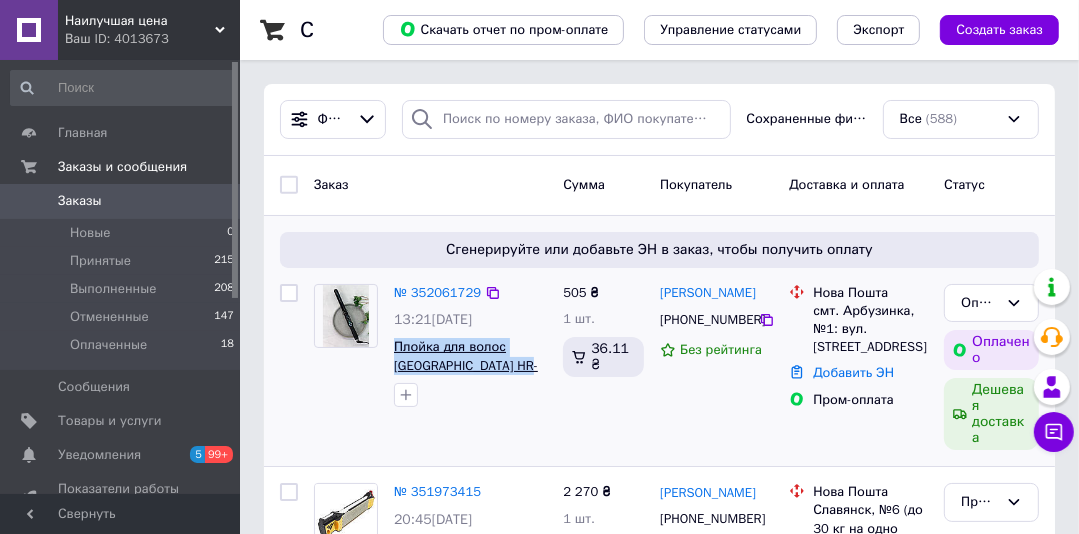 copy on "Плойка для волос [GEOGRAPHIC_DATA] HR-772 (28 мм)" 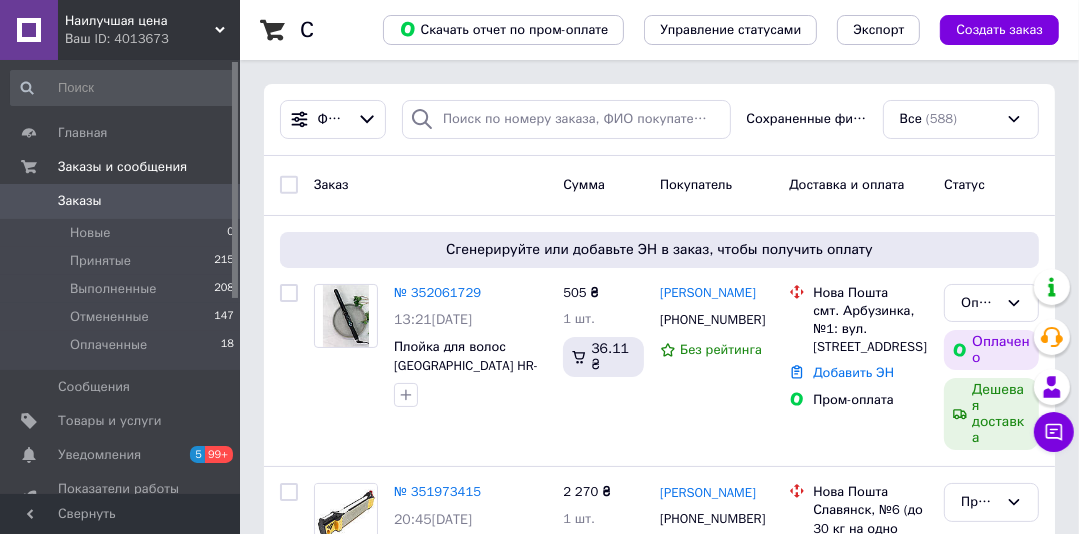click on "Наилучшая цена" at bounding box center (140, 21) 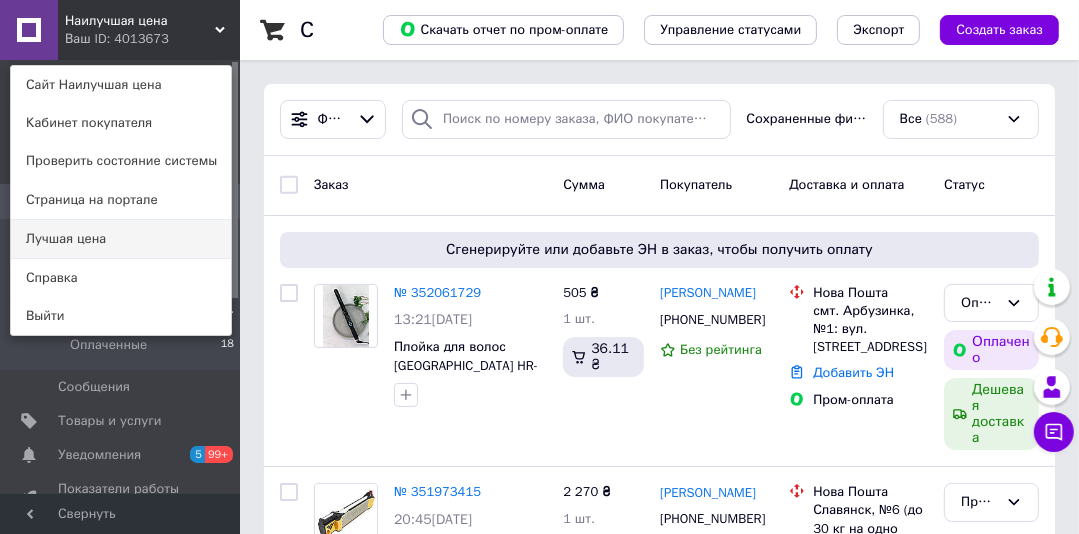 click on "Лучшая цена" at bounding box center [121, 239] 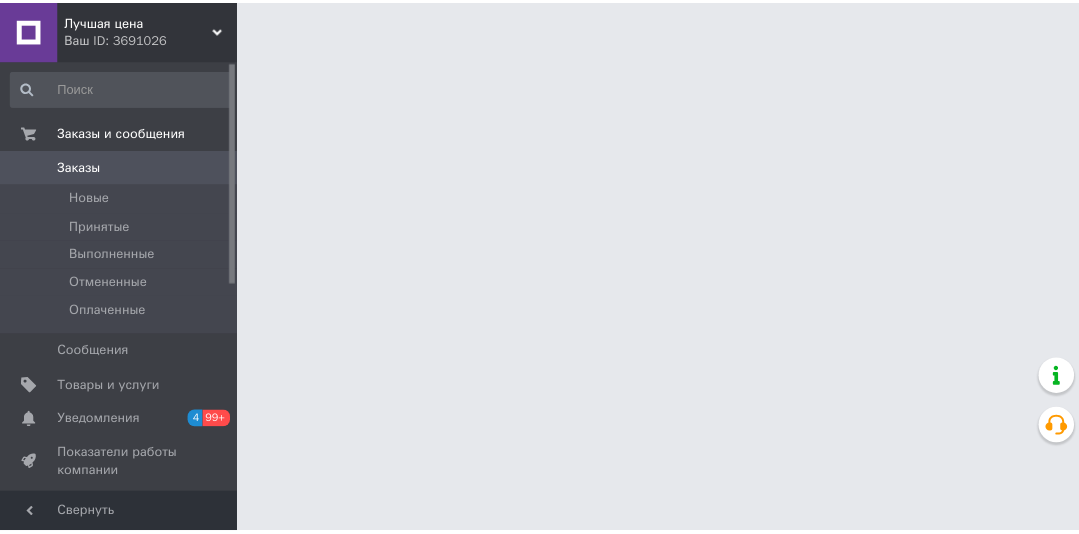scroll, scrollTop: 0, scrollLeft: 0, axis: both 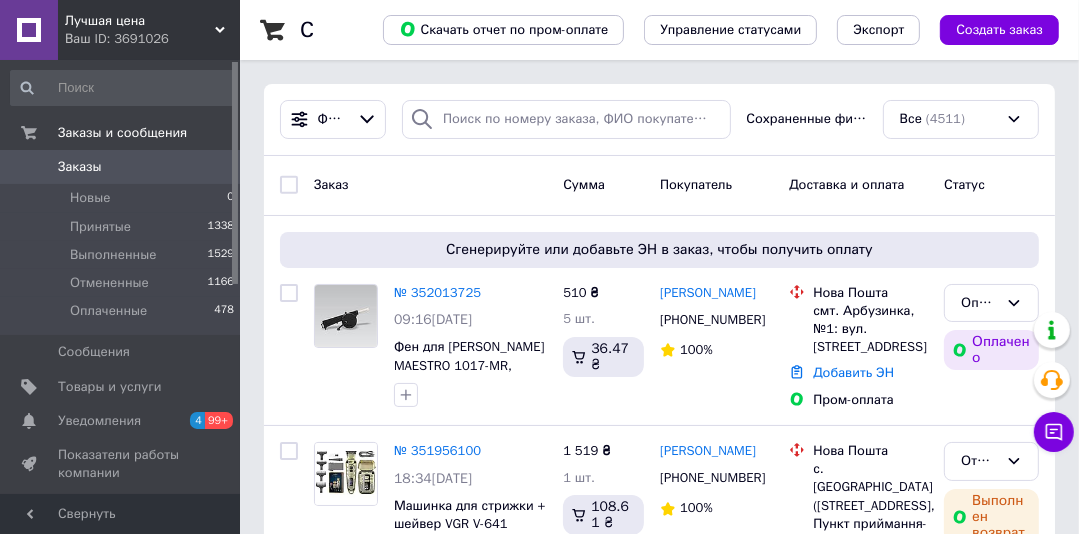 click on "Заказы" at bounding box center (121, 167) 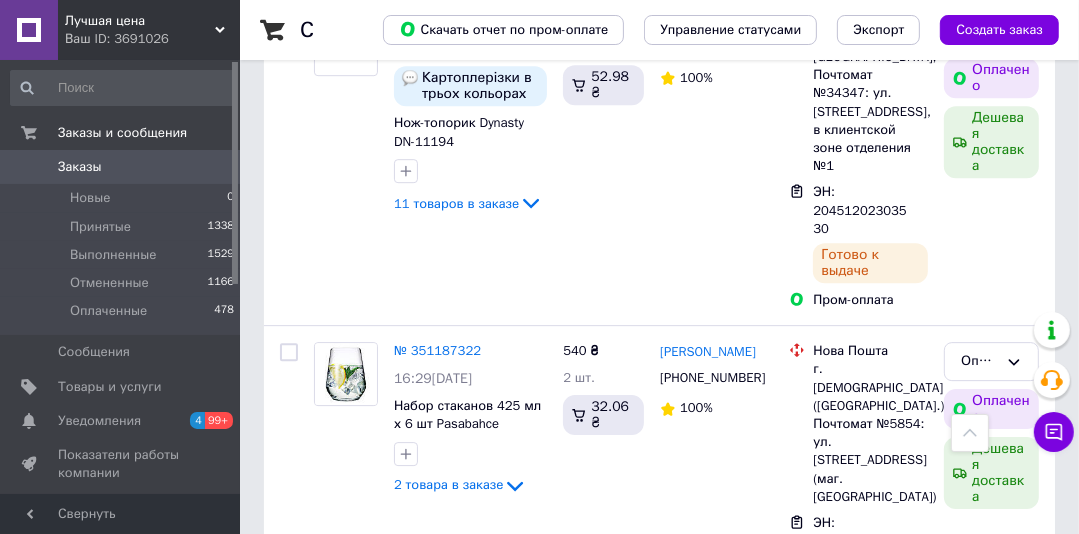 scroll, scrollTop: 4336, scrollLeft: 0, axis: vertical 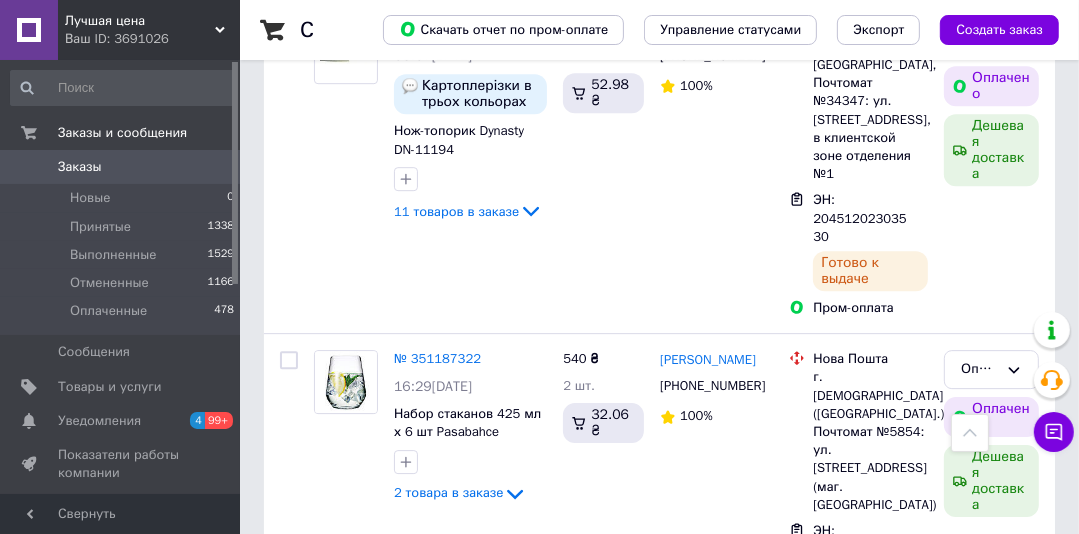click on "Лучшая цена" at bounding box center (140, 21) 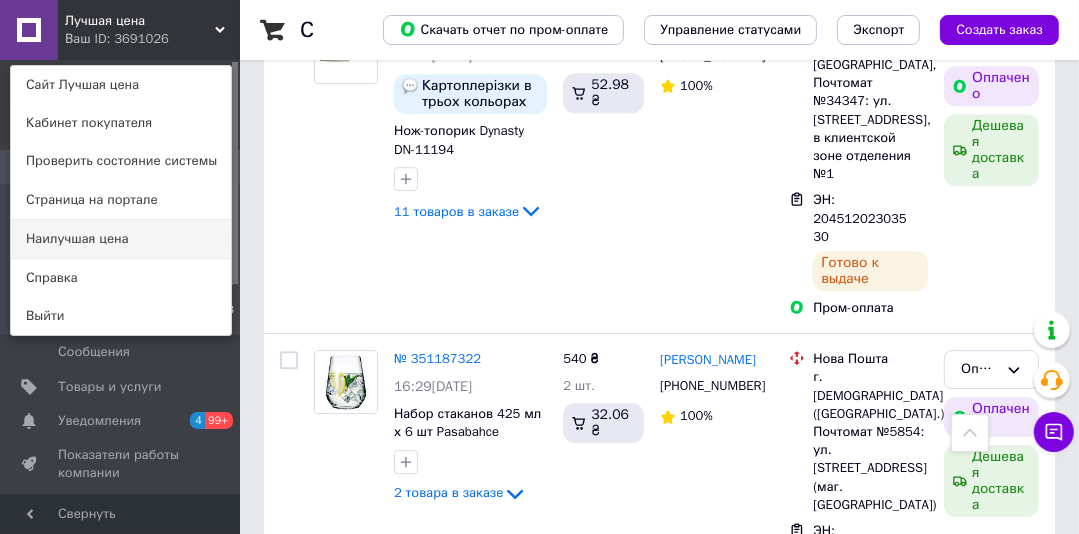 click on "Наилучшая цена" at bounding box center (121, 239) 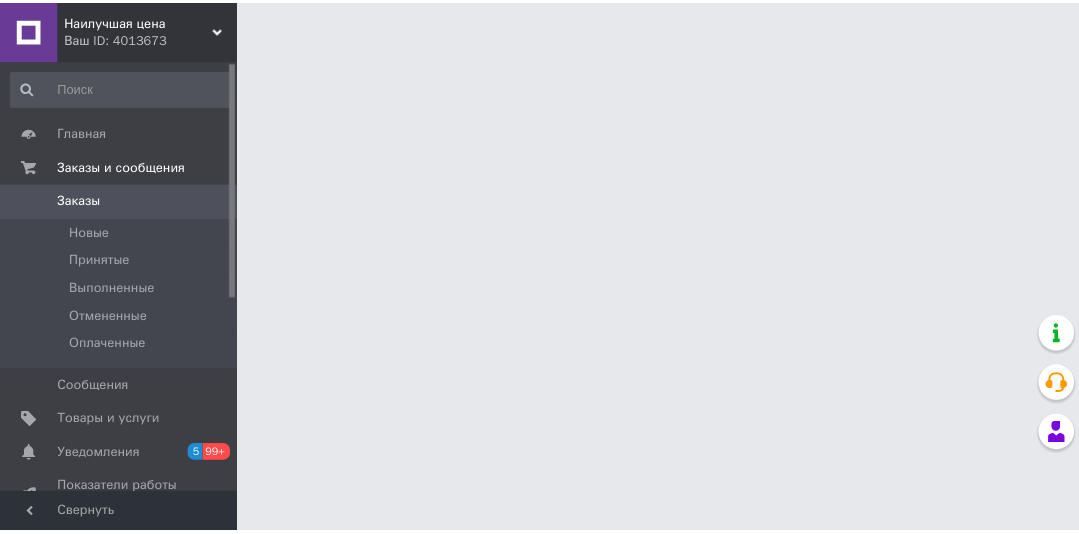 scroll, scrollTop: 0, scrollLeft: 0, axis: both 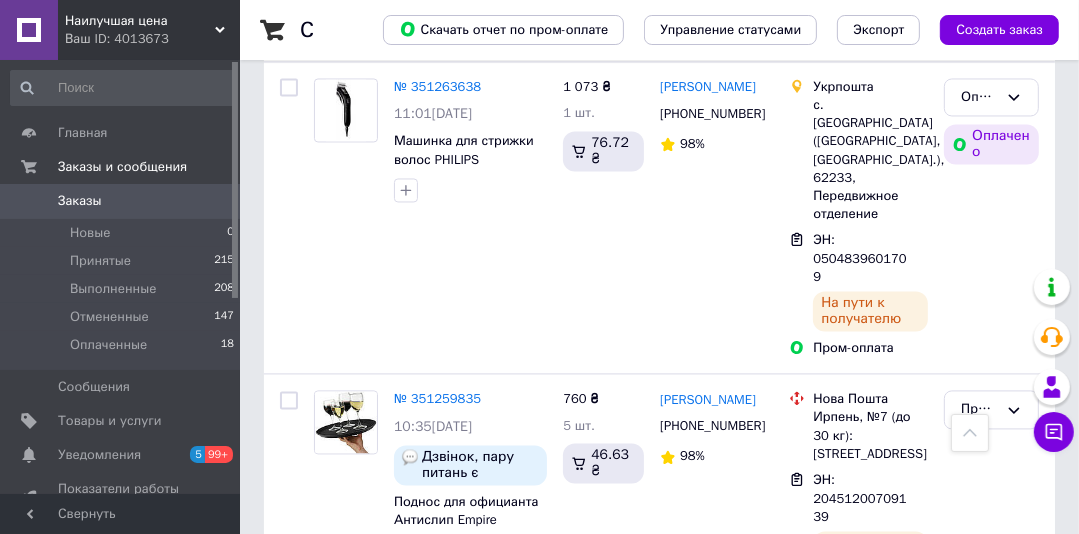 click on "Наилучшая цена" at bounding box center (140, 21) 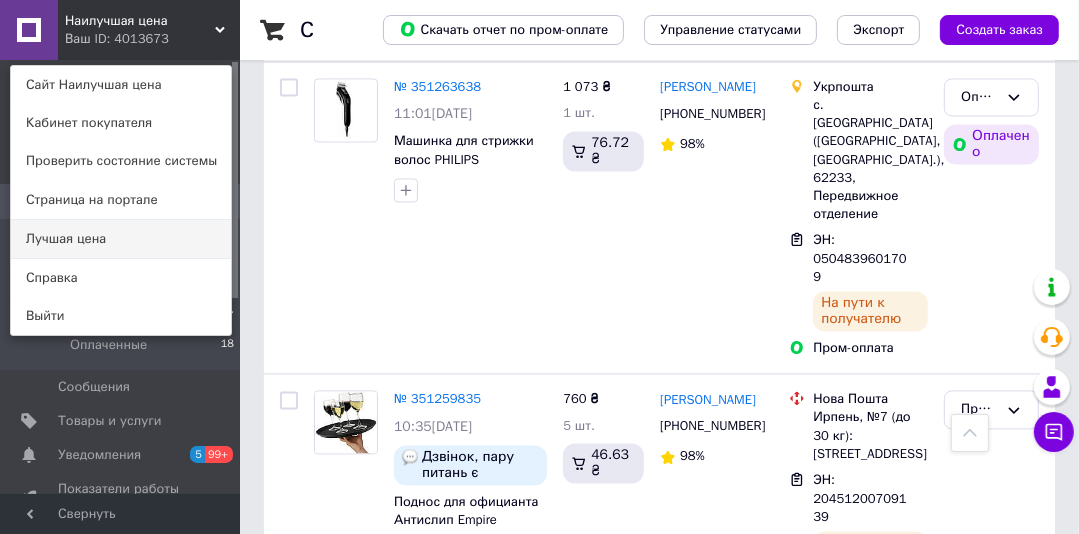 click on "Лучшая цена" at bounding box center [121, 239] 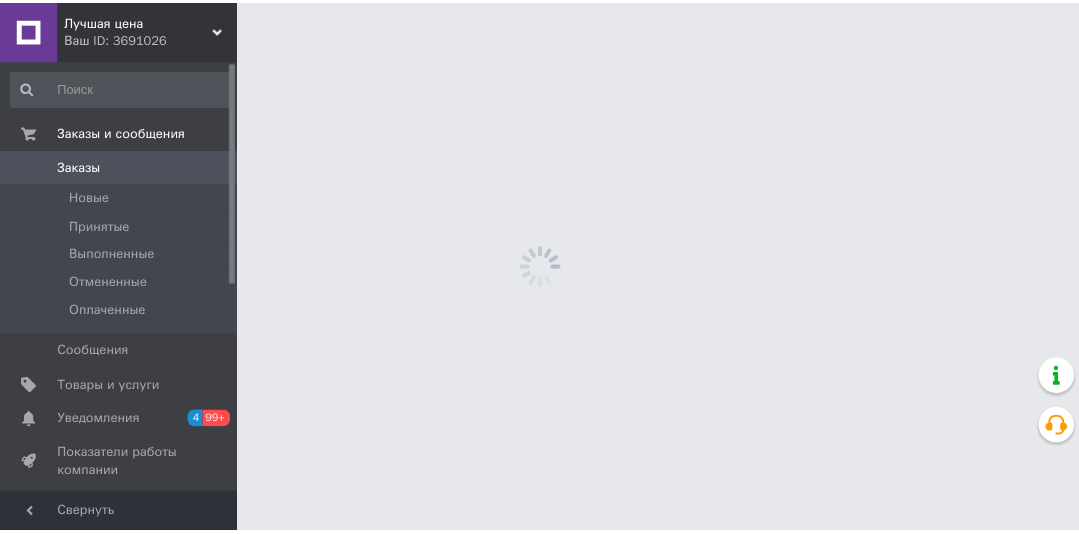 scroll, scrollTop: 0, scrollLeft: 0, axis: both 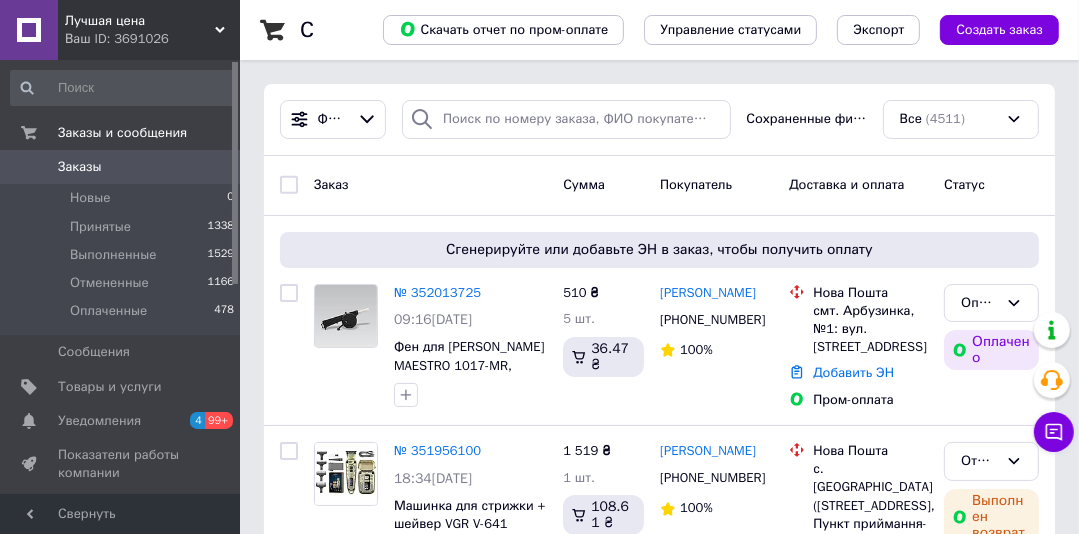 click on "Заказы" at bounding box center [80, 167] 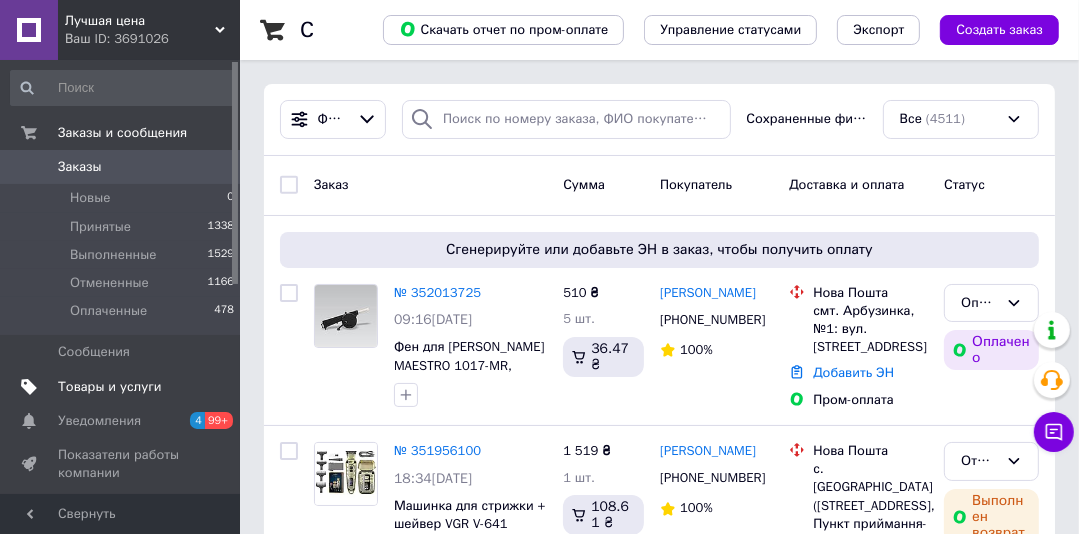 click on "Товары и услуги" at bounding box center [110, 387] 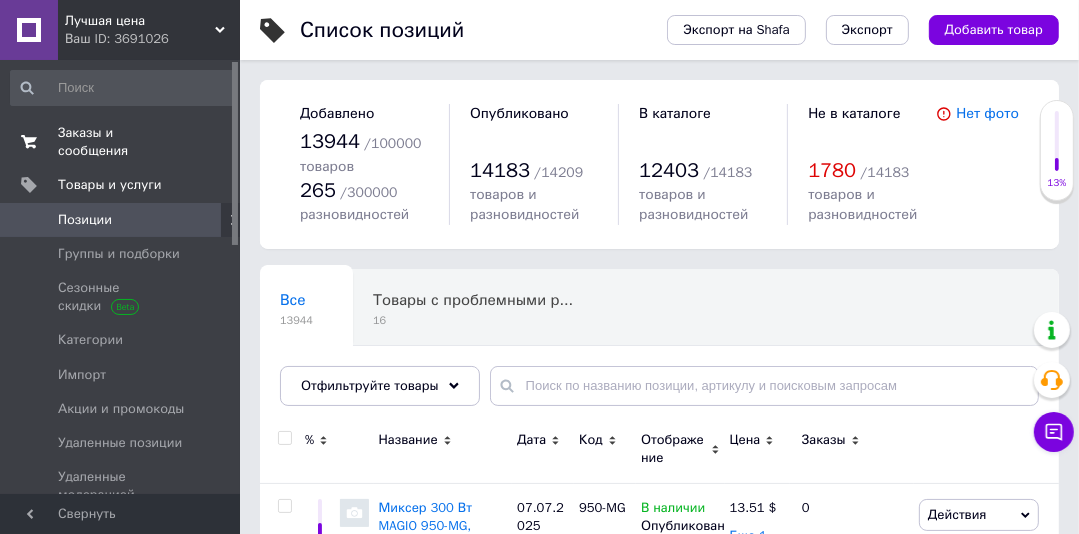 click on "Заказы и сообщения" at bounding box center [121, 142] 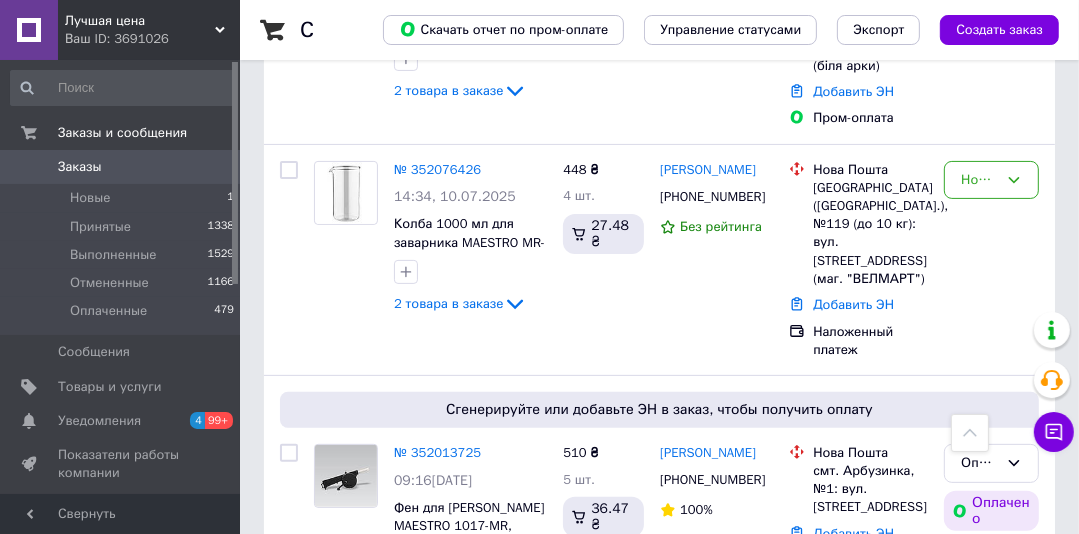 scroll, scrollTop: 344, scrollLeft: 0, axis: vertical 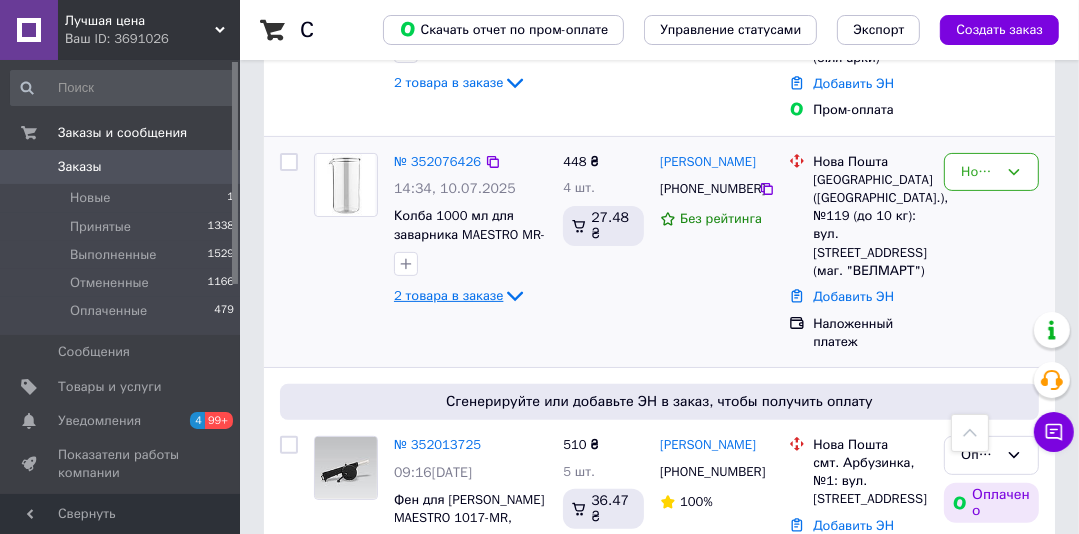 click on "2 товара в заказе" at bounding box center [448, 295] 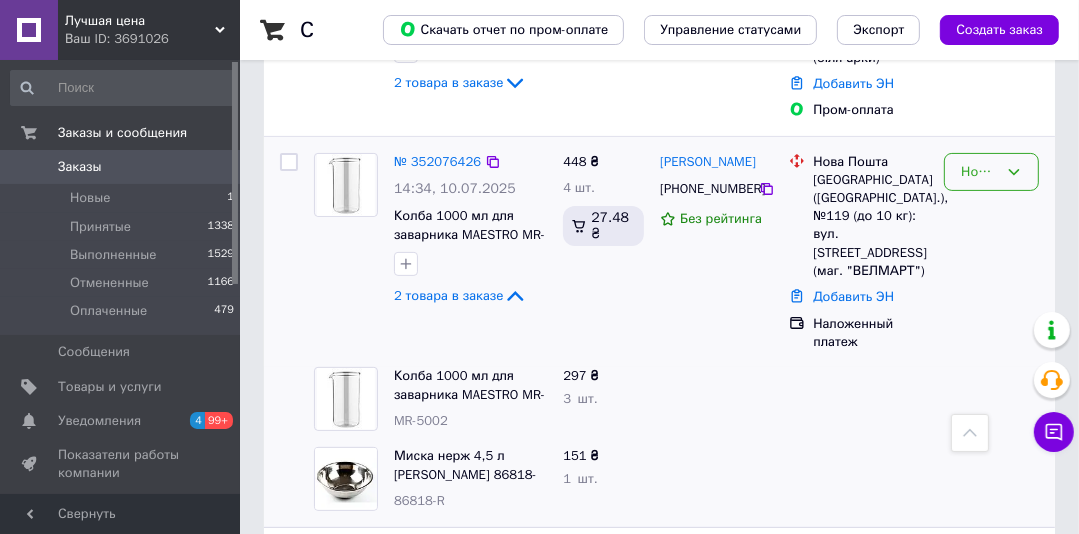 click 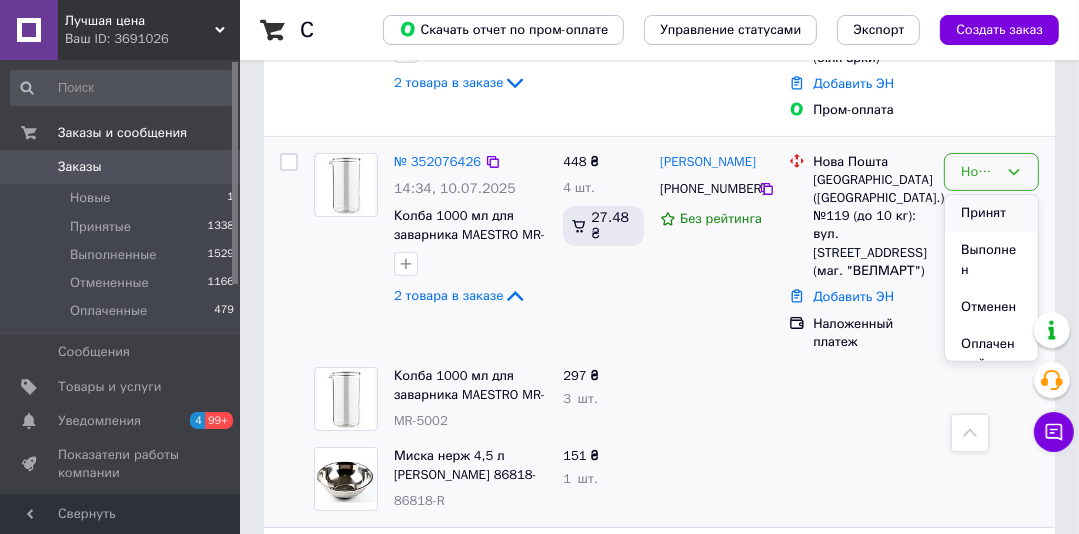 click on "Принят" at bounding box center (991, 213) 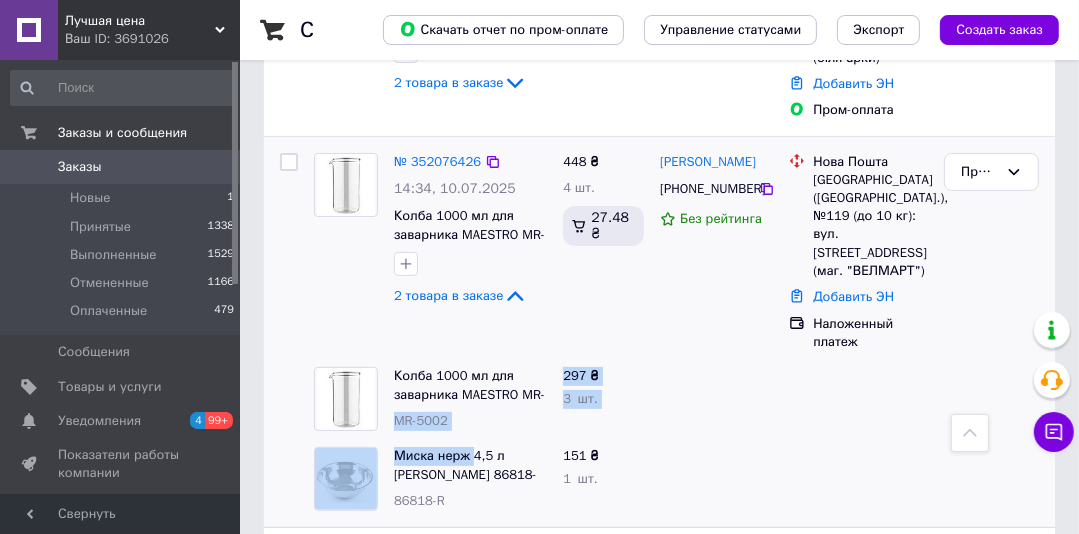 drag, startPoint x: 391, startPoint y: 400, endPoint x: 470, endPoint y: 407, distance: 79.30952 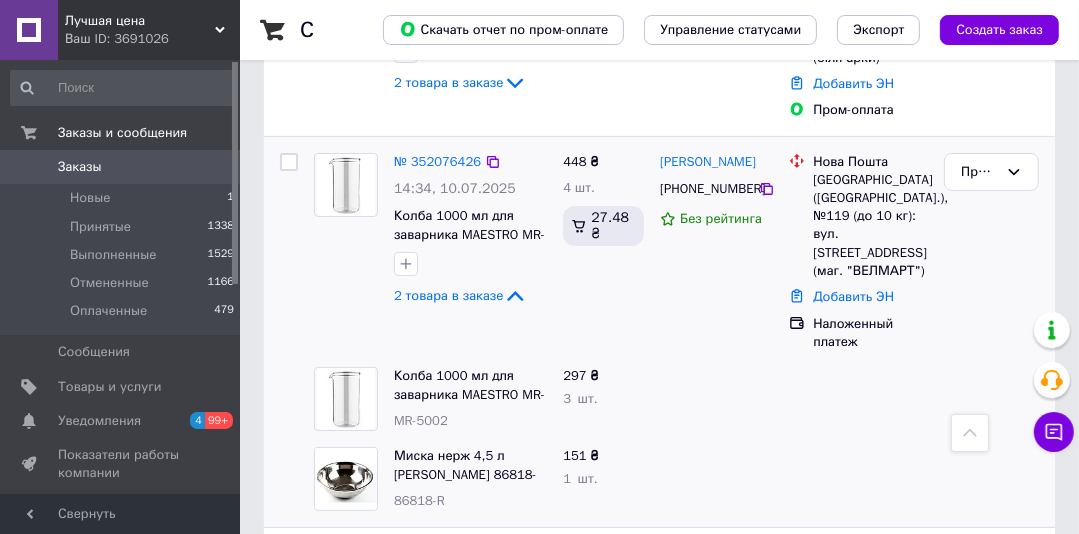 click at bounding box center [716, 479] 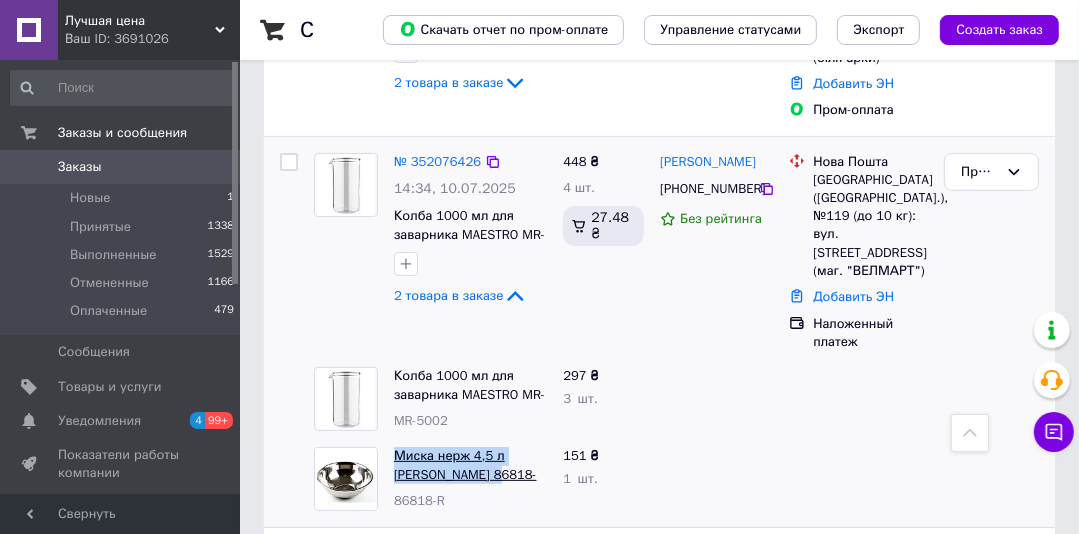 drag, startPoint x: 385, startPoint y: 405, endPoint x: 501, endPoint y: 437, distance: 120.33287 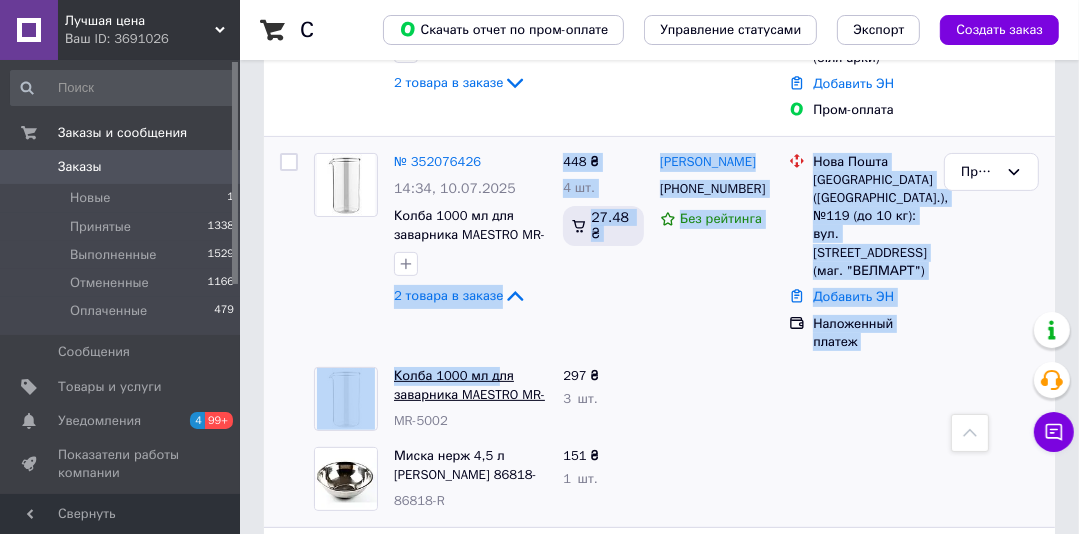 drag, startPoint x: 392, startPoint y: 320, endPoint x: 490, endPoint y: 336, distance: 99.29753 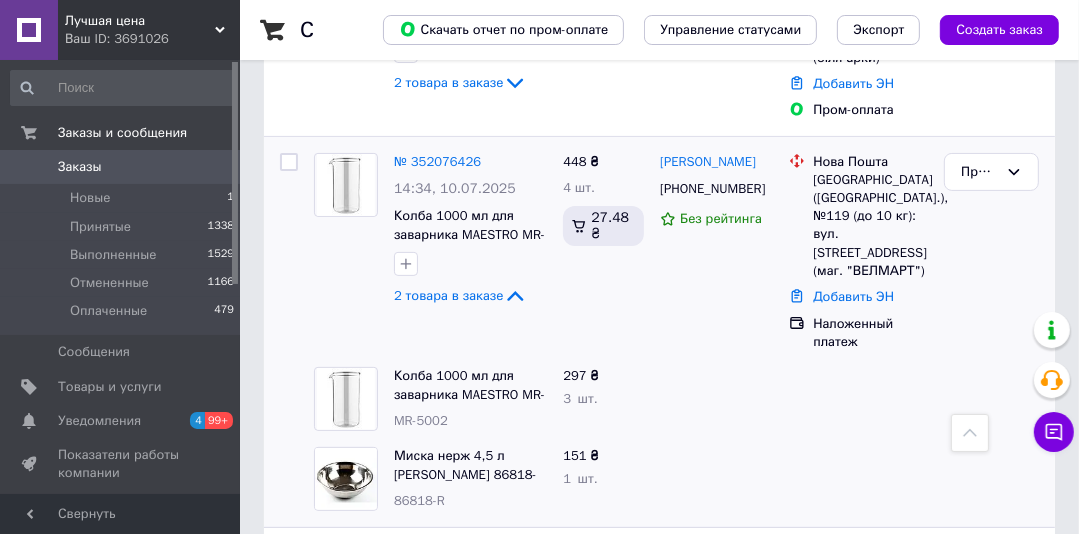 click at bounding box center (716, 399) 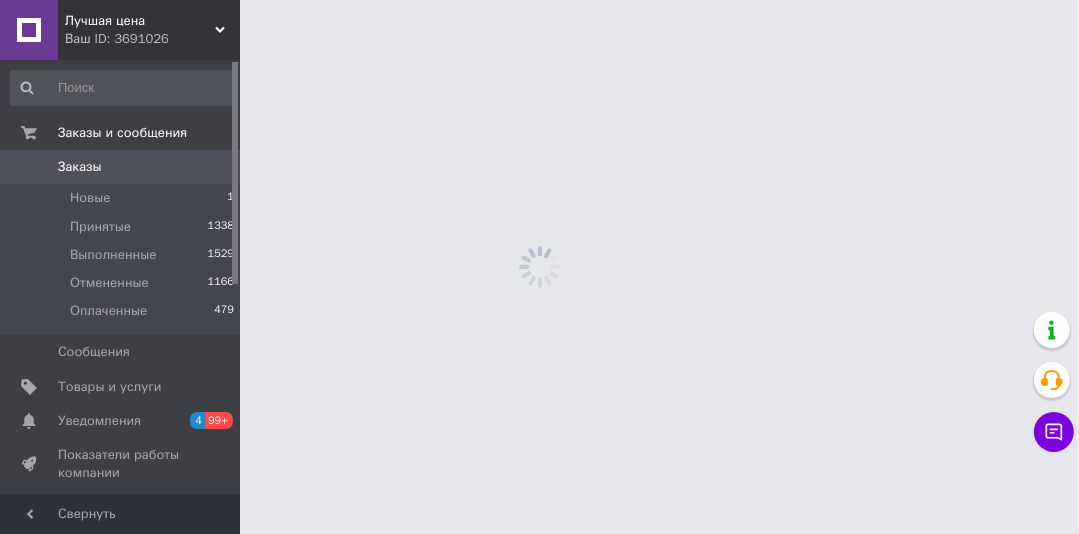 scroll, scrollTop: 0, scrollLeft: 0, axis: both 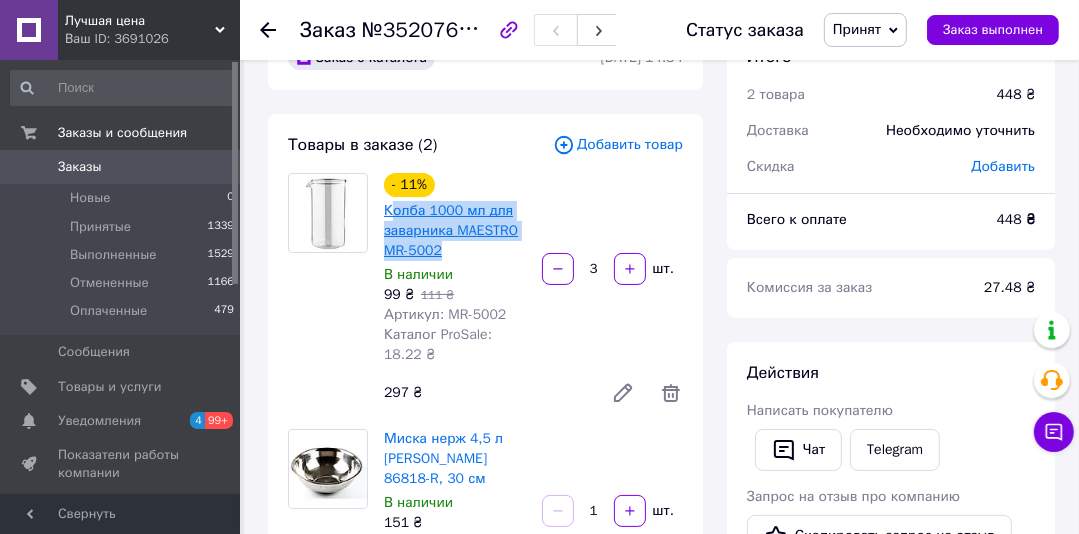 drag, startPoint x: 464, startPoint y: 252, endPoint x: 388, endPoint y: 213, distance: 85.42248 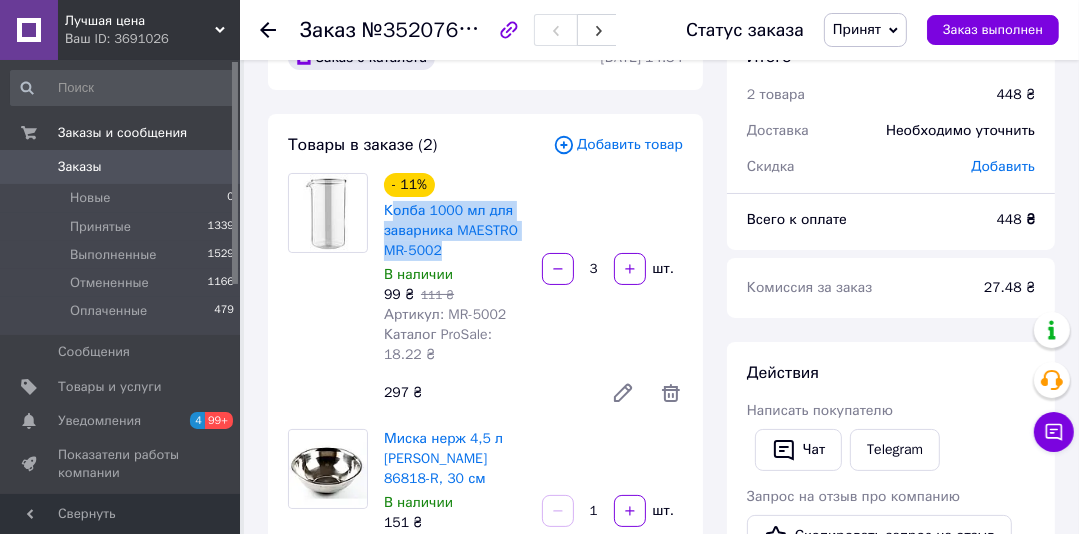 click on "Заказы 0" at bounding box center (123, 167) 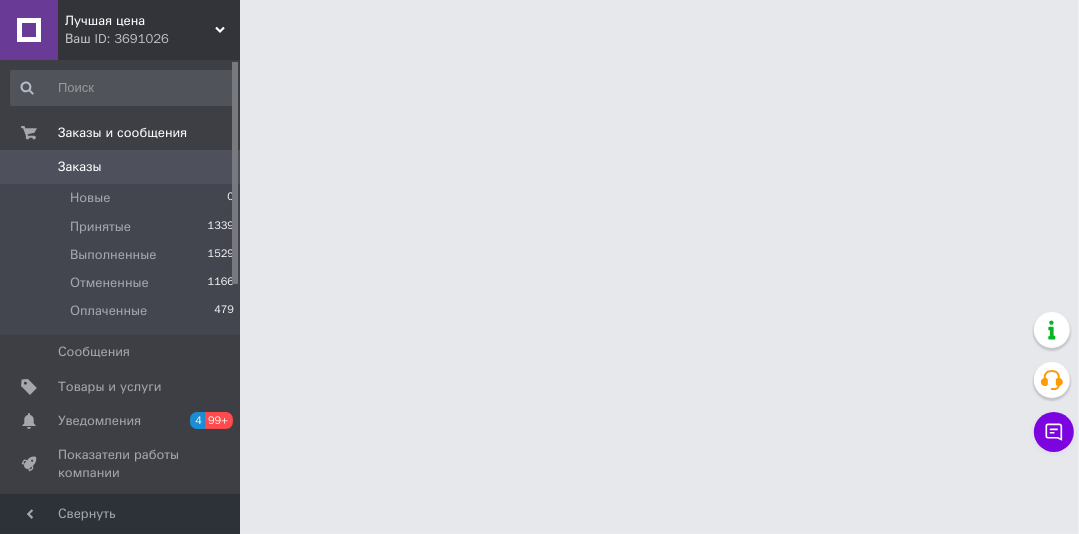 scroll, scrollTop: 0, scrollLeft: 0, axis: both 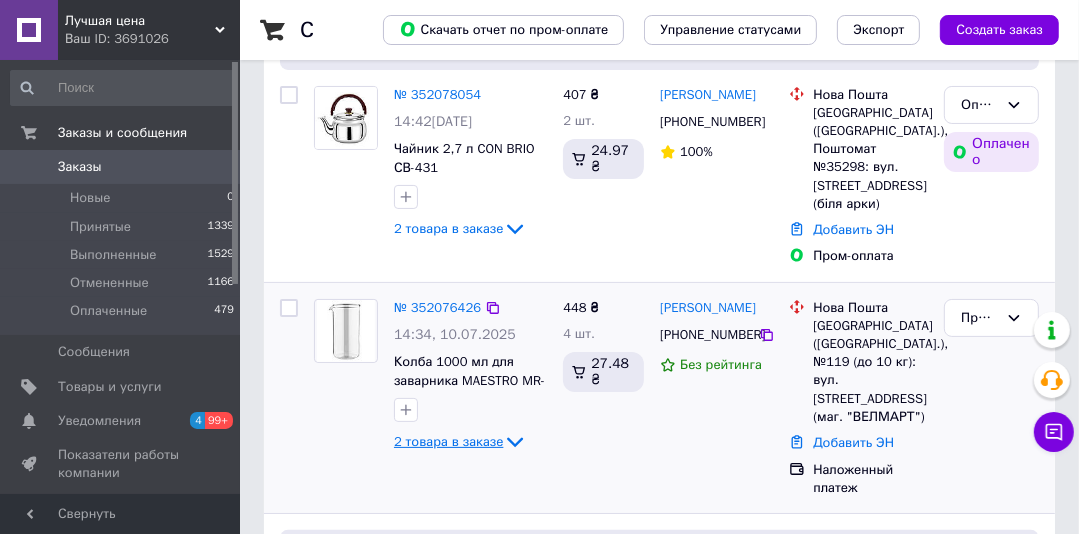 click on "2 товара в заказе" at bounding box center (448, 441) 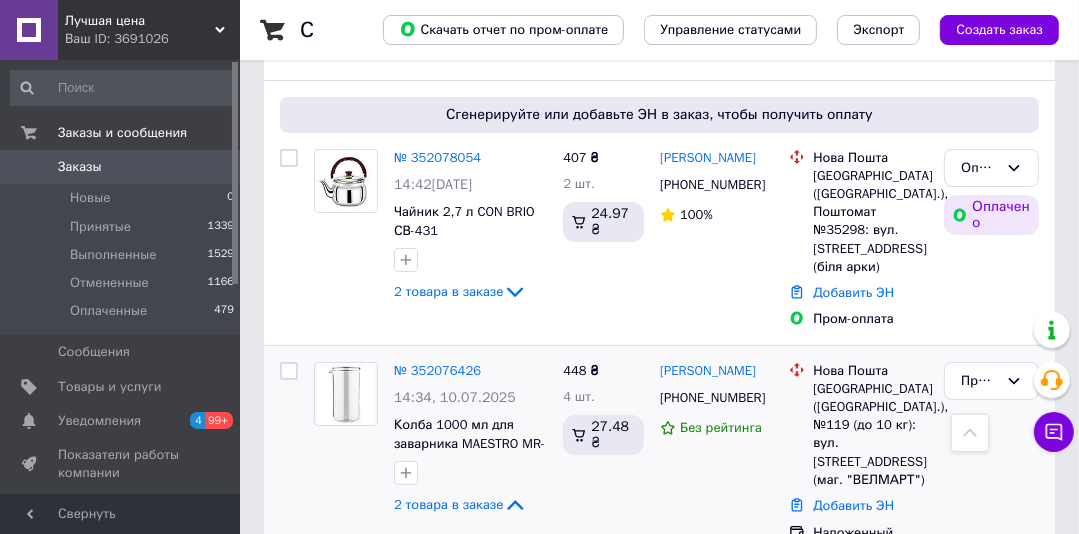 scroll, scrollTop: 80, scrollLeft: 0, axis: vertical 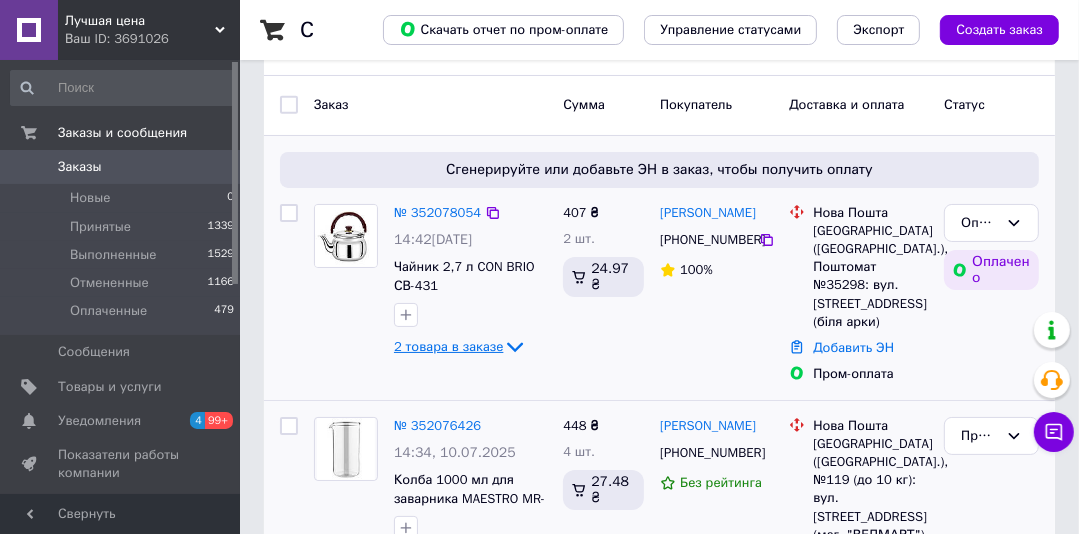 click on "2 товара в заказе" at bounding box center [448, 346] 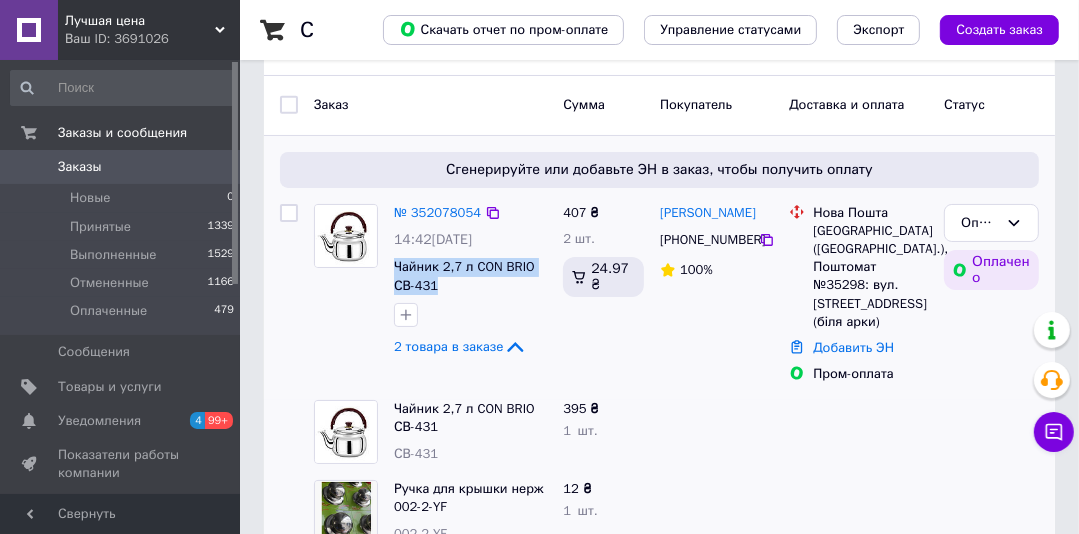 drag, startPoint x: 446, startPoint y: 282, endPoint x: 390, endPoint y: 274, distance: 56.568542 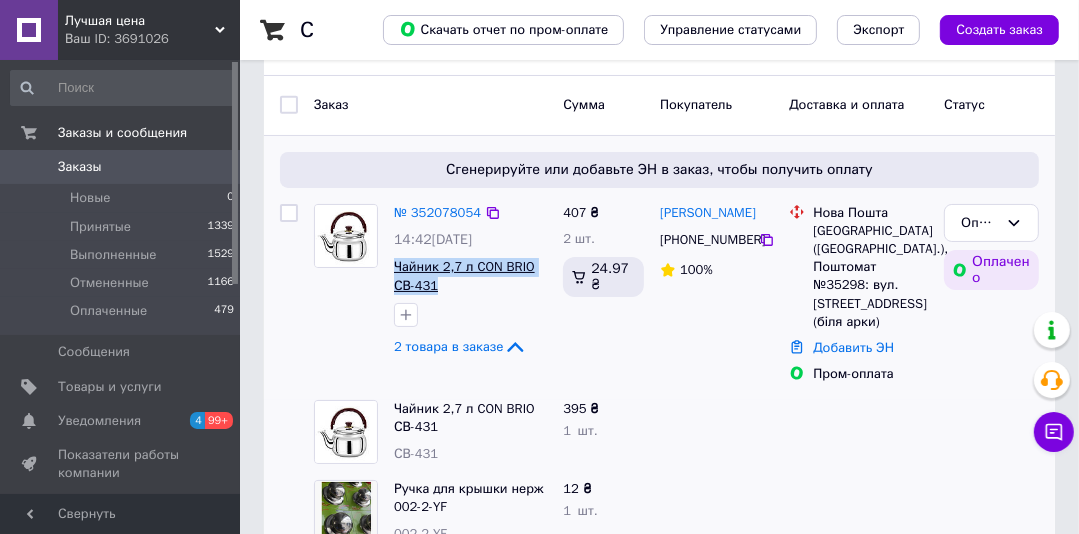 copy on "Чайник 2,7 л CON BRIO СВ-431" 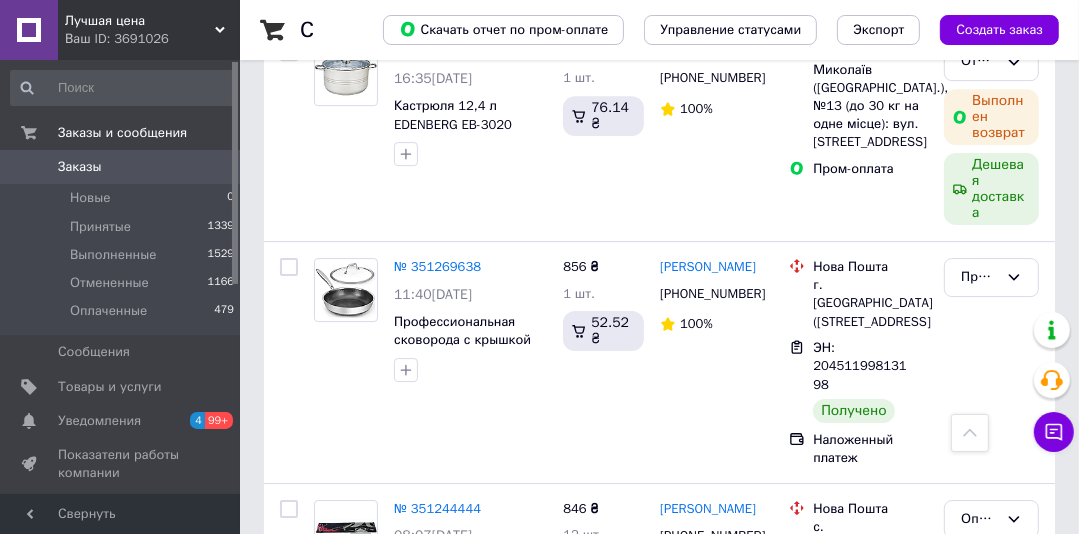 scroll, scrollTop: 4622, scrollLeft: 0, axis: vertical 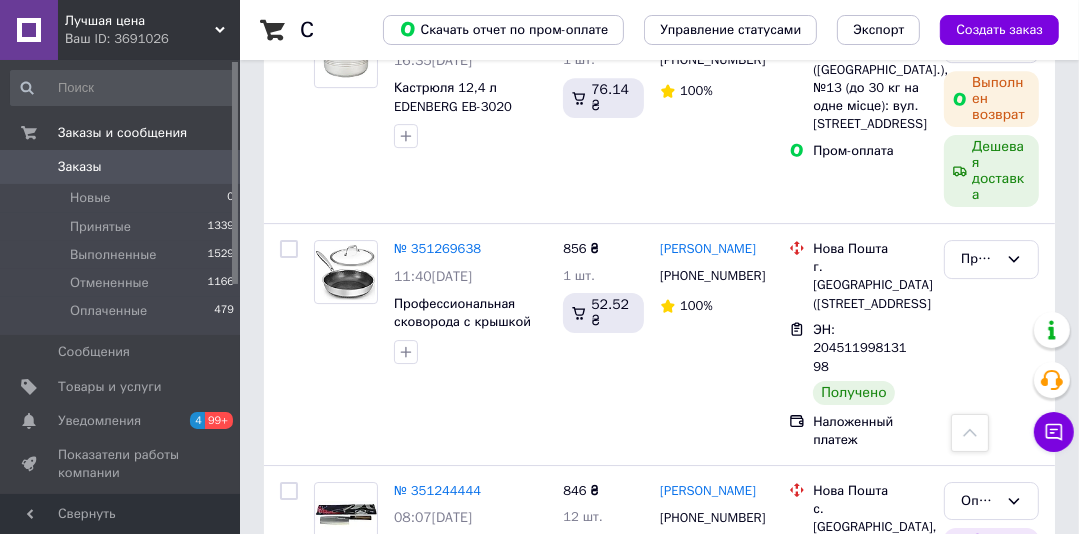 click on "2" at bounding box center [327, 841] 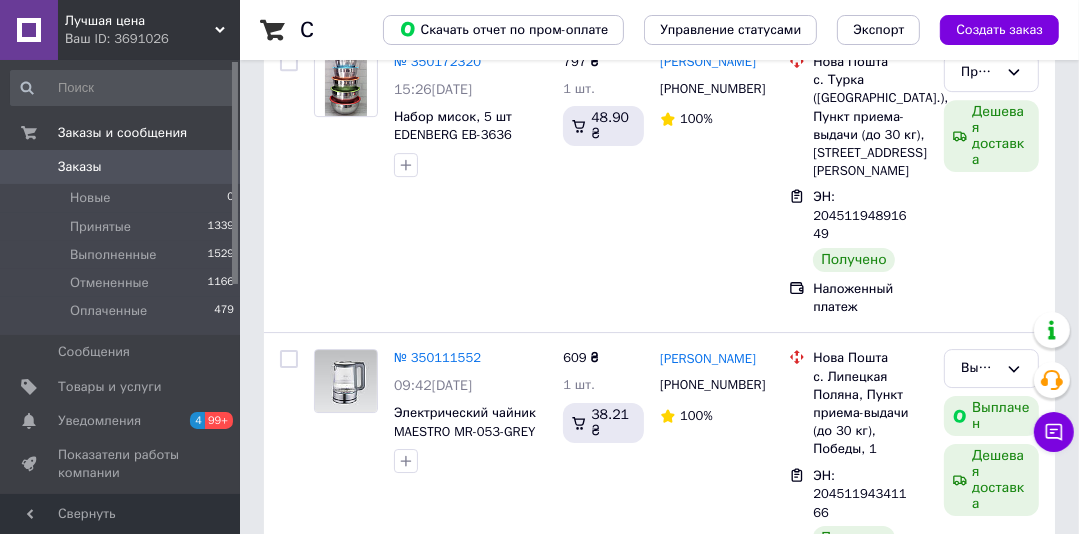 scroll, scrollTop: 0, scrollLeft: 0, axis: both 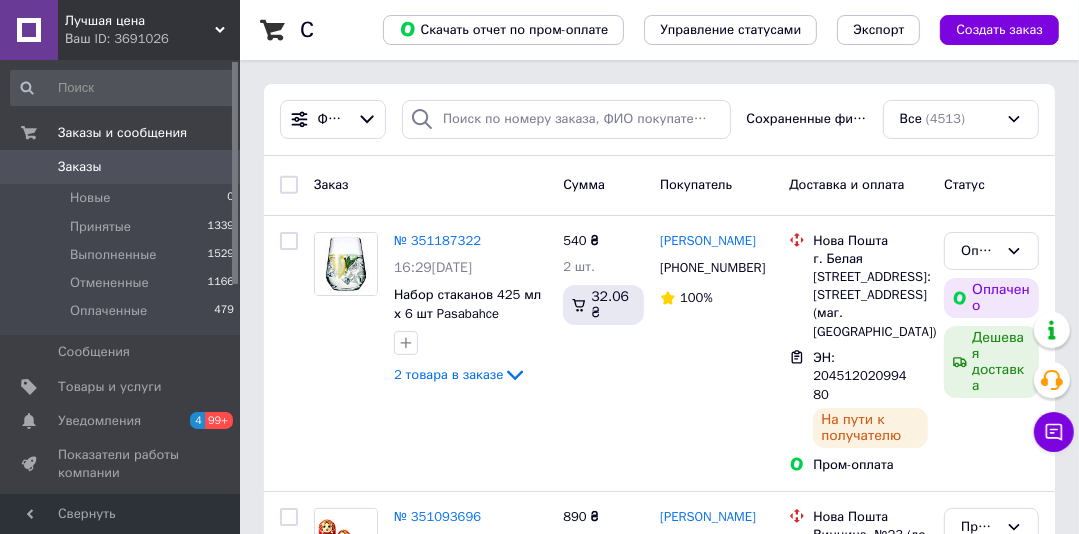 click on "Заказы" at bounding box center (80, 167) 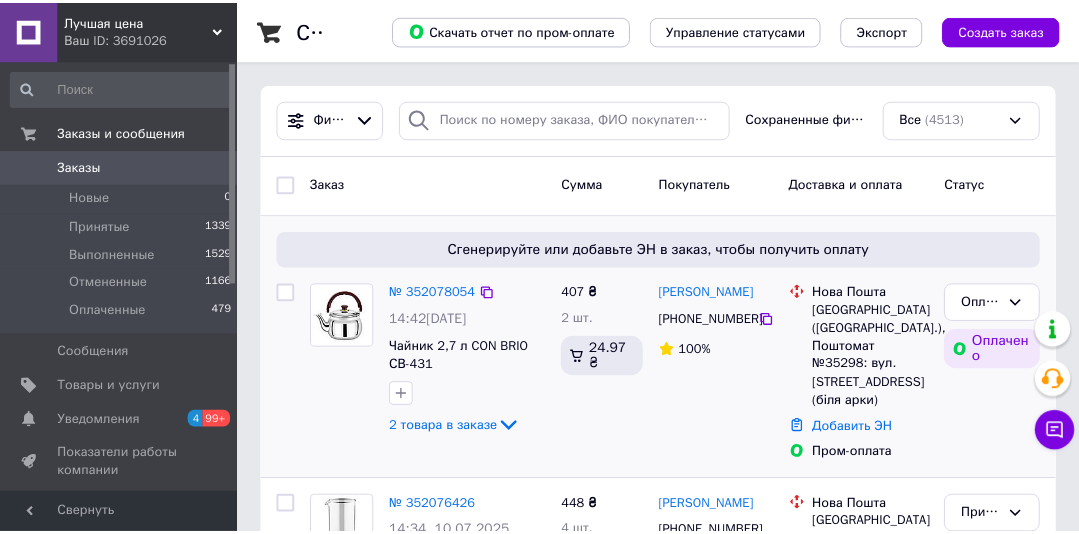 scroll, scrollTop: 244, scrollLeft: 0, axis: vertical 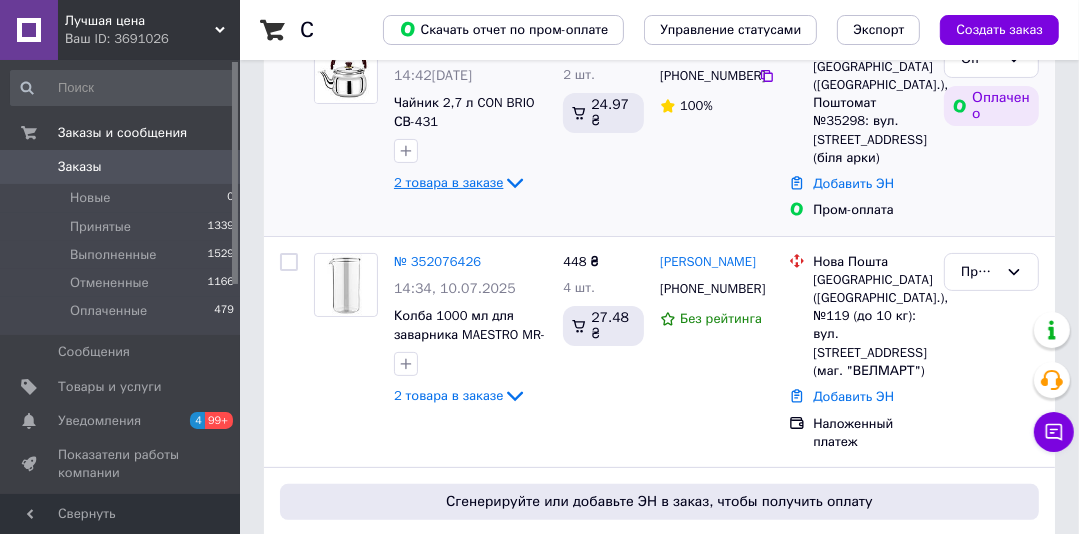 click on "2 товара в заказе" at bounding box center (448, 182) 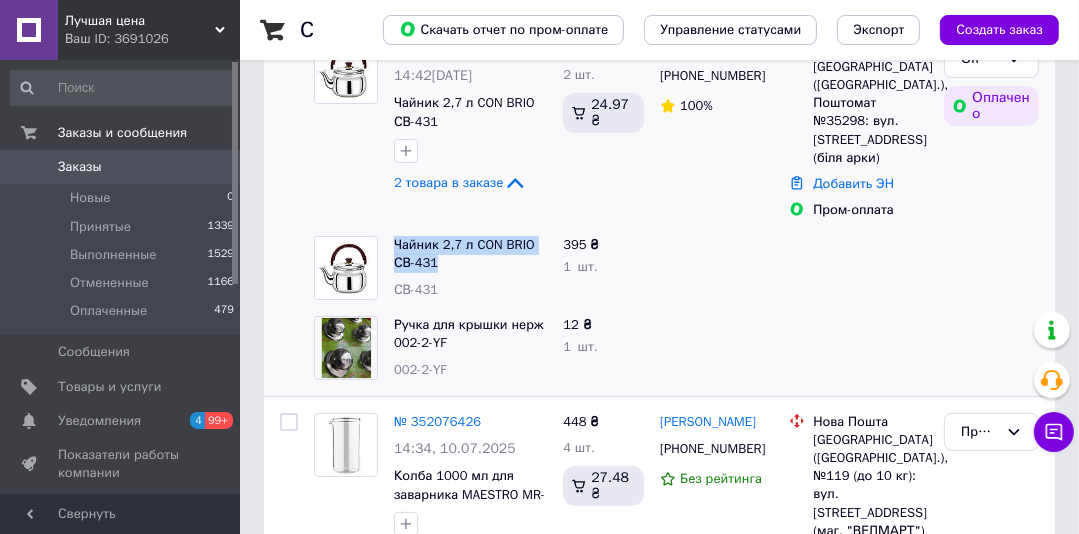 drag, startPoint x: 447, startPoint y: 246, endPoint x: 388, endPoint y: 230, distance: 61.13101 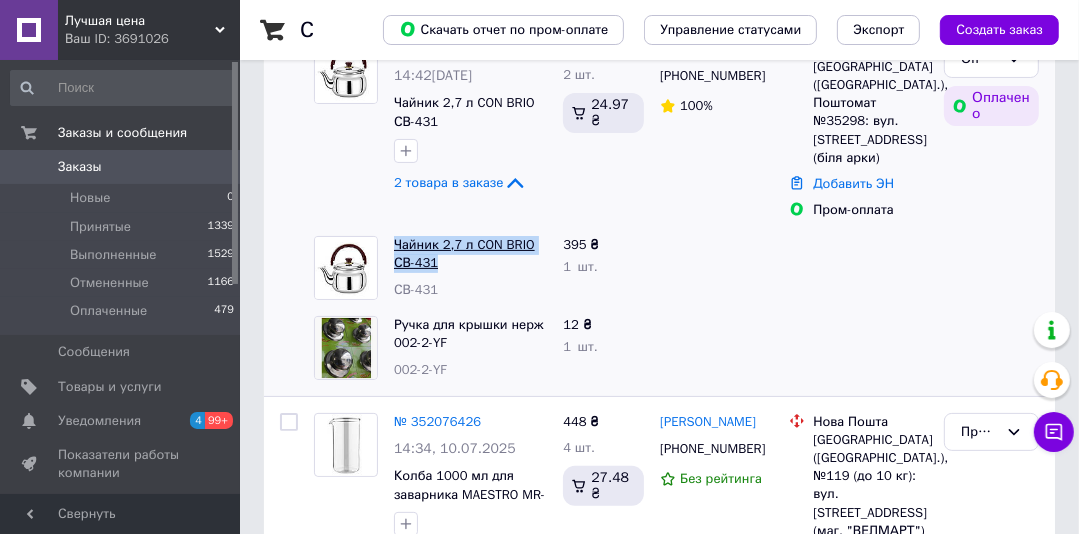 copy on "Чайник 2,7 л CON BRIO СВ-431" 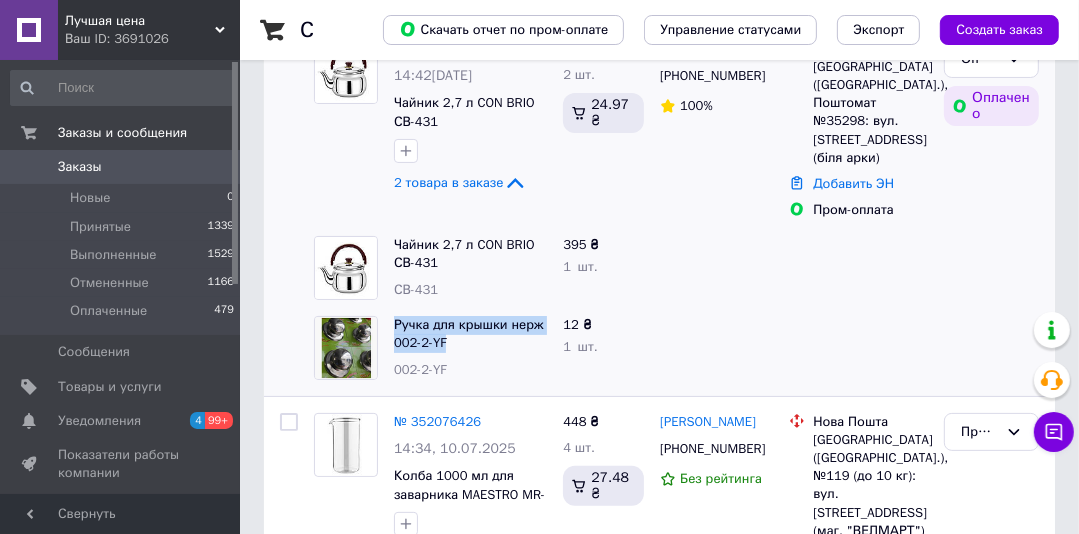 drag, startPoint x: 471, startPoint y: 320, endPoint x: 389, endPoint y: 304, distance: 83.546394 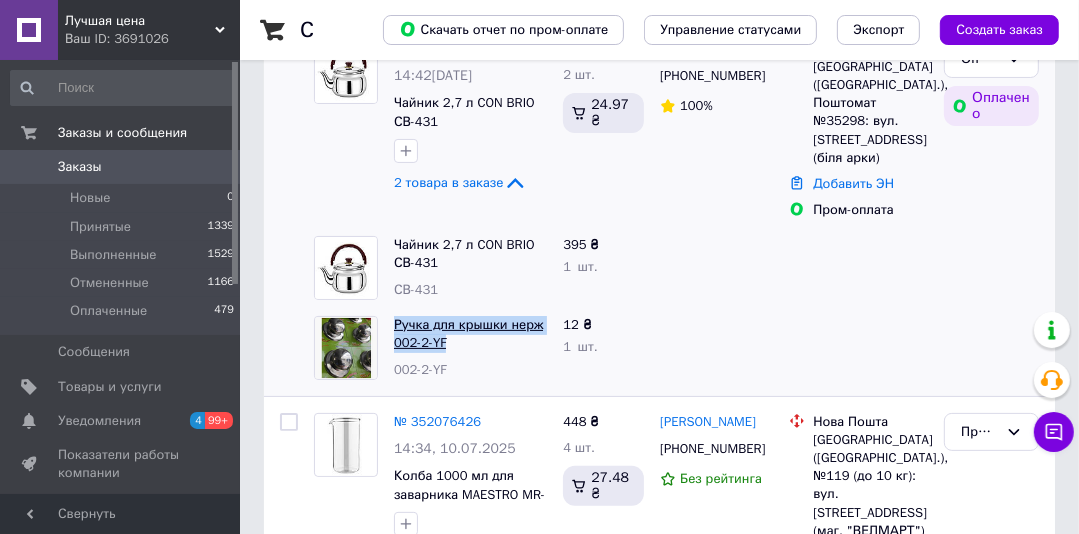 copy on "Ручка для крышки нерж 002-2-YF" 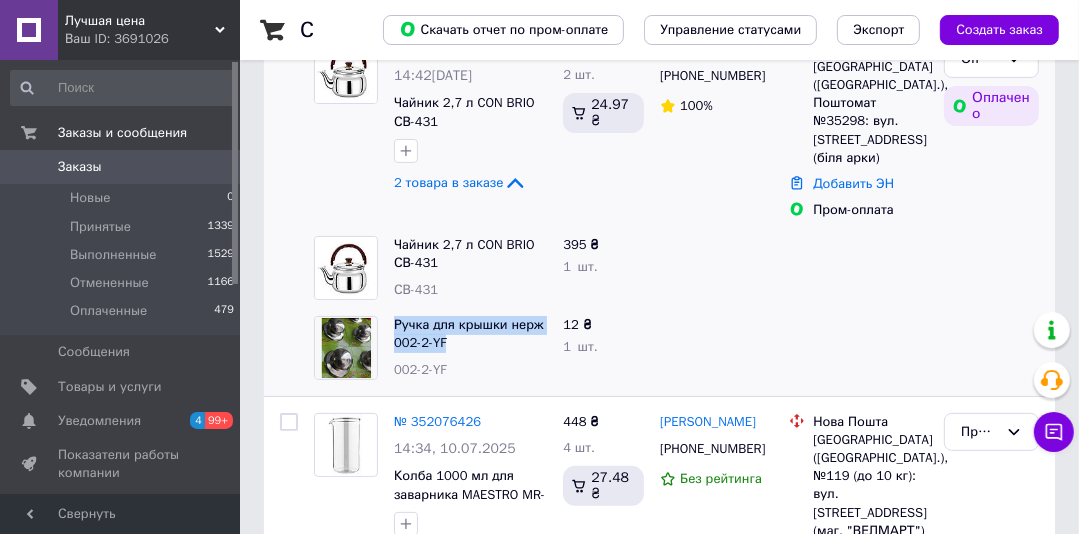 click on "Заказы" at bounding box center [80, 167] 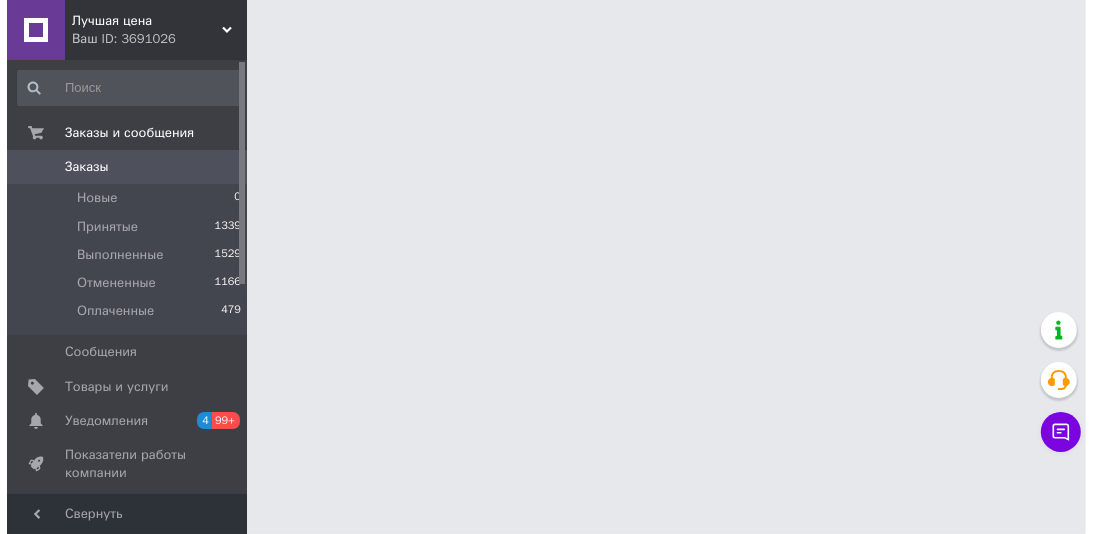 scroll, scrollTop: 0, scrollLeft: 0, axis: both 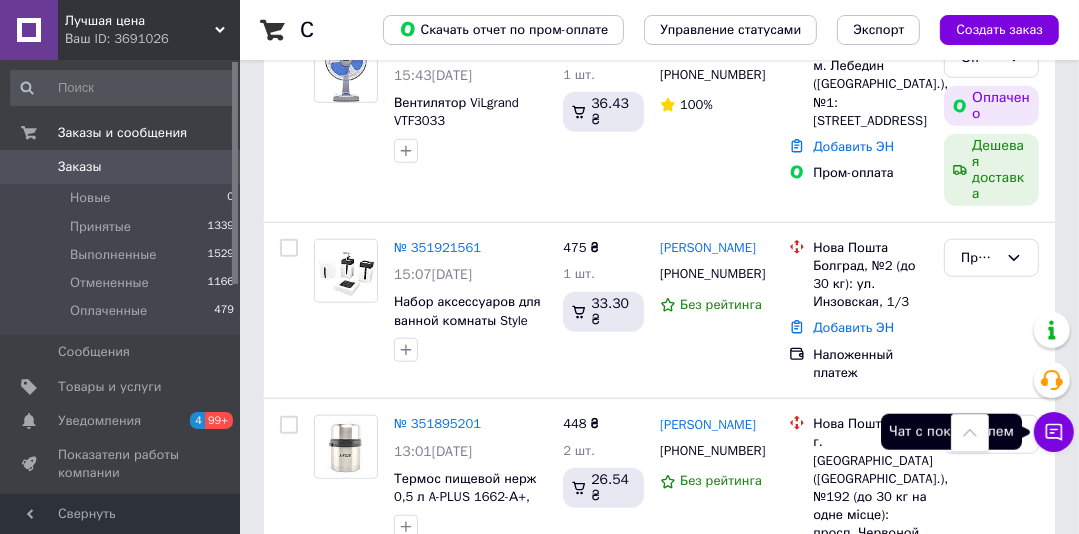 click 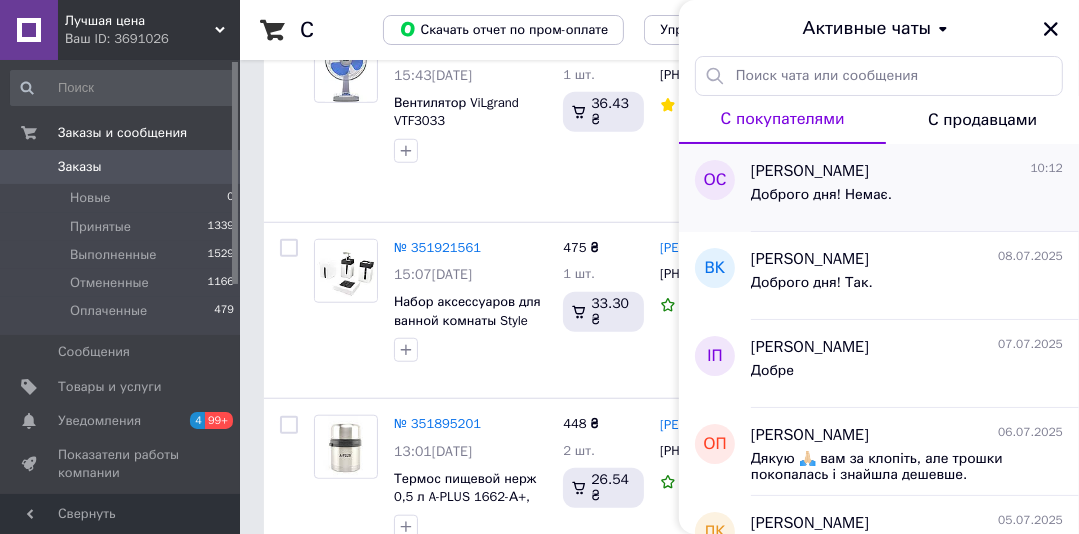 click on "ольга савина" at bounding box center [810, 171] 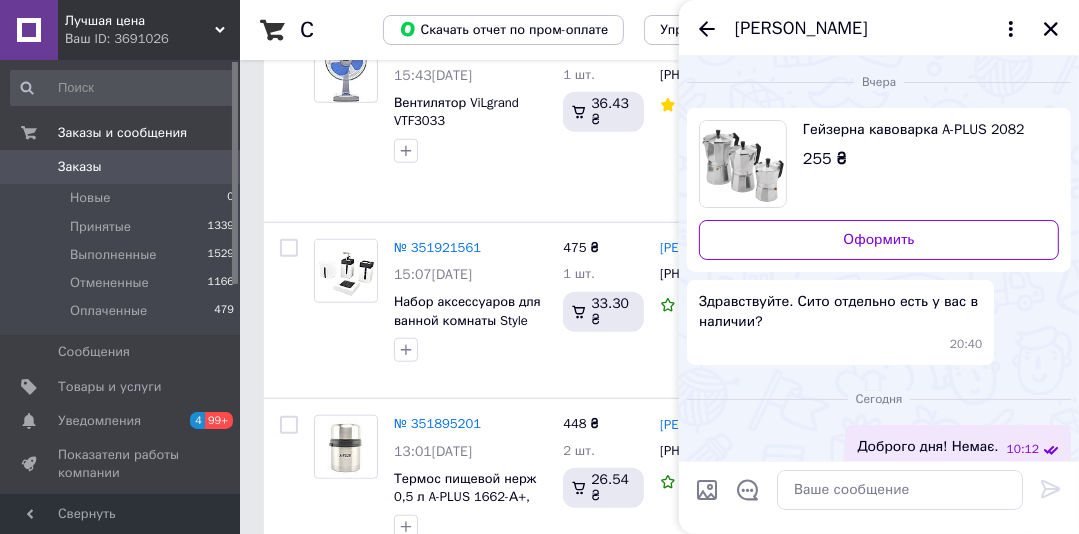 scroll, scrollTop: 17, scrollLeft: 0, axis: vertical 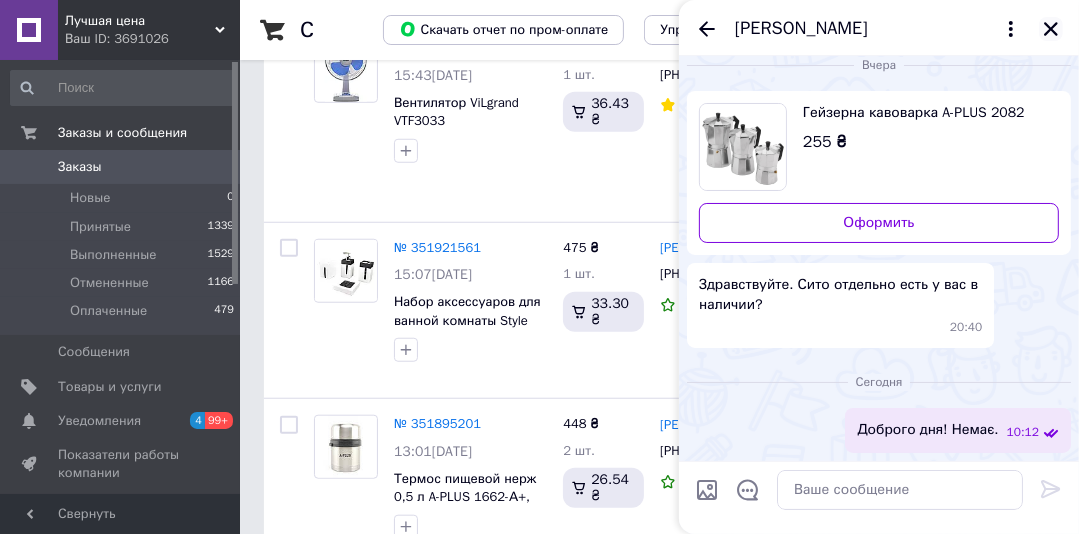click 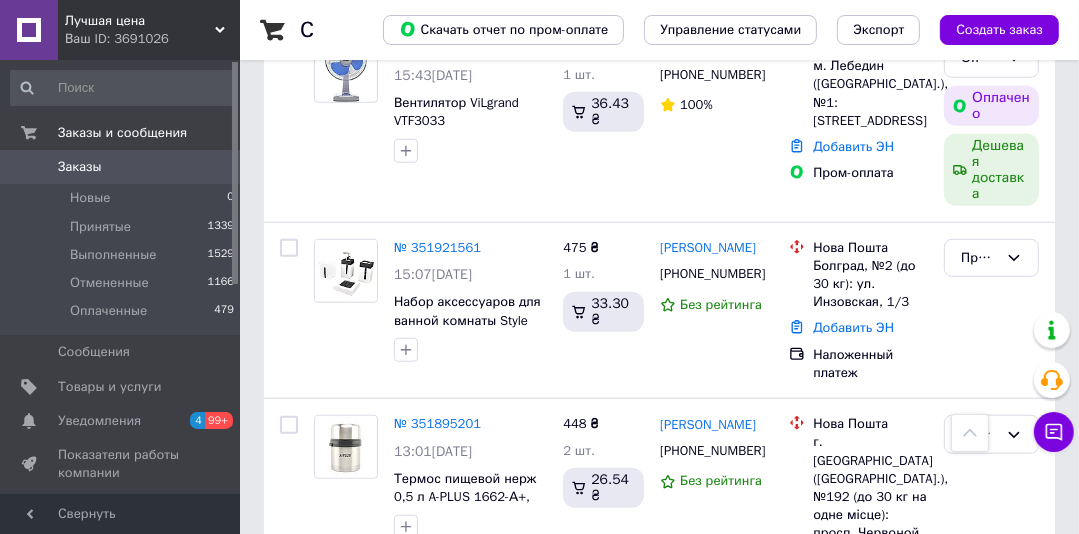 click on "Лучшая цена" at bounding box center [140, 21] 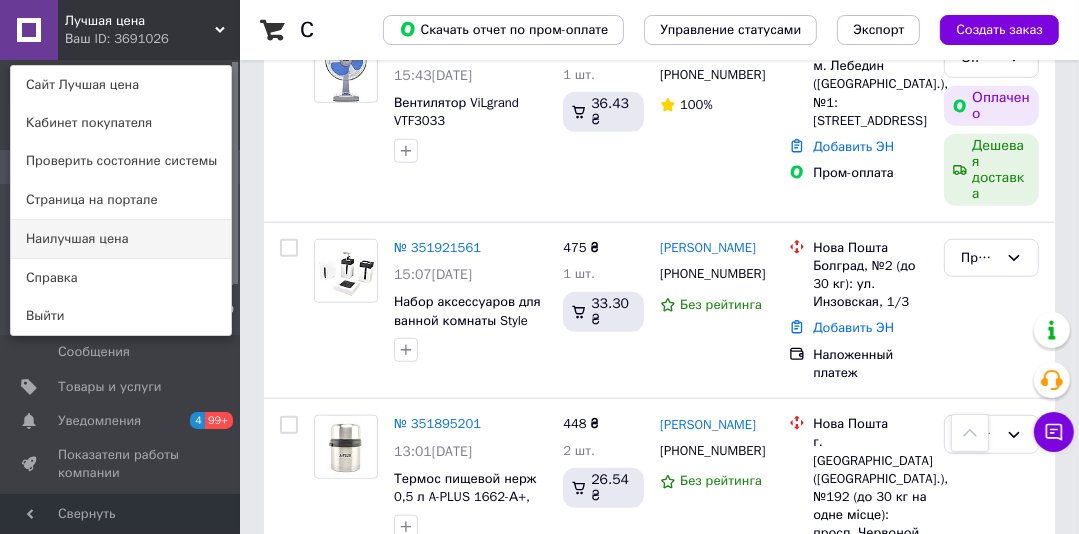 click on "Наилучшая цена" at bounding box center [121, 239] 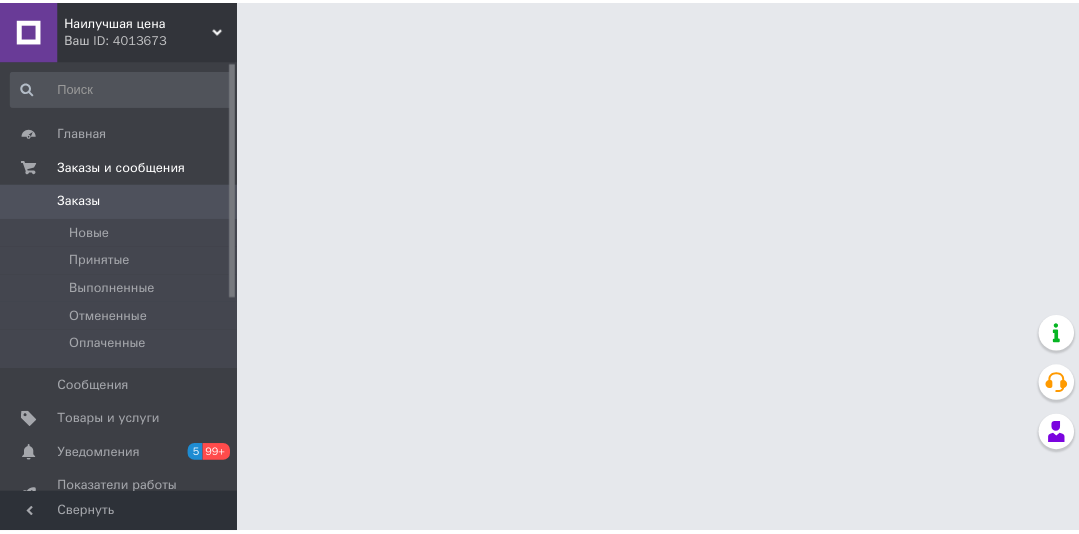 scroll, scrollTop: 0, scrollLeft: 0, axis: both 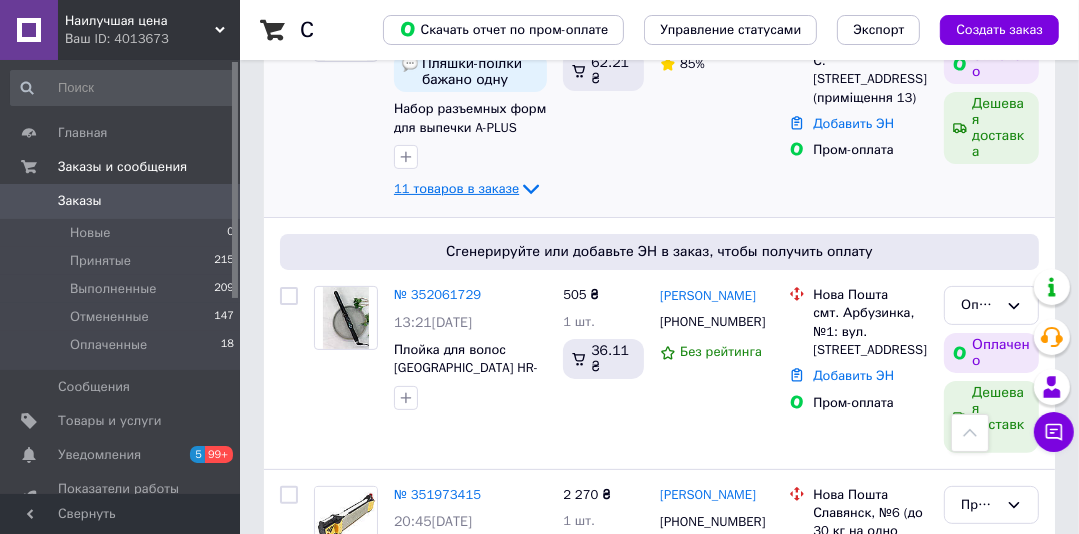 click on "11 товаров в заказе" at bounding box center (456, 188) 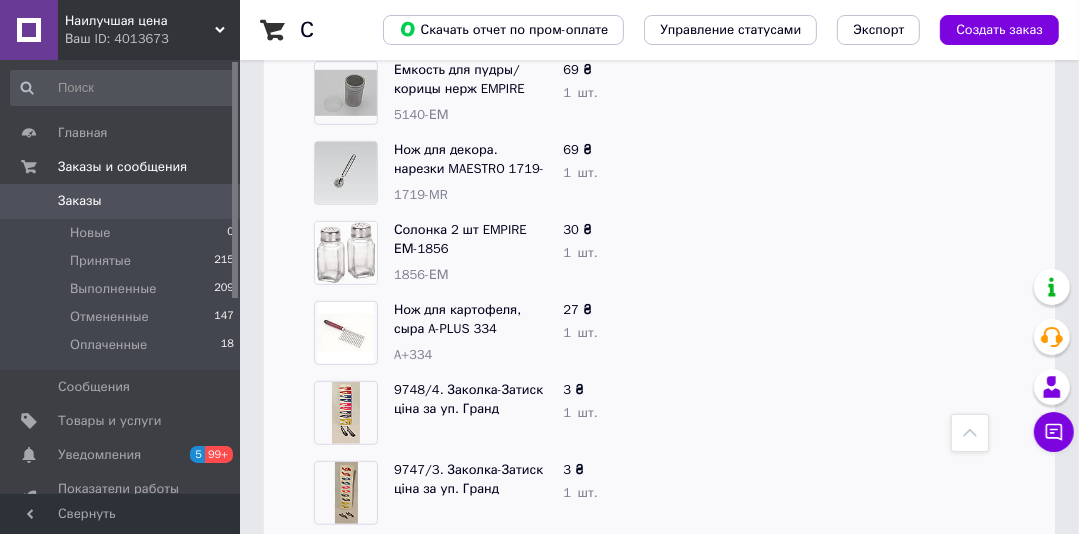 scroll, scrollTop: 942, scrollLeft: 0, axis: vertical 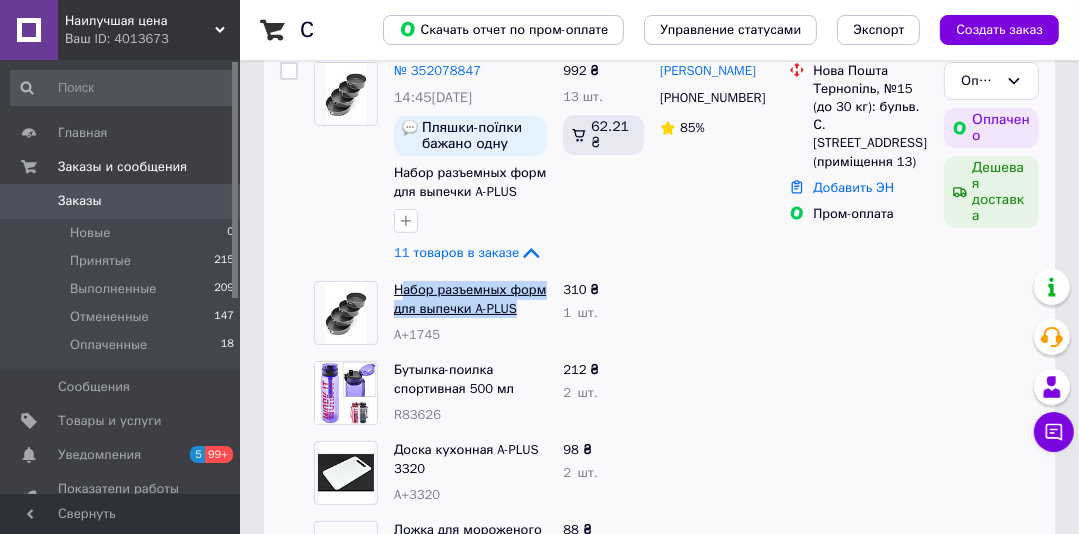 drag, startPoint x: 521, startPoint y: 310, endPoint x: 400, endPoint y: 285, distance: 123.55566 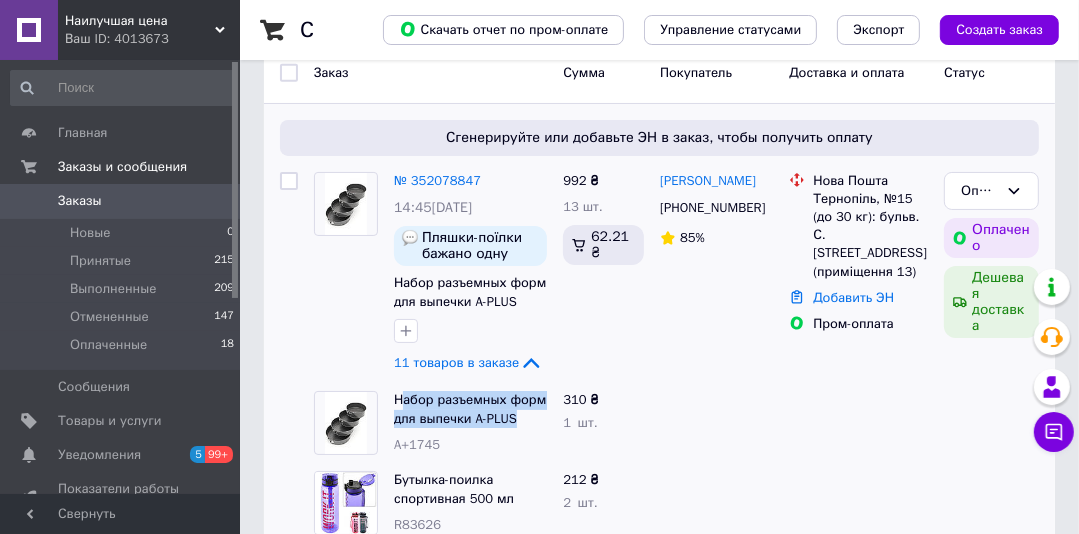 scroll, scrollTop: 12, scrollLeft: 0, axis: vertical 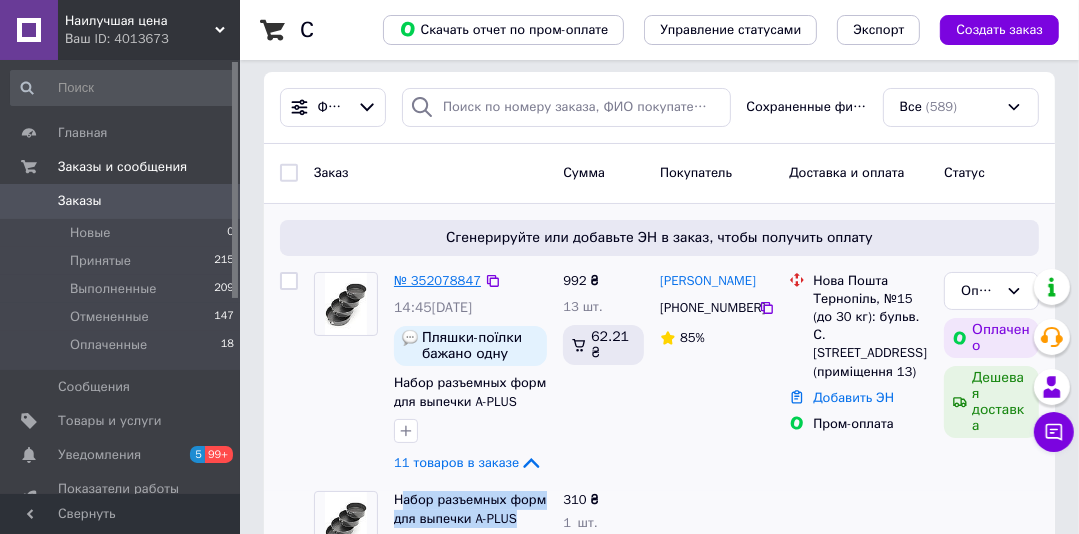 click on "№ 352078847" at bounding box center (437, 280) 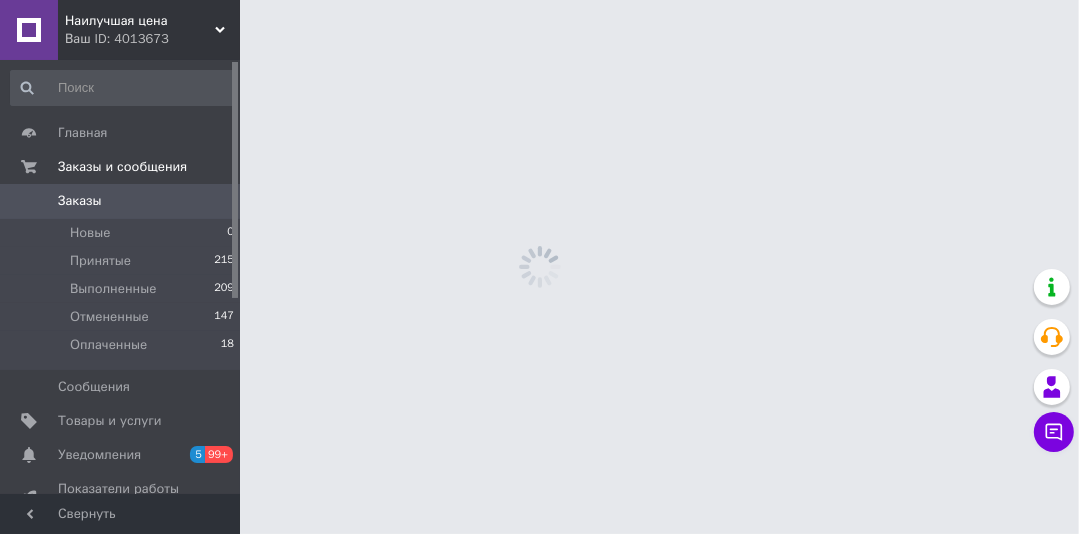 scroll, scrollTop: 0, scrollLeft: 0, axis: both 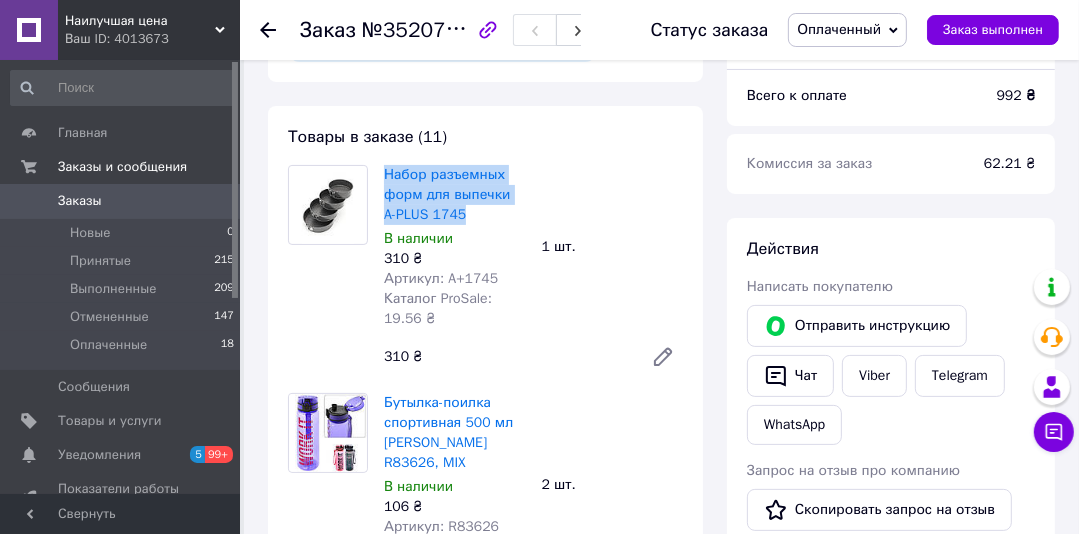 drag, startPoint x: 461, startPoint y: 223, endPoint x: 383, endPoint y: 182, distance: 88.11924 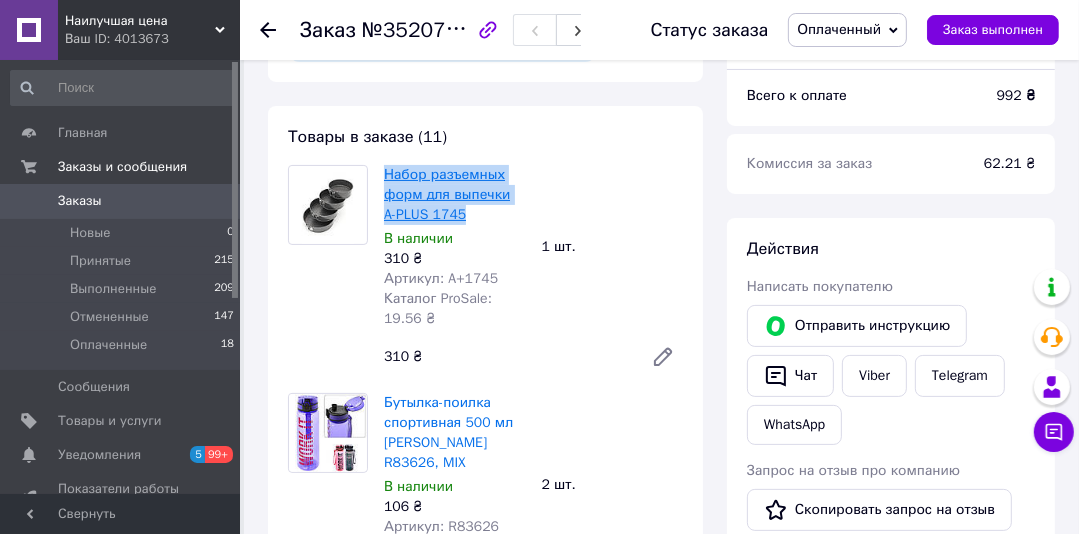 copy on "Набор разъемных форм для выпечки A-PLUS 1745" 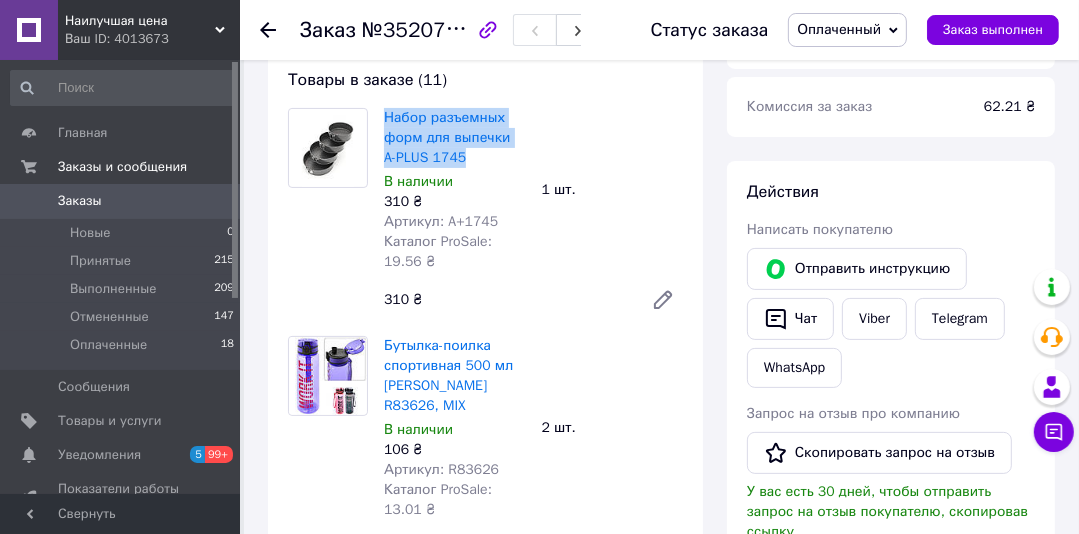 scroll, scrollTop: 314, scrollLeft: 0, axis: vertical 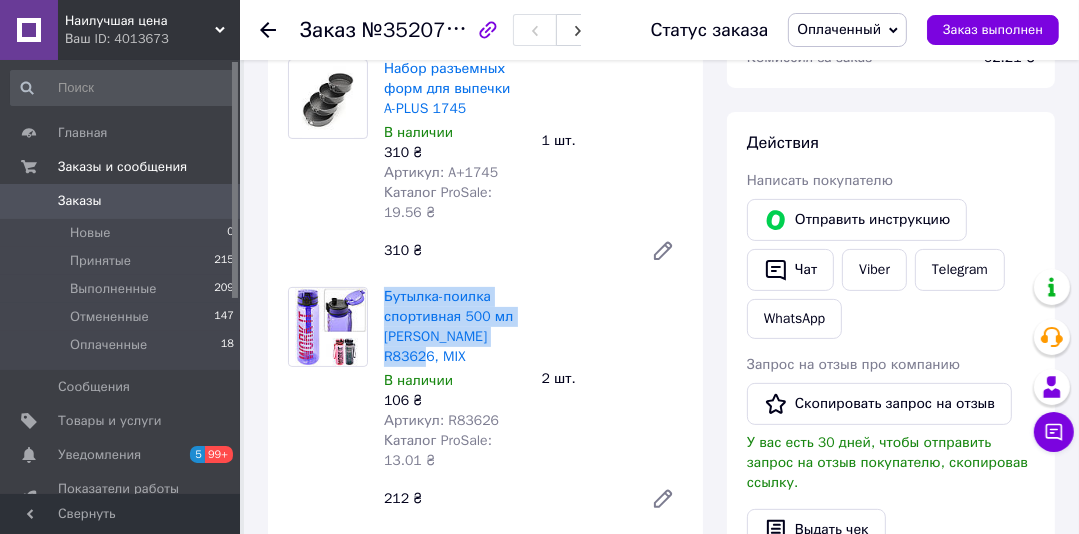 drag, startPoint x: 533, startPoint y: 338, endPoint x: 381, endPoint y: 302, distance: 156.20499 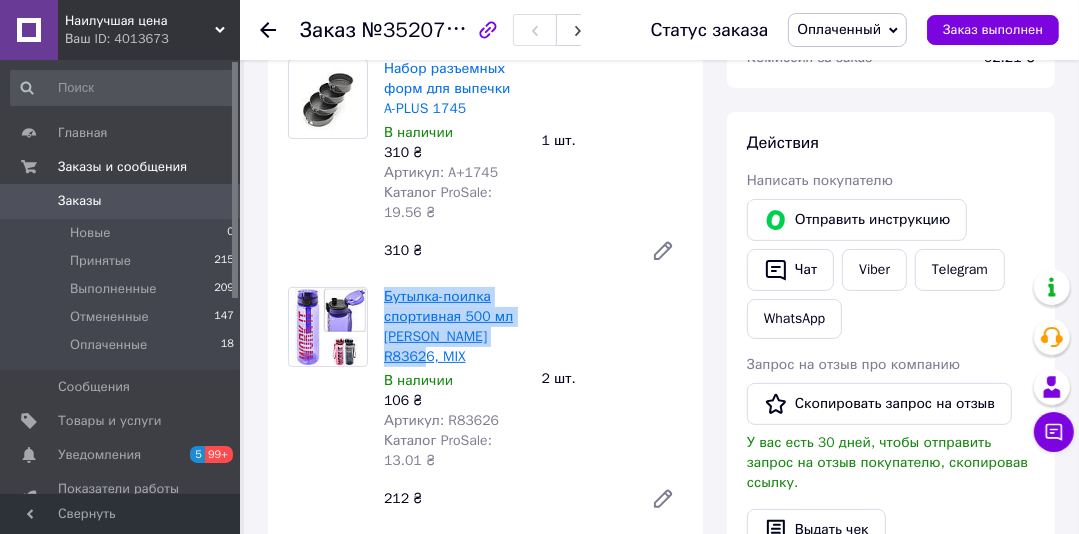 copy on "Бутылка-поилка спортивная 500 мл Stenson R83626, MIX" 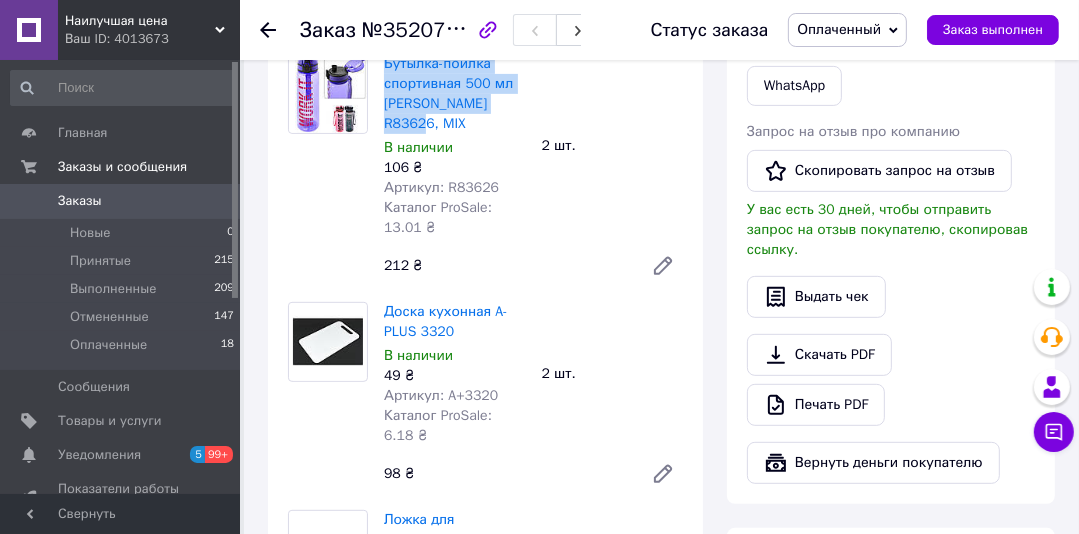 scroll, scrollTop: 561, scrollLeft: 0, axis: vertical 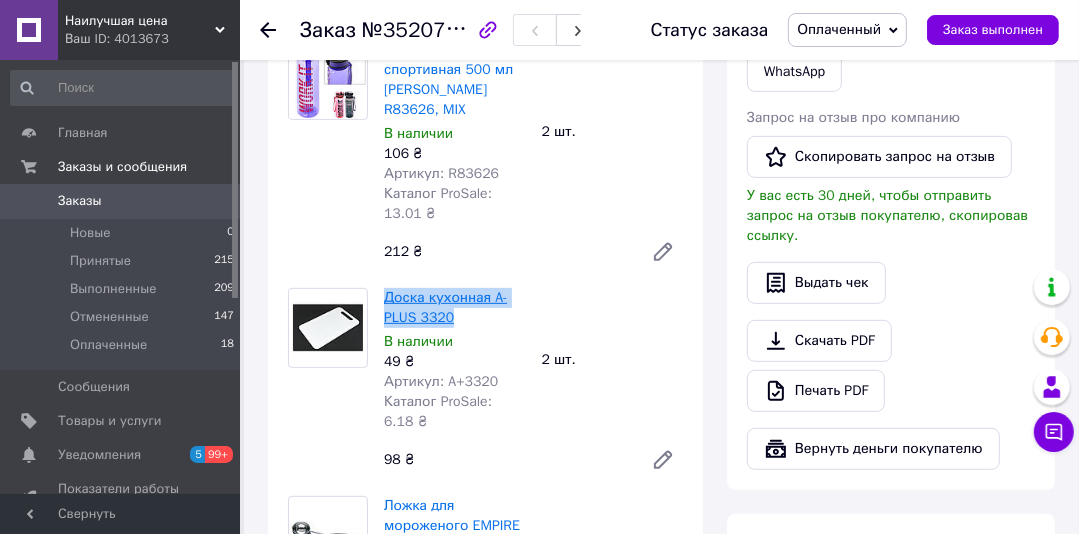 drag, startPoint x: 469, startPoint y: 300, endPoint x: 386, endPoint y: 280, distance: 85.37564 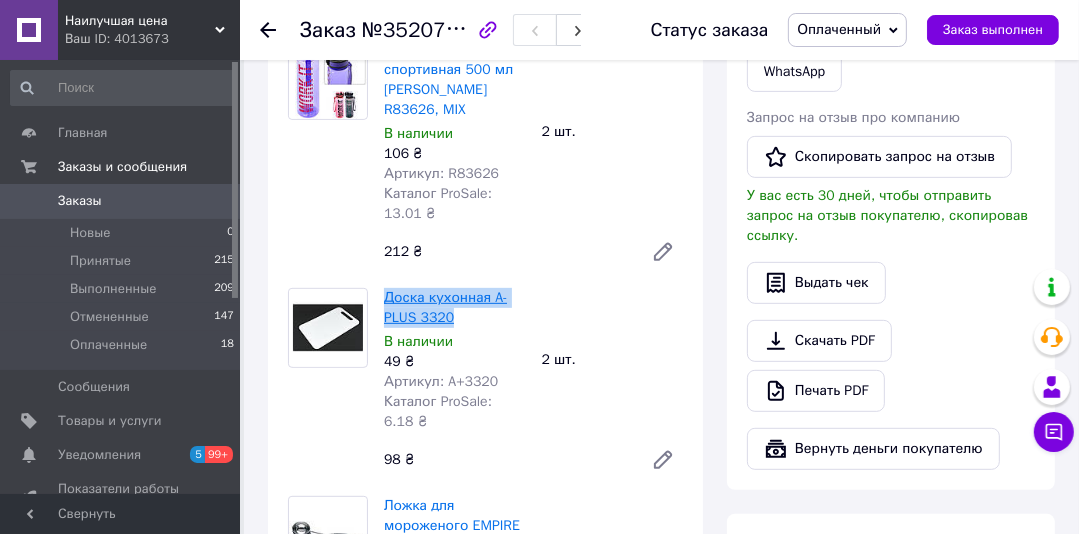 copy on "Доска кухонная A-PLUS 3320" 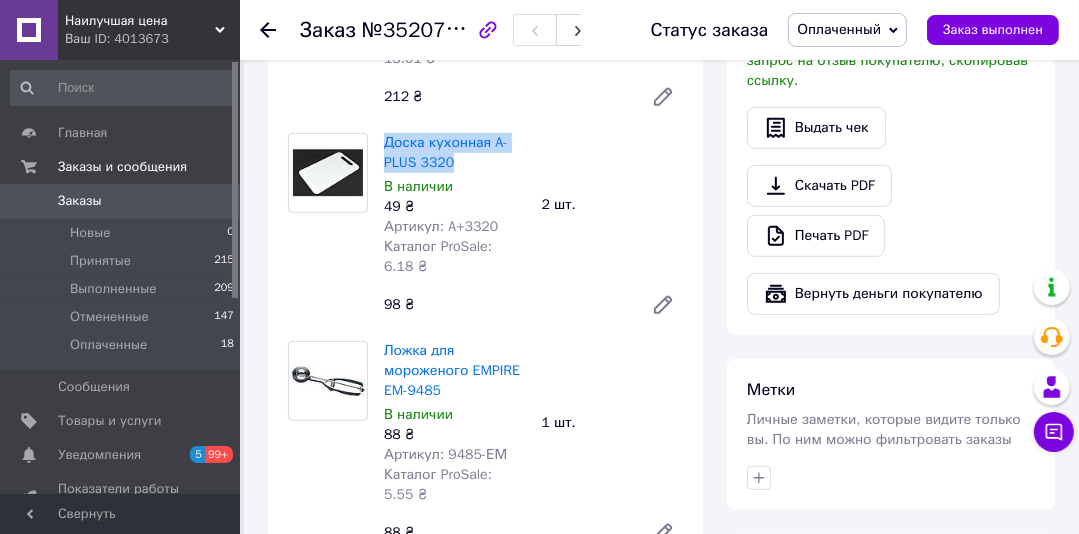 scroll, scrollTop: 744, scrollLeft: 0, axis: vertical 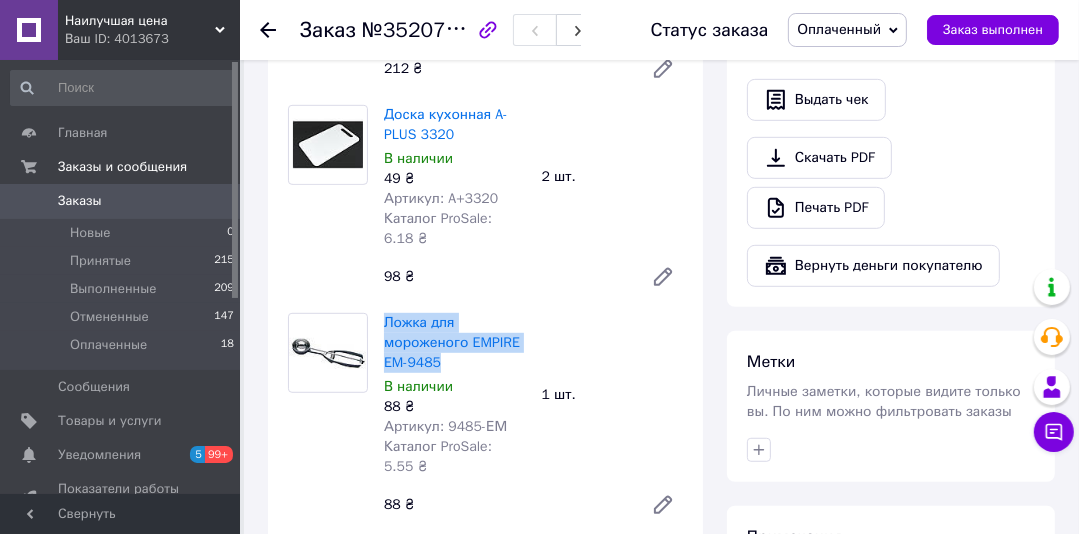 drag, startPoint x: 451, startPoint y: 343, endPoint x: 382, endPoint y: 307, distance: 77.82673 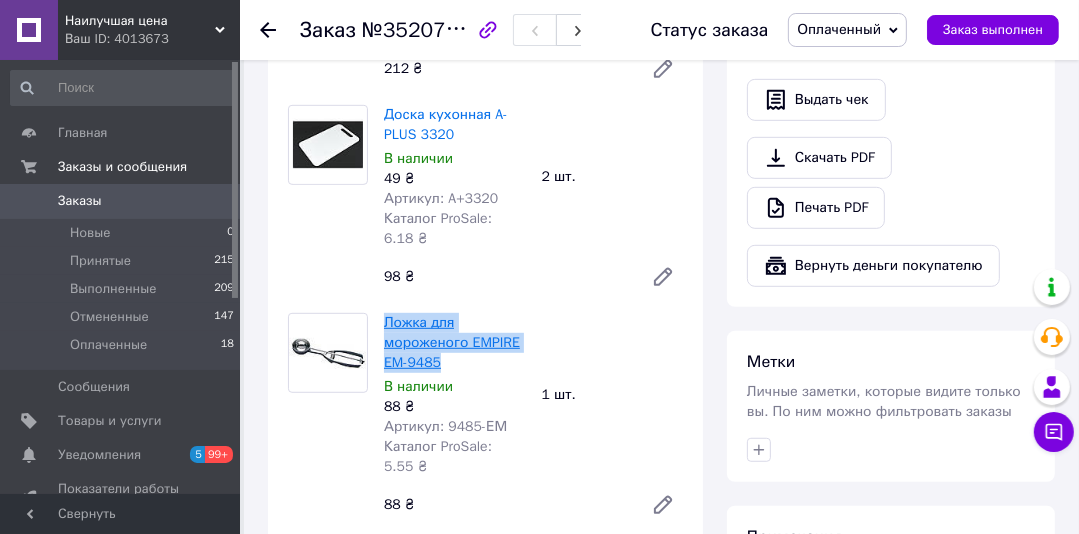 copy on "Ложка для мороженого EMPIRE EM-9485" 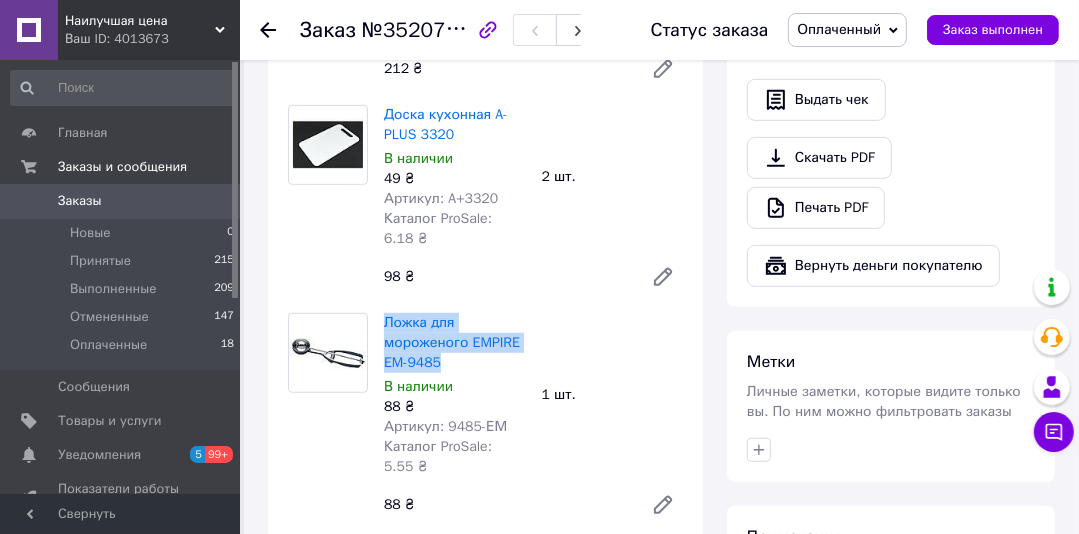 scroll, scrollTop: 984, scrollLeft: 0, axis: vertical 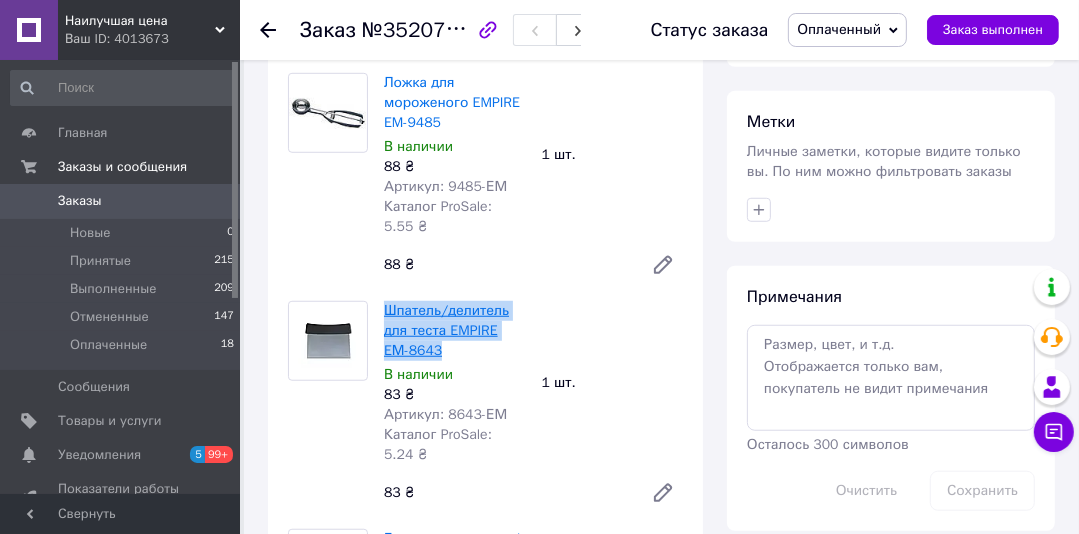 drag, startPoint x: 446, startPoint y: 333, endPoint x: 386, endPoint y: 296, distance: 70.491135 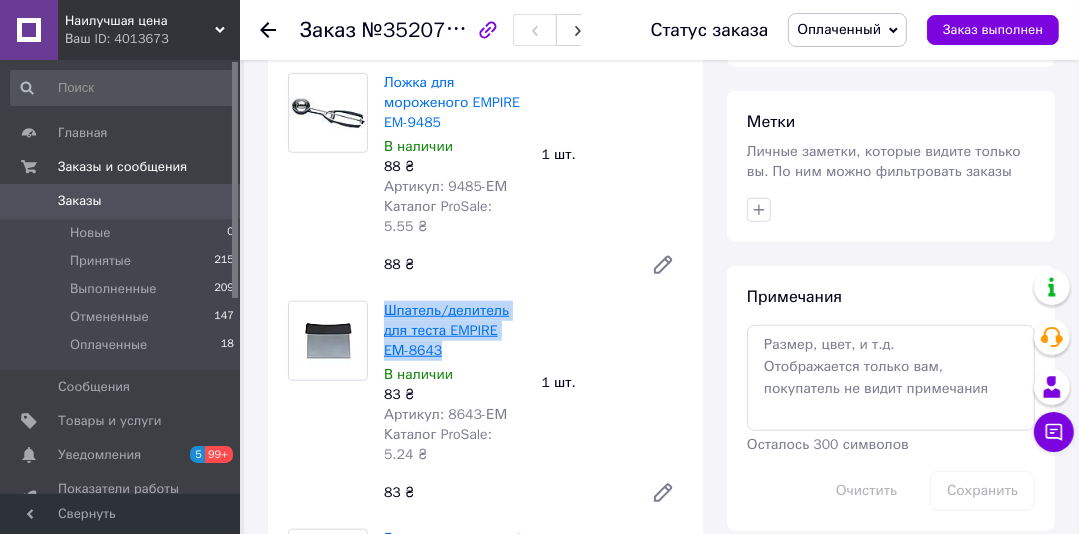 copy on "Шпатель/делитель для теста EMPIRE EМ-8643" 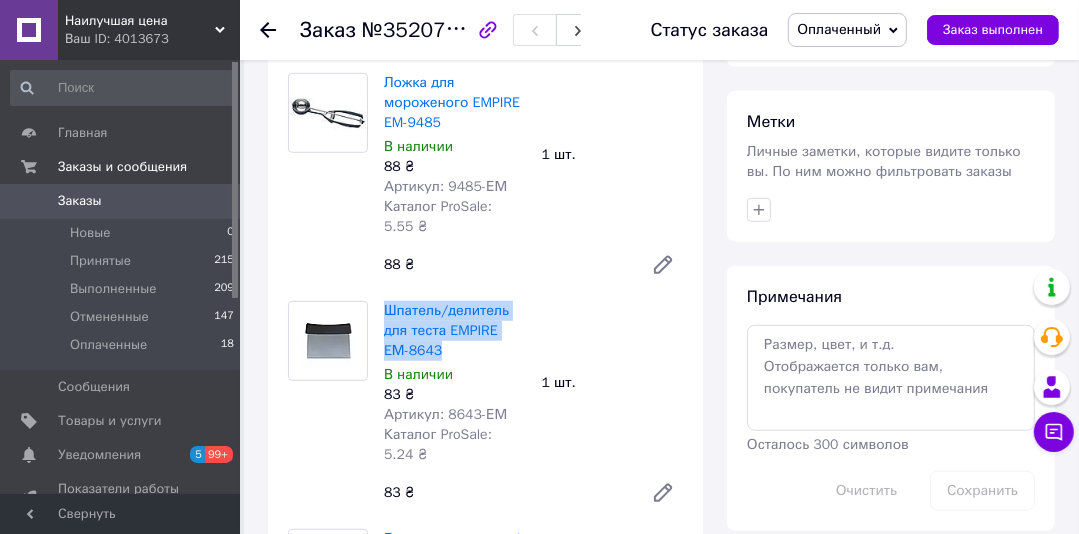 scroll, scrollTop: 1224, scrollLeft: 0, axis: vertical 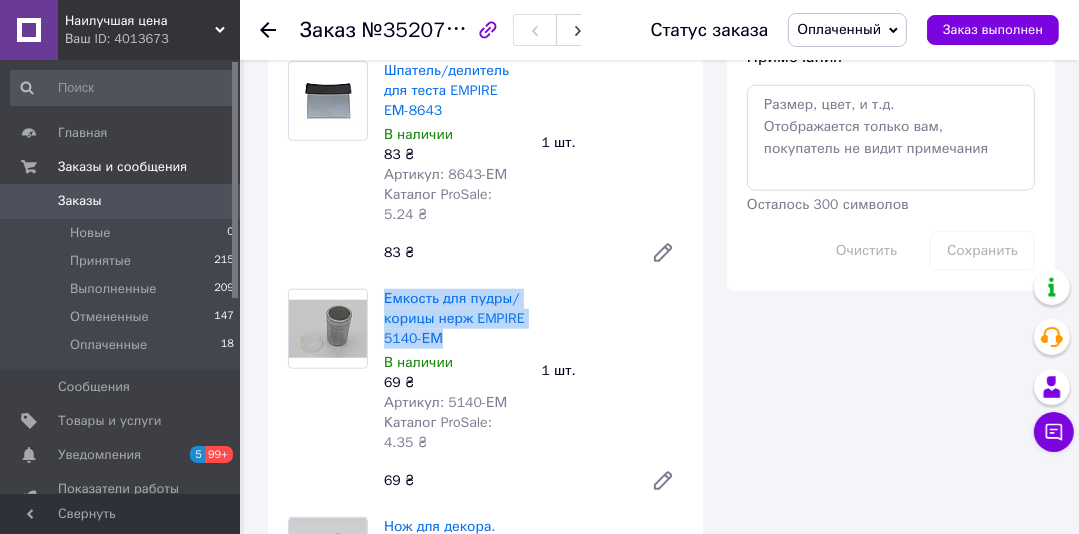 drag, startPoint x: 450, startPoint y: 310, endPoint x: 383, endPoint y: 282, distance: 72.615425 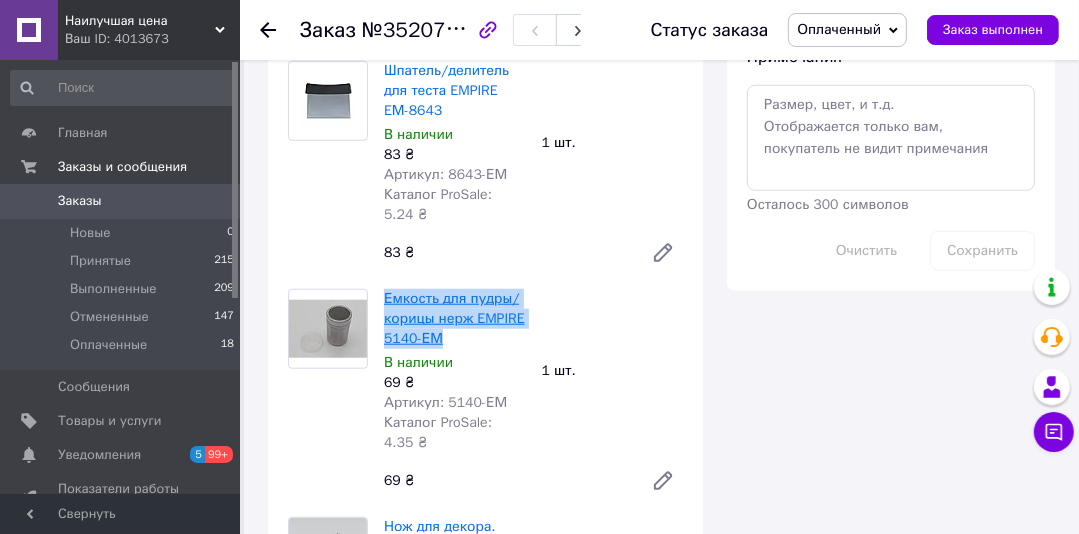 copy on "Емкость для пудры/корицы нерж EMPIRE 5140-ЕМ" 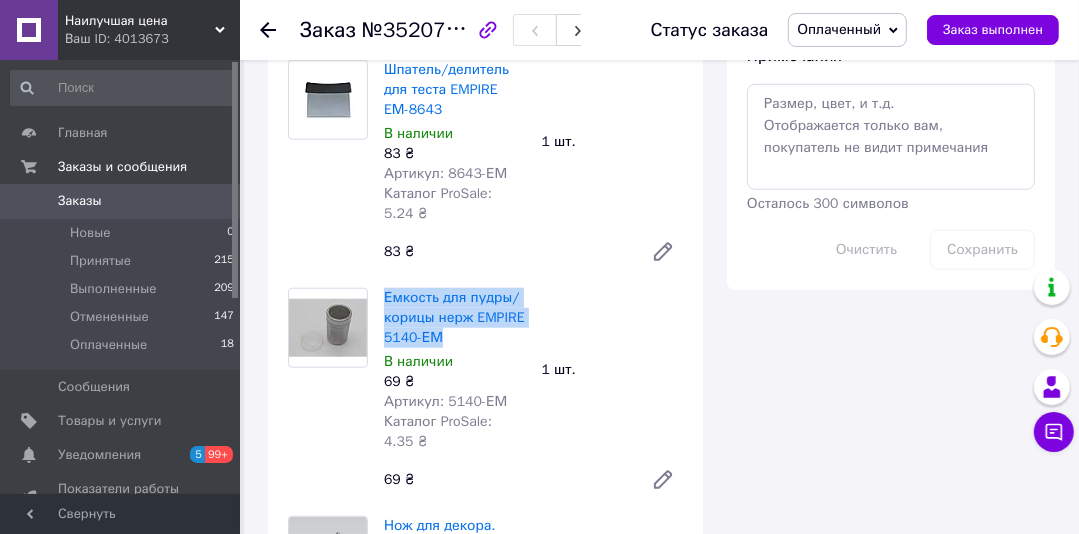 scroll, scrollTop: 1304, scrollLeft: 0, axis: vertical 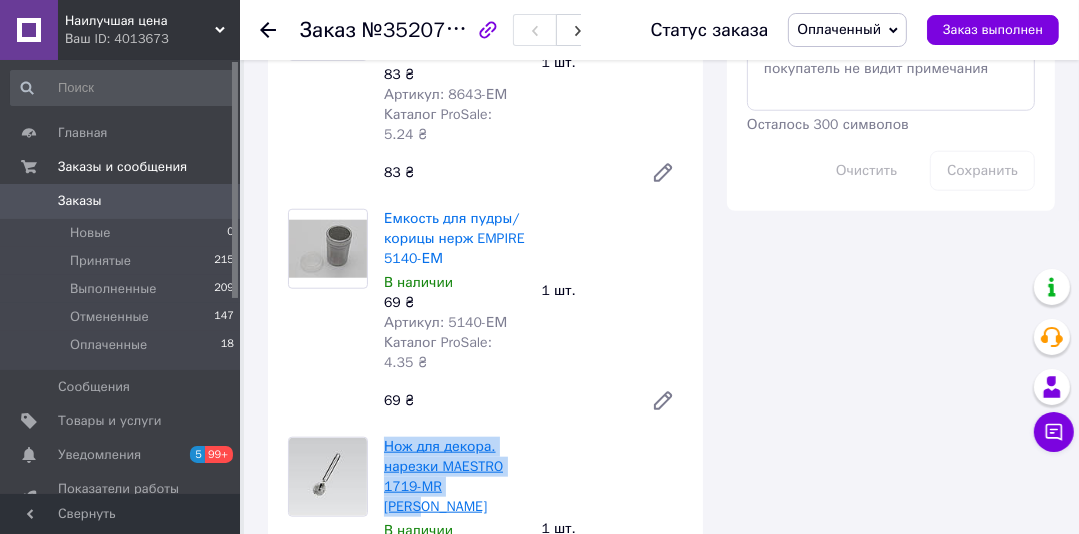 drag, startPoint x: 489, startPoint y: 469, endPoint x: 387, endPoint y: 434, distance: 107.837845 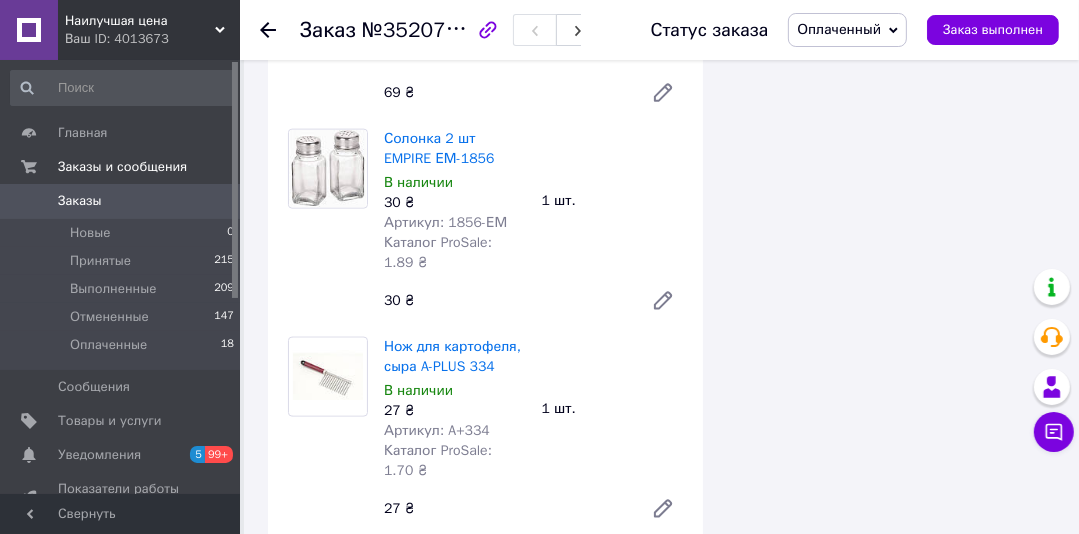 scroll, scrollTop: 1864, scrollLeft: 0, axis: vertical 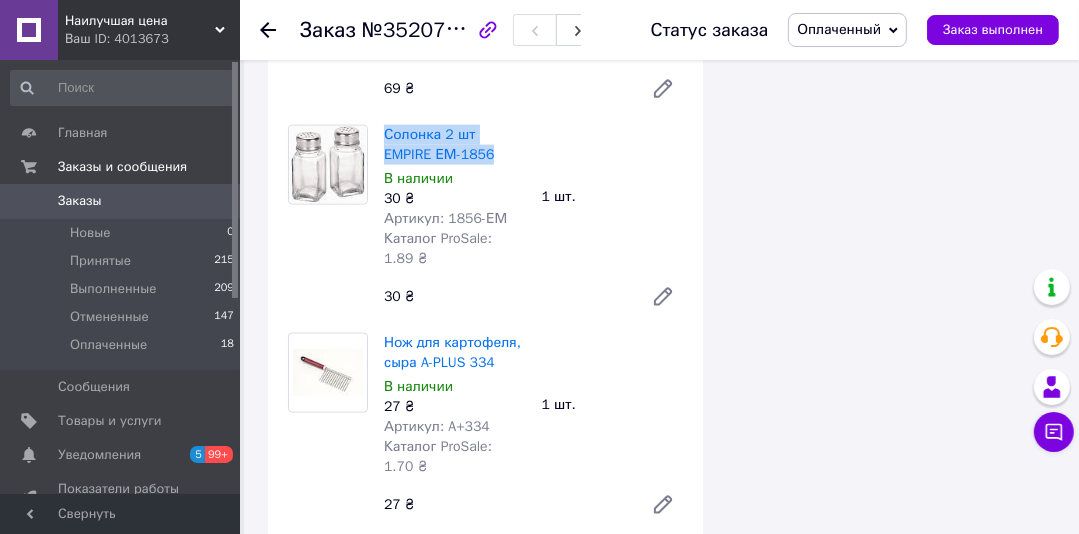 drag, startPoint x: 456, startPoint y: 120, endPoint x: 380, endPoint y: 97, distance: 79.40403 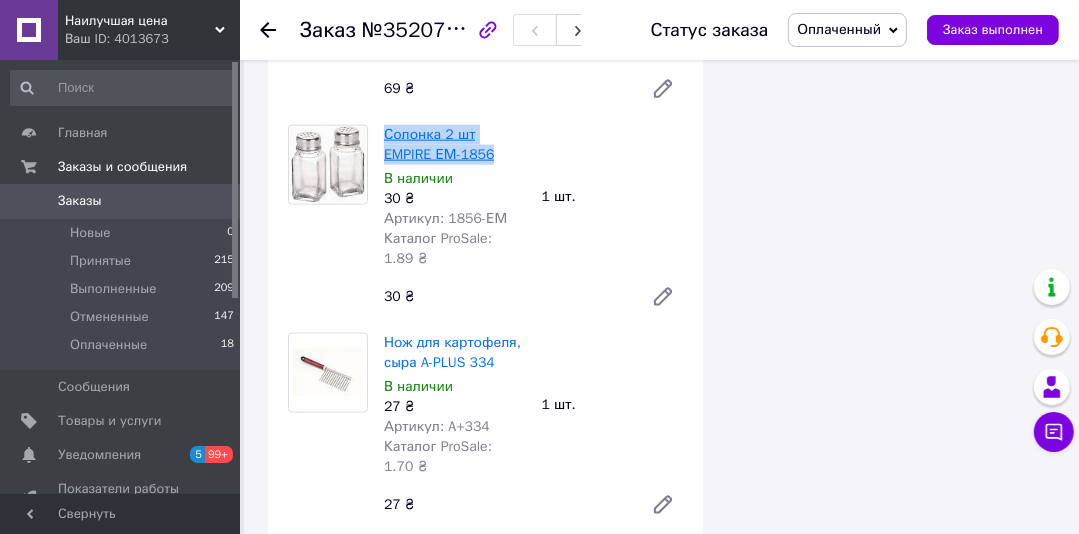 copy on "Солонка 2 шт EMPIRE ЕМ-1856" 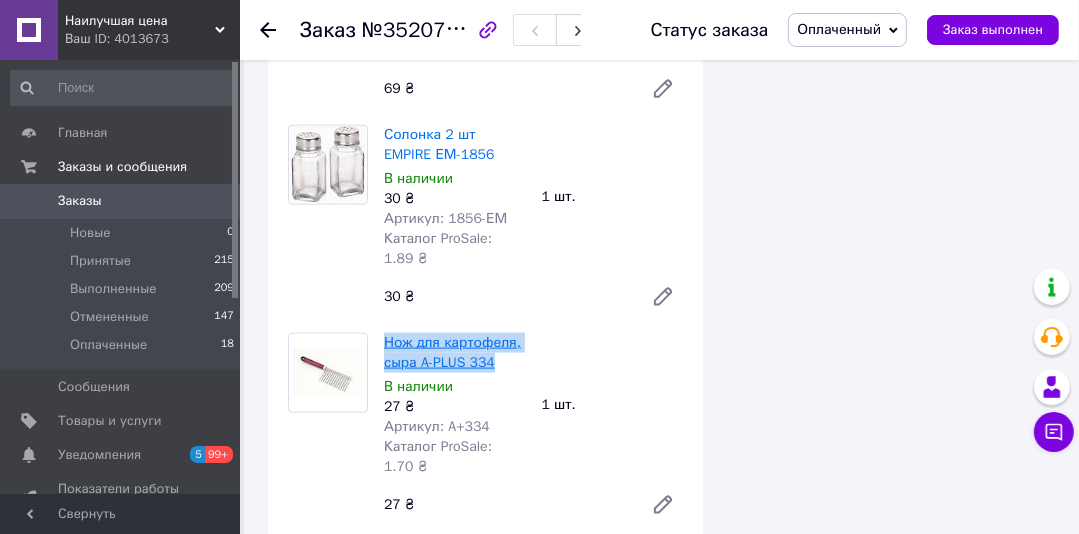 drag, startPoint x: 508, startPoint y: 321, endPoint x: 384, endPoint y: 309, distance: 124.57929 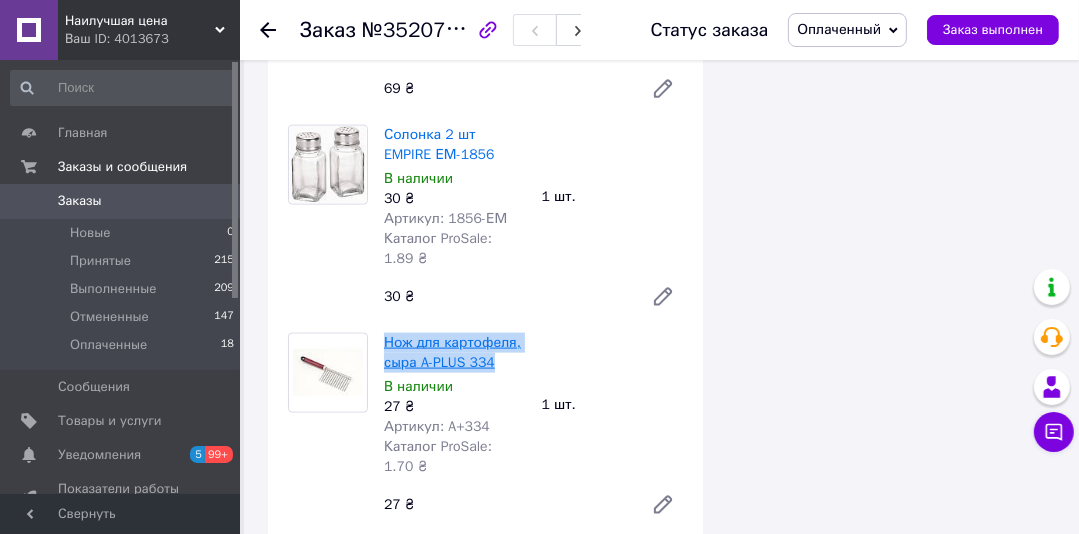copy on "Нож для картофеля, сыра  A-PLUS 334" 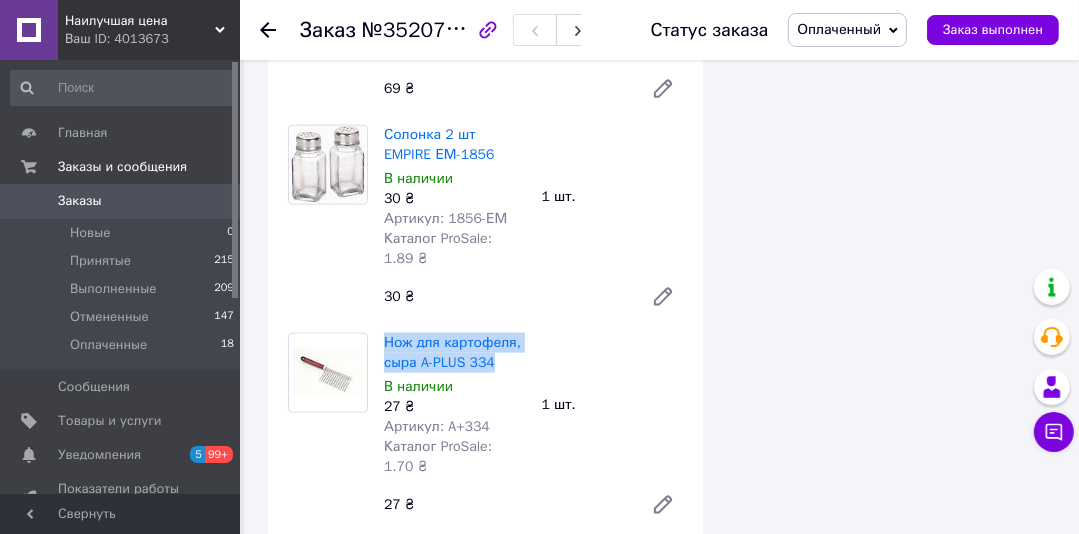 scroll, scrollTop: 2104, scrollLeft: 0, axis: vertical 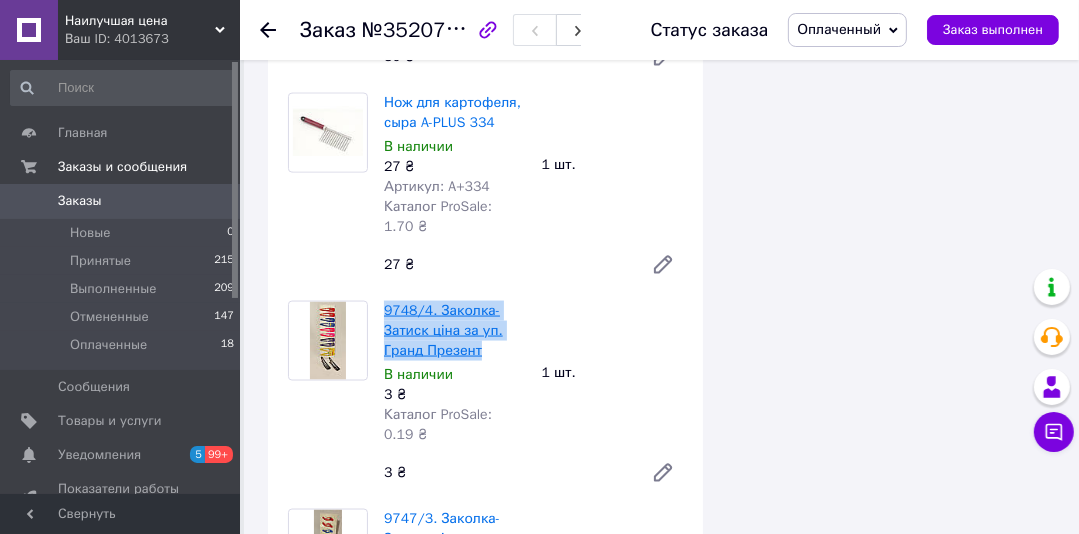 drag, startPoint x: 485, startPoint y: 312, endPoint x: 391, endPoint y: 272, distance: 102.156746 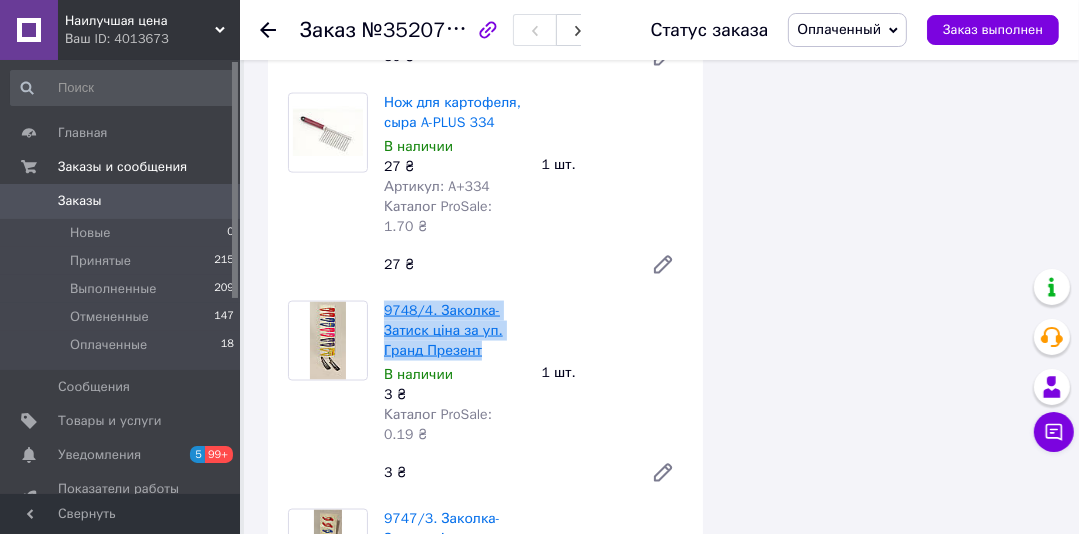 copy on "9748/4. Заколка-Затиск ціна за уп. Гранд Презент" 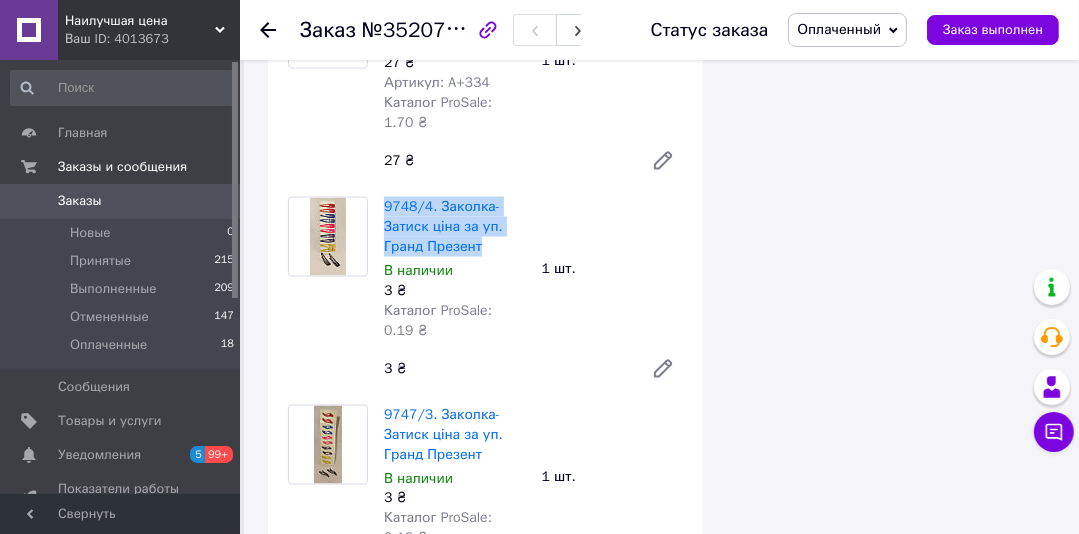 scroll, scrollTop: 2264, scrollLeft: 0, axis: vertical 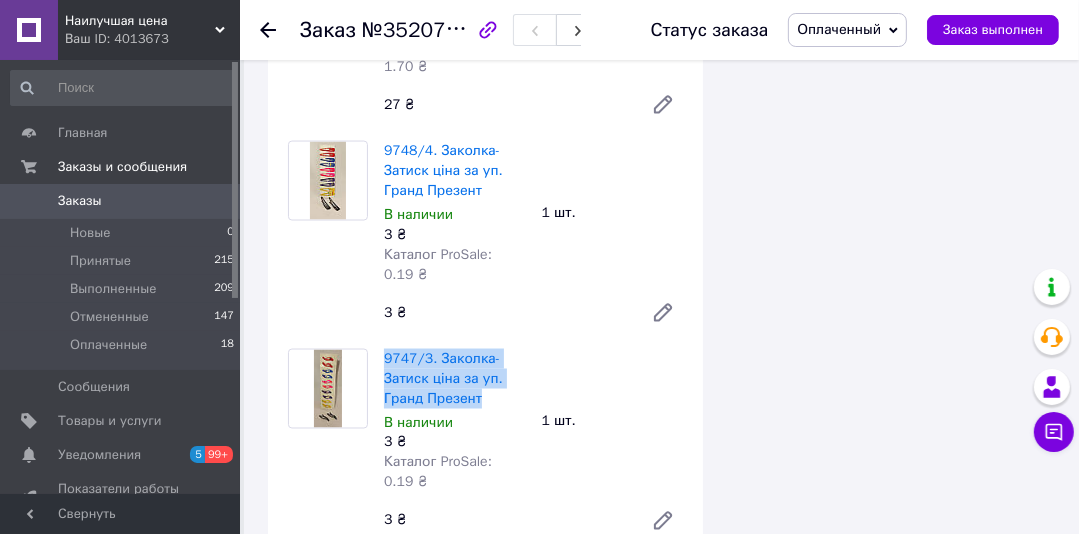 drag, startPoint x: 486, startPoint y: 364, endPoint x: 379, endPoint y: 326, distance: 113.54735 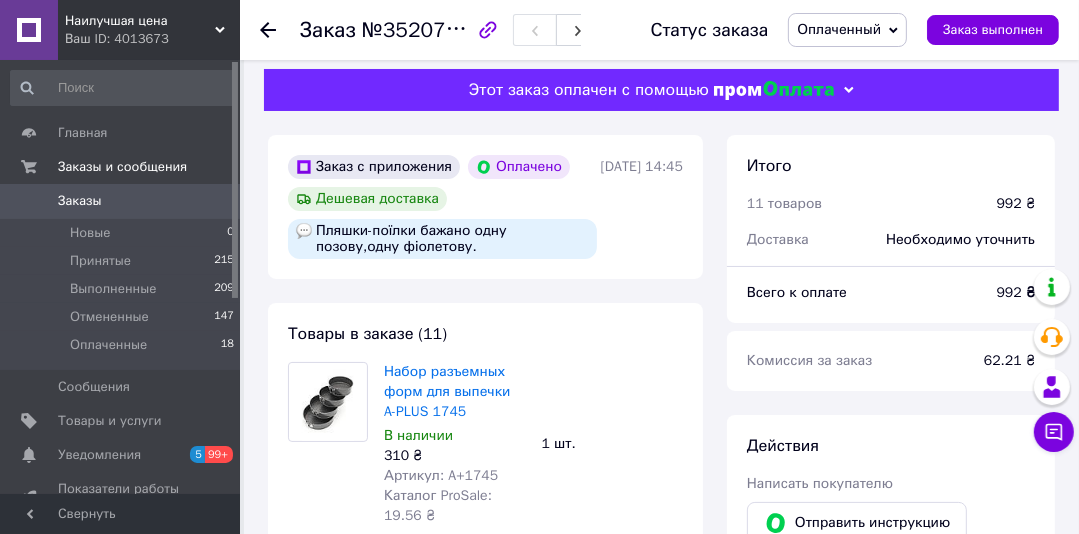 scroll, scrollTop: 0, scrollLeft: 0, axis: both 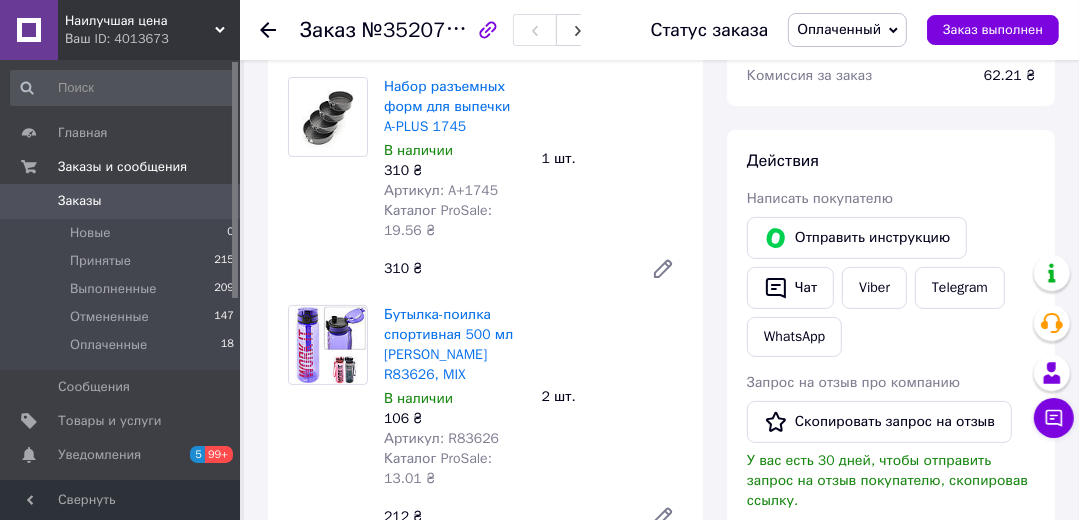 click on "Заказы" at bounding box center (80, 201) 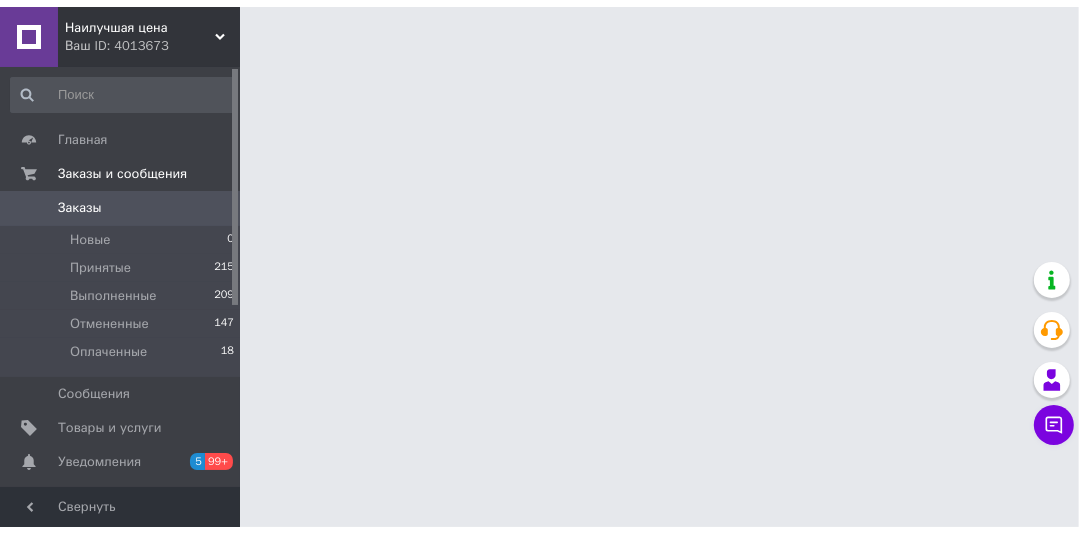 scroll, scrollTop: 0, scrollLeft: 0, axis: both 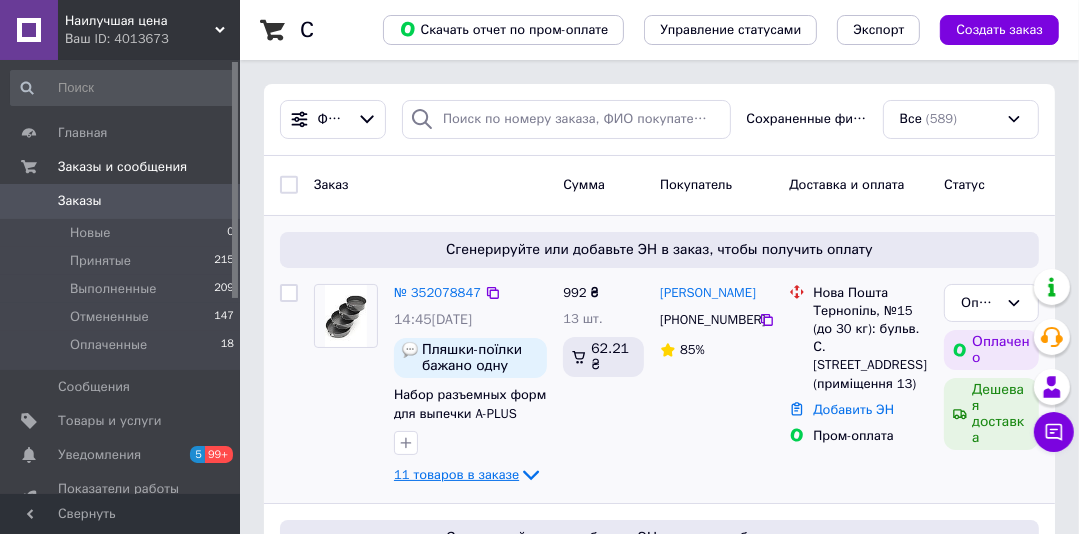 click on "11 товаров в заказе" at bounding box center [456, 474] 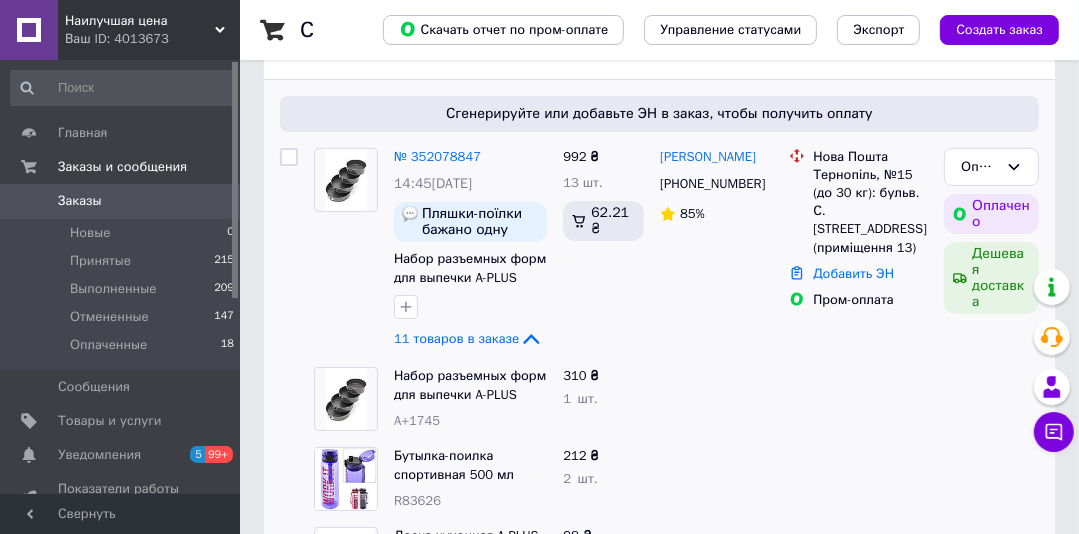 scroll, scrollTop: 128, scrollLeft: 0, axis: vertical 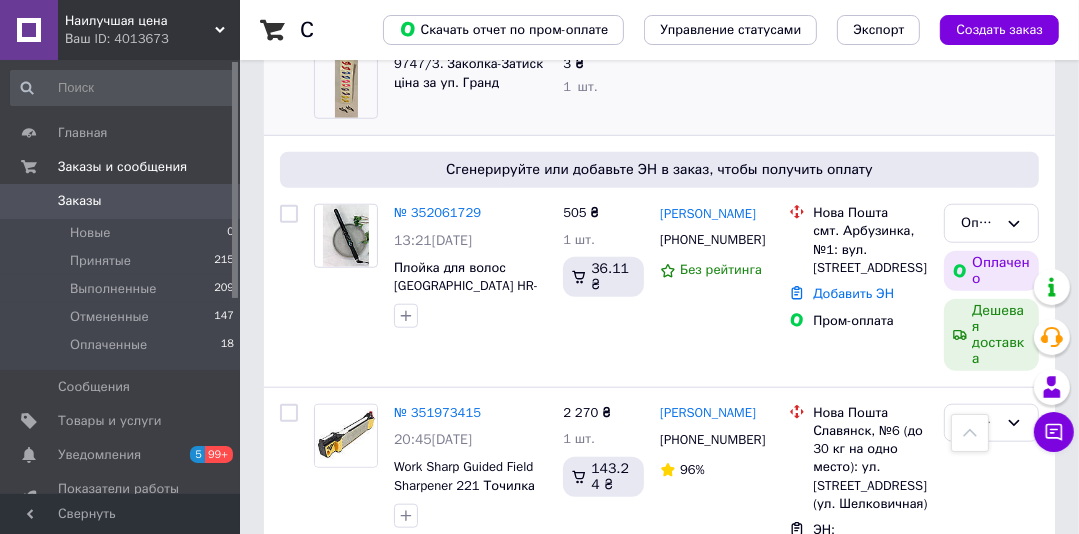 click on "Ваш ID: 4013673" at bounding box center (152, 39) 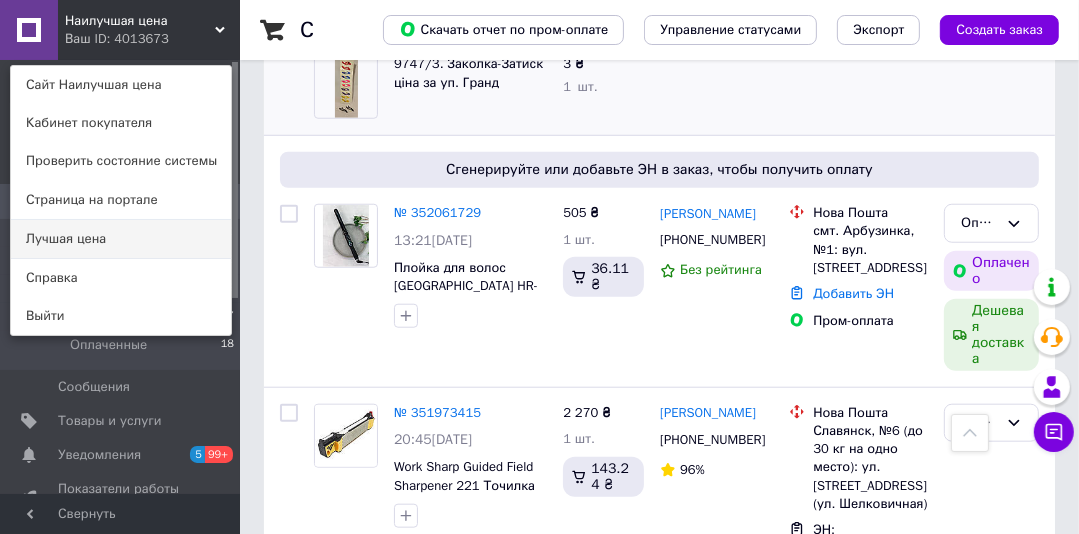 click on "Лучшая цена" at bounding box center [121, 239] 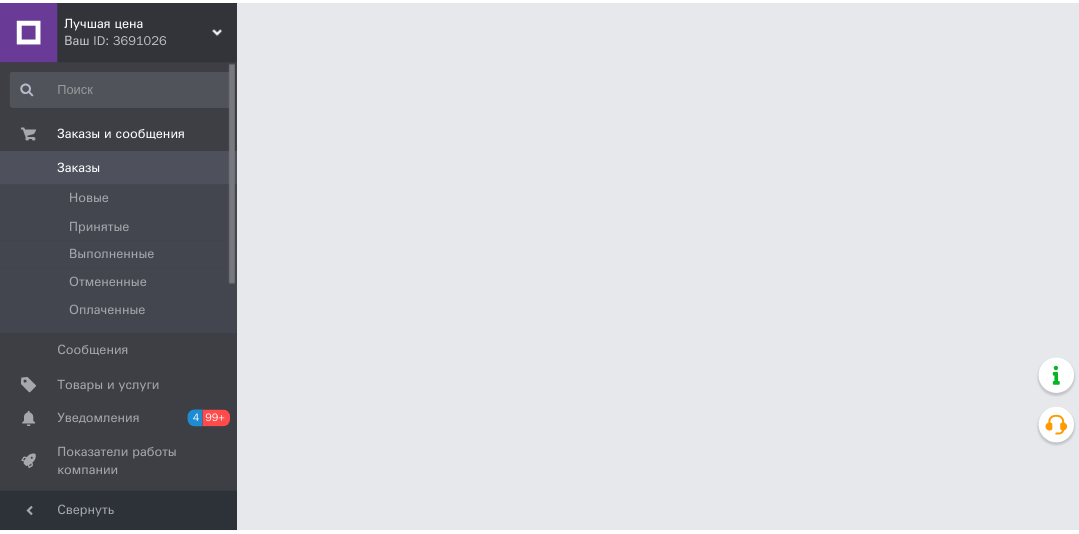 scroll, scrollTop: 0, scrollLeft: 0, axis: both 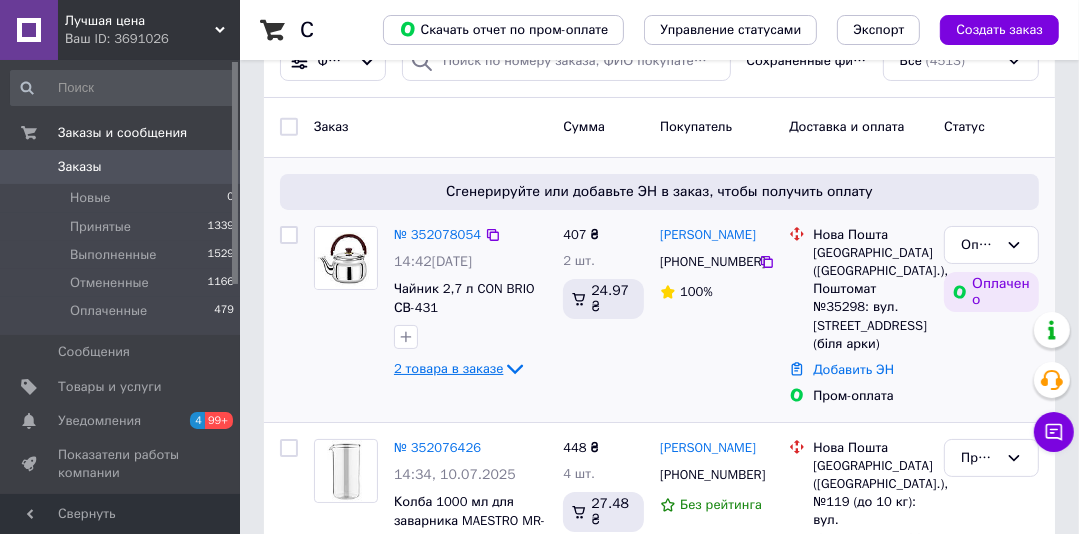 click on "2 товара в заказе" at bounding box center [448, 368] 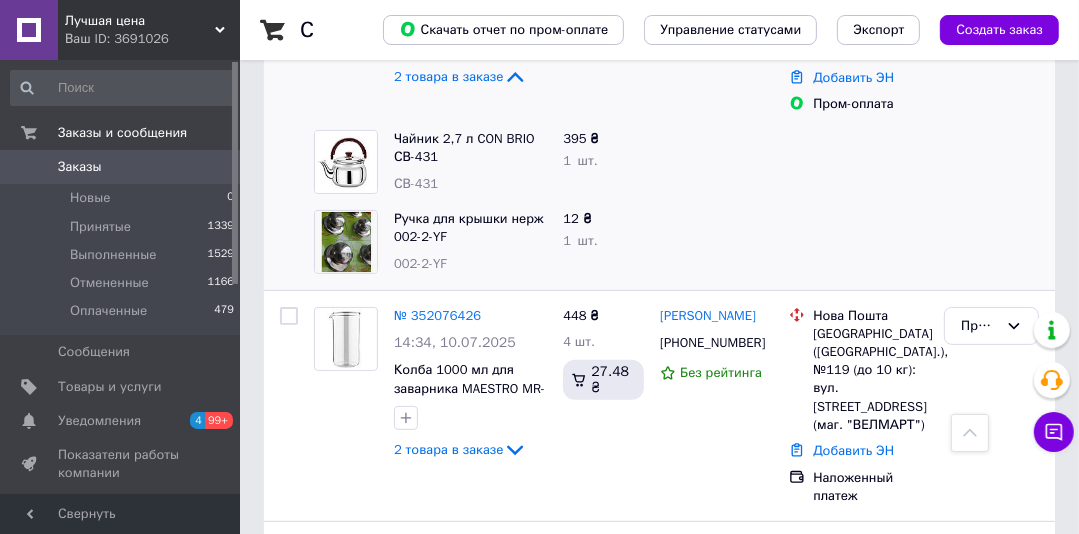 scroll, scrollTop: 492, scrollLeft: 0, axis: vertical 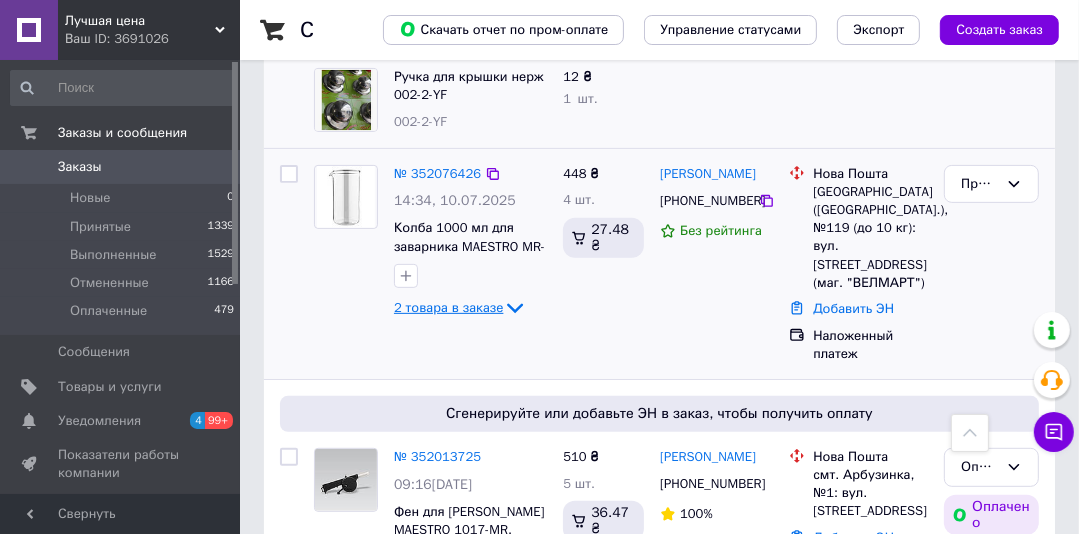 click on "2 товара в заказе" at bounding box center [448, 307] 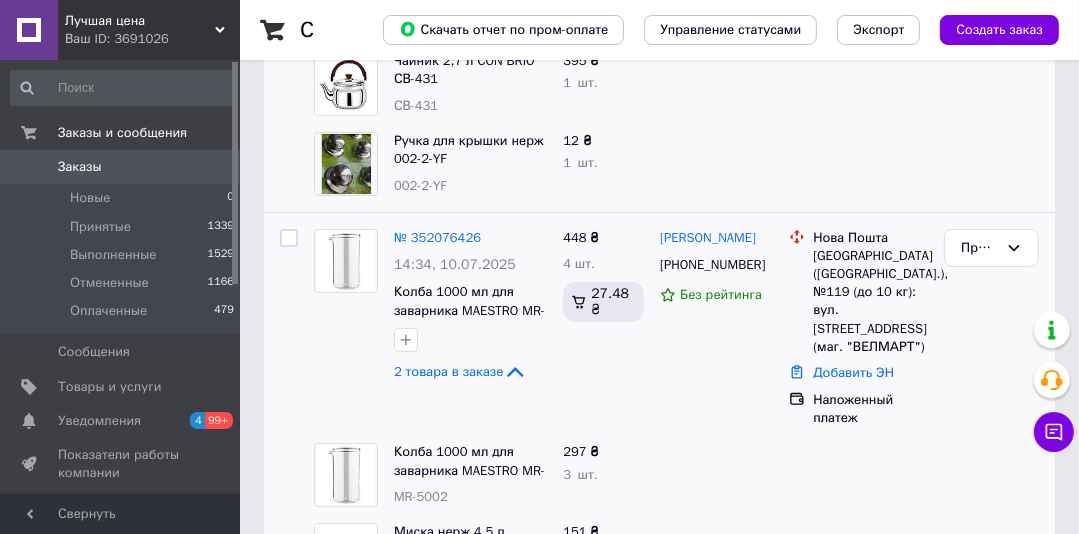 scroll, scrollTop: 436, scrollLeft: 0, axis: vertical 